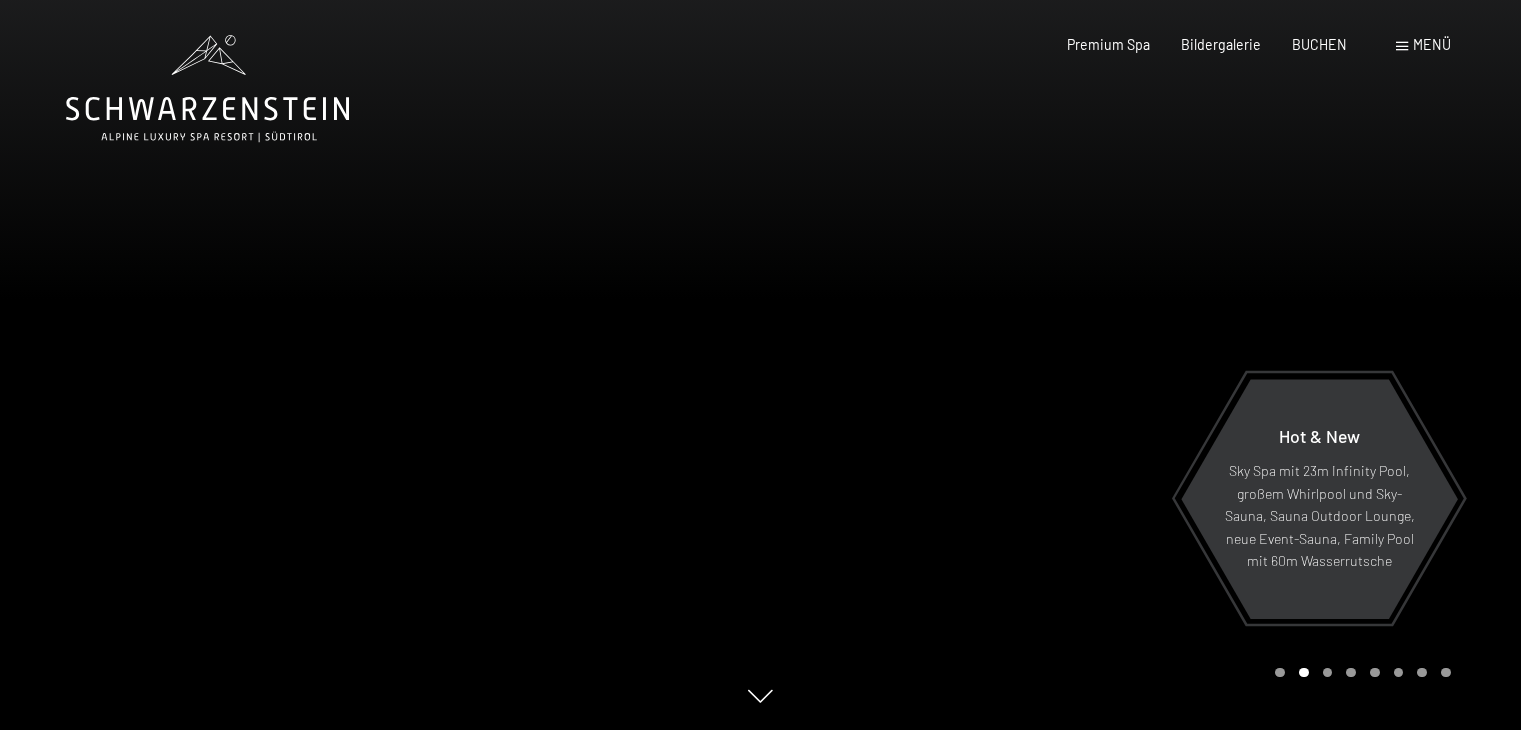 scroll, scrollTop: 0, scrollLeft: 0, axis: both 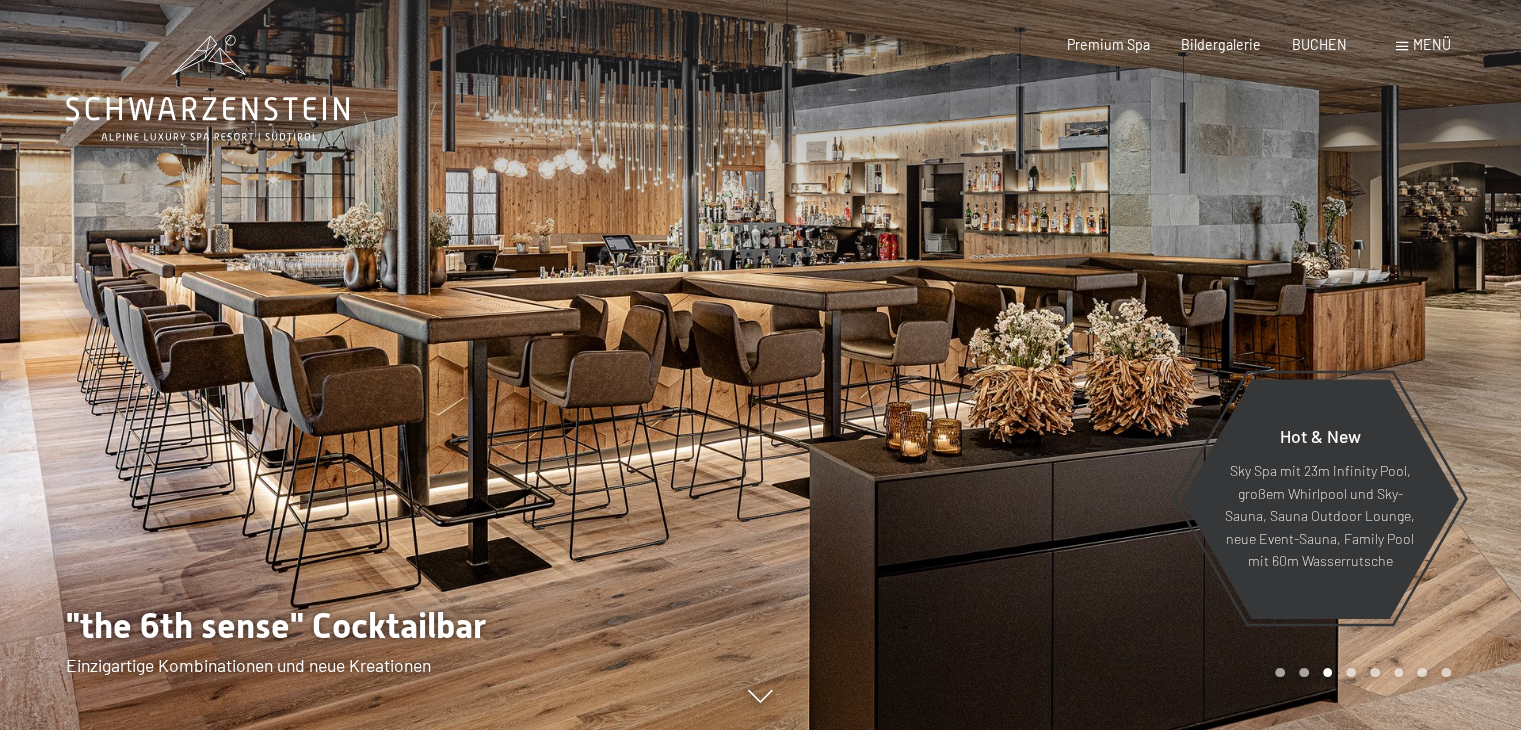 click at bounding box center [1402, 46] 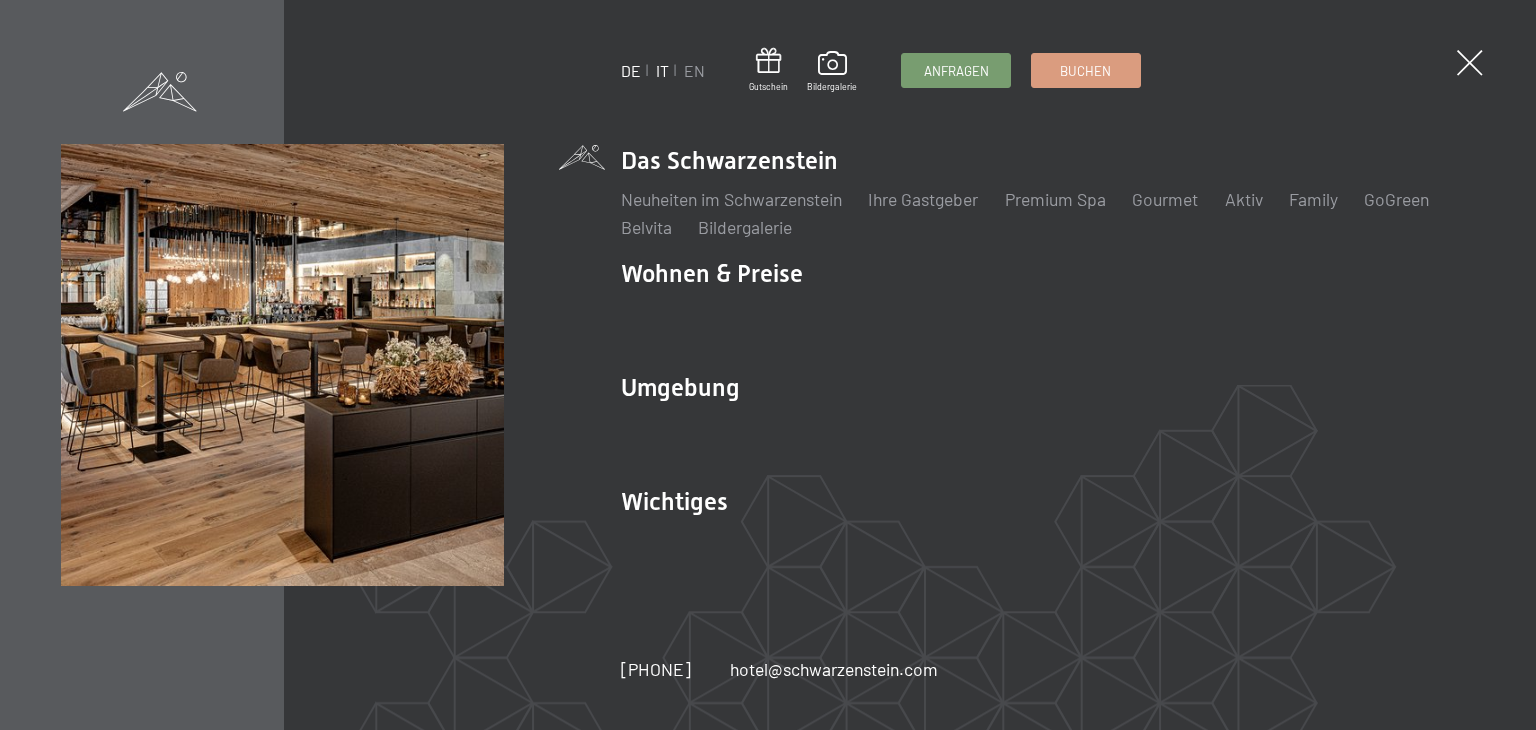 click on "IT" at bounding box center (662, 70) 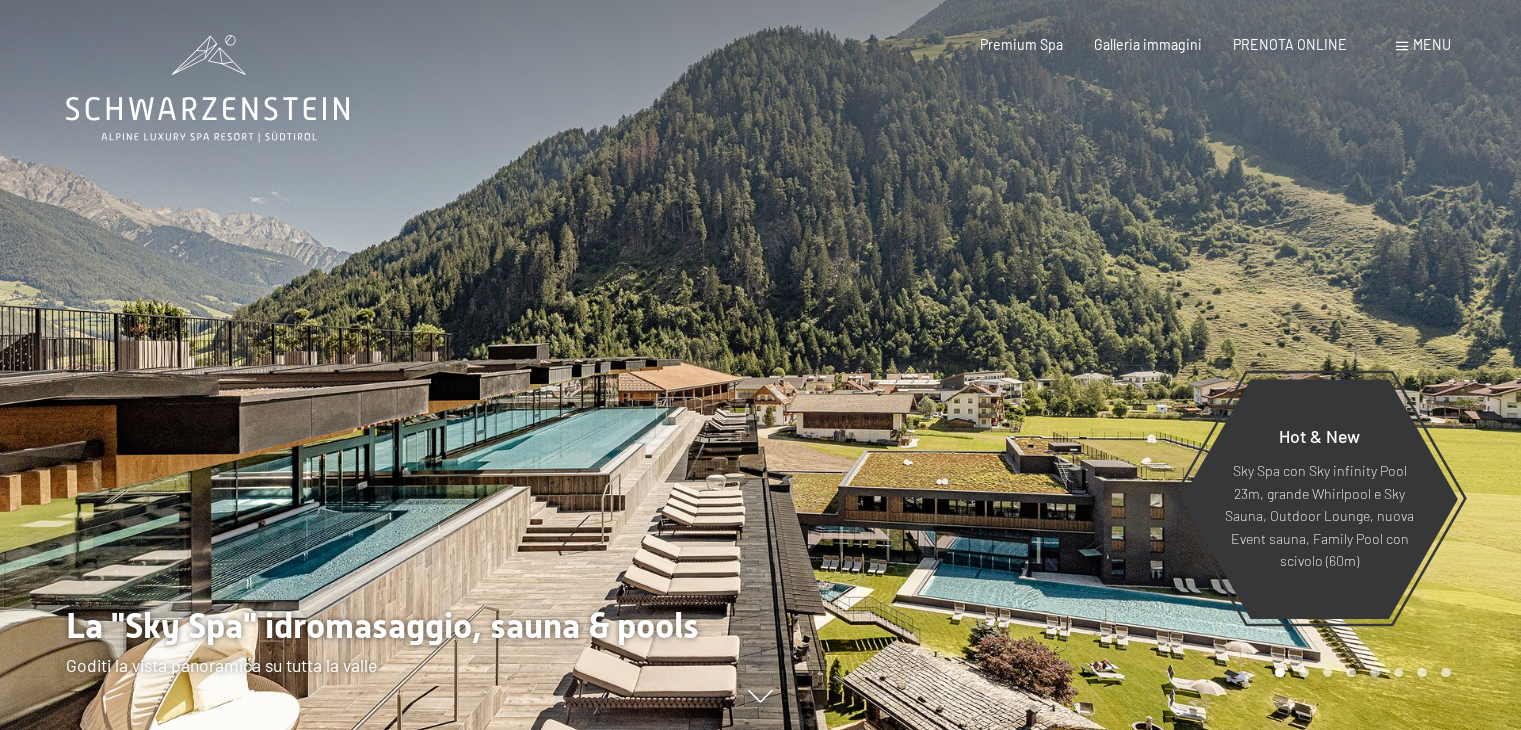 scroll, scrollTop: 0, scrollLeft: 0, axis: both 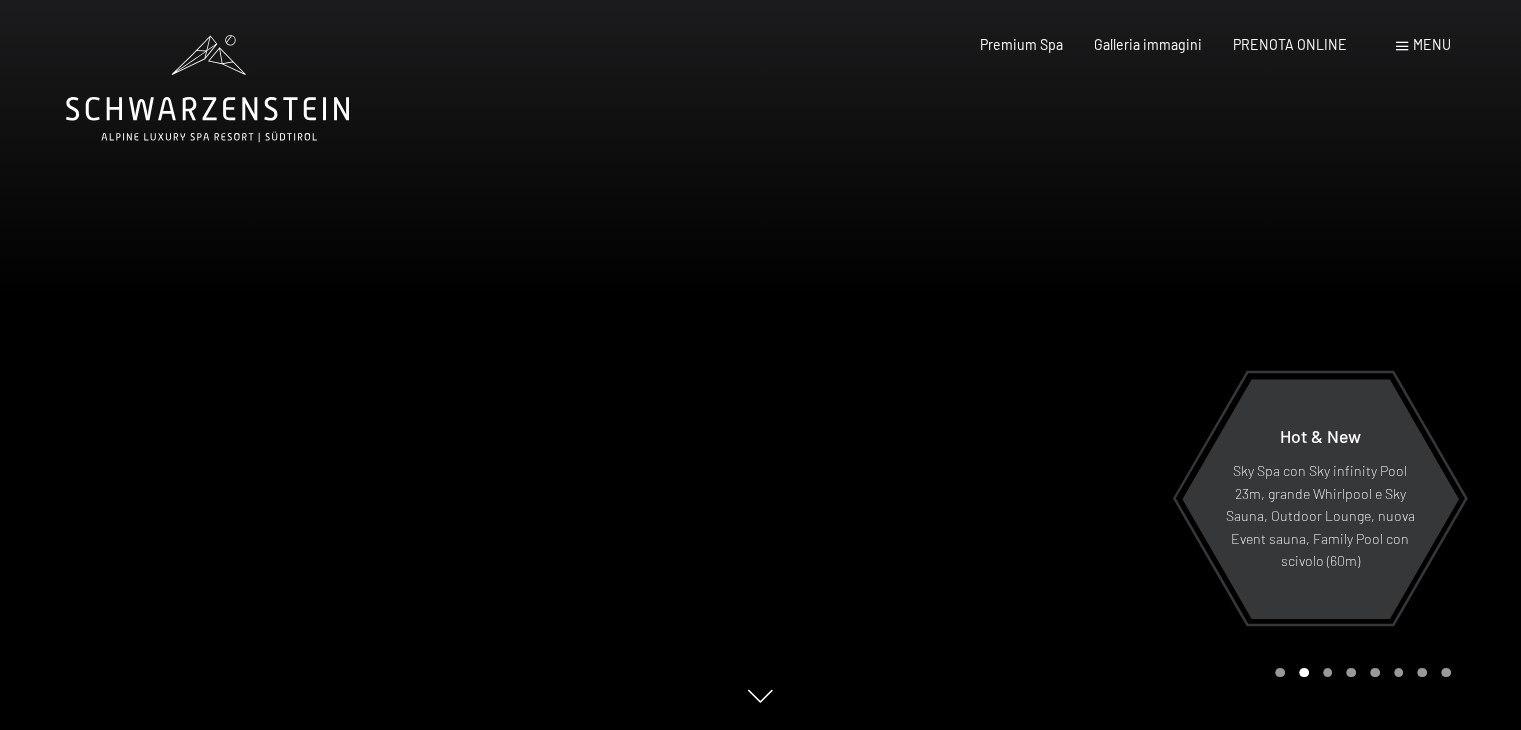 click on "Menu" at bounding box center (1432, 44) 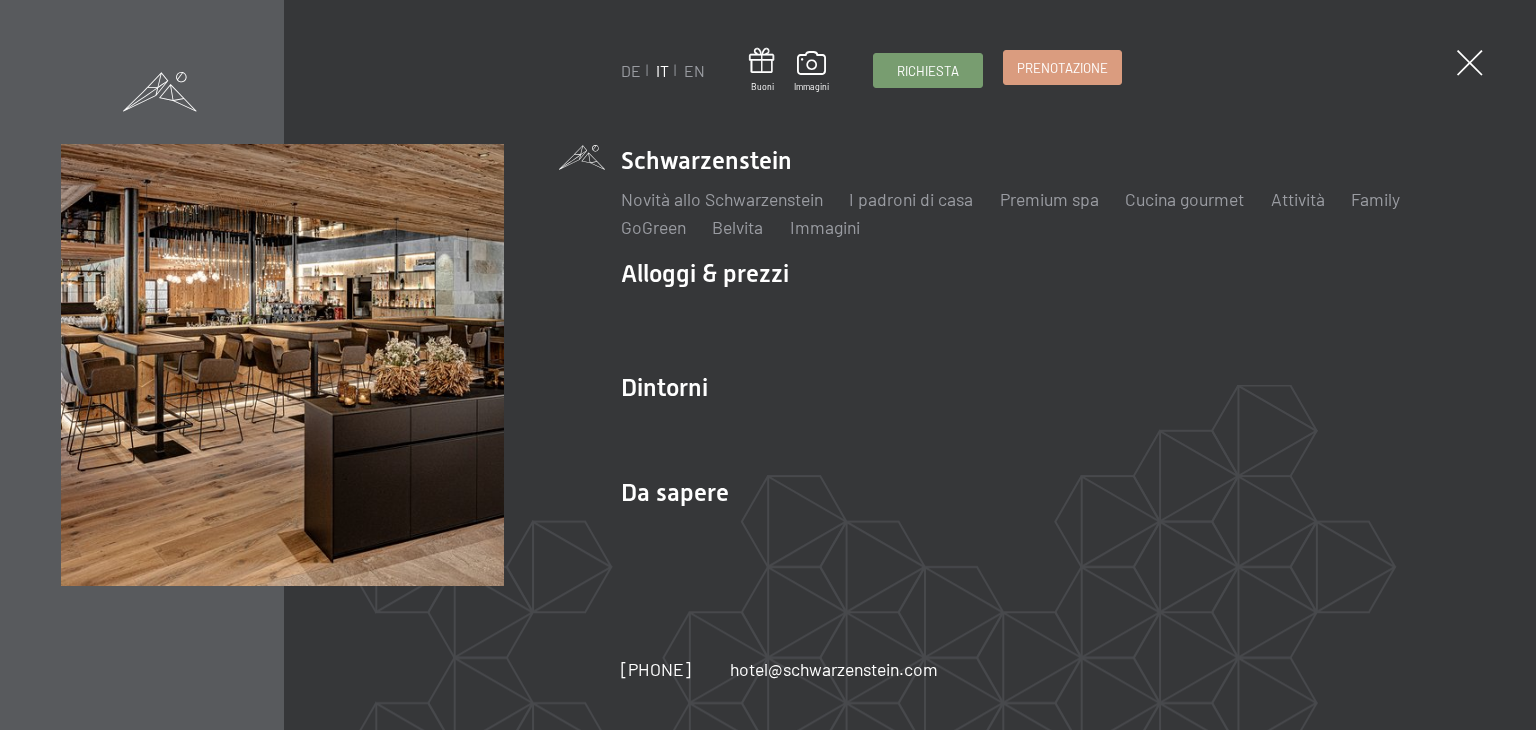 click on "Prenotazione" at bounding box center (1062, 68) 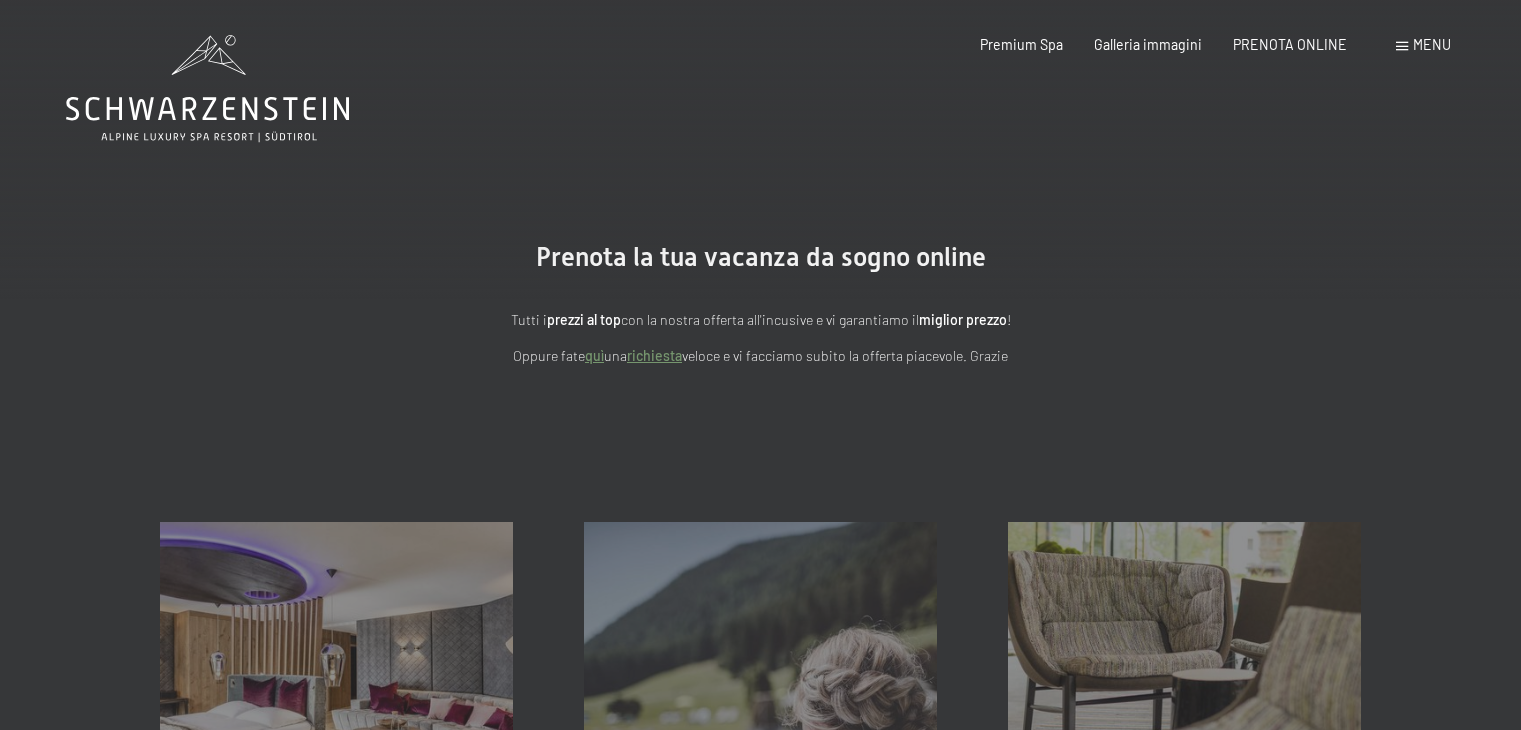scroll, scrollTop: 0, scrollLeft: 0, axis: both 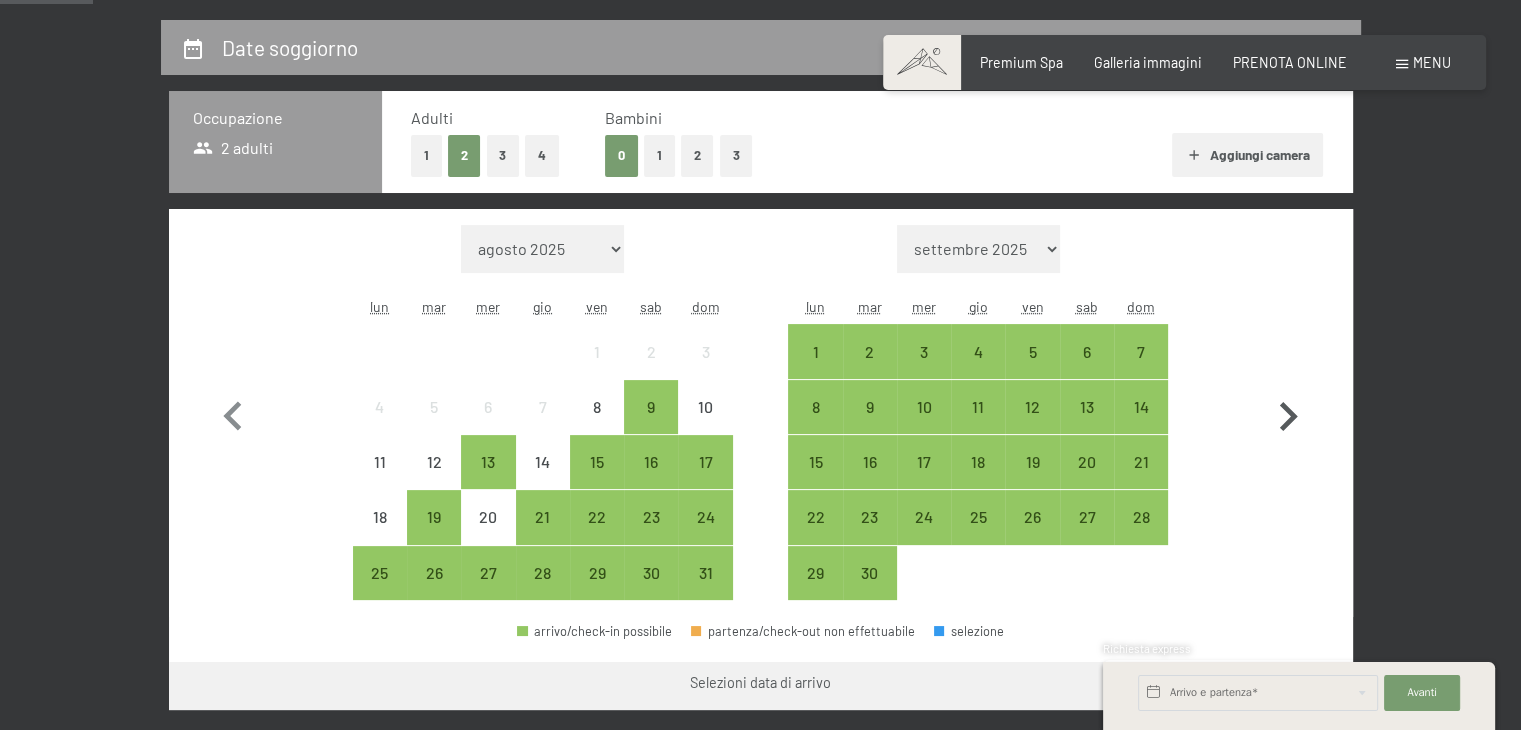click 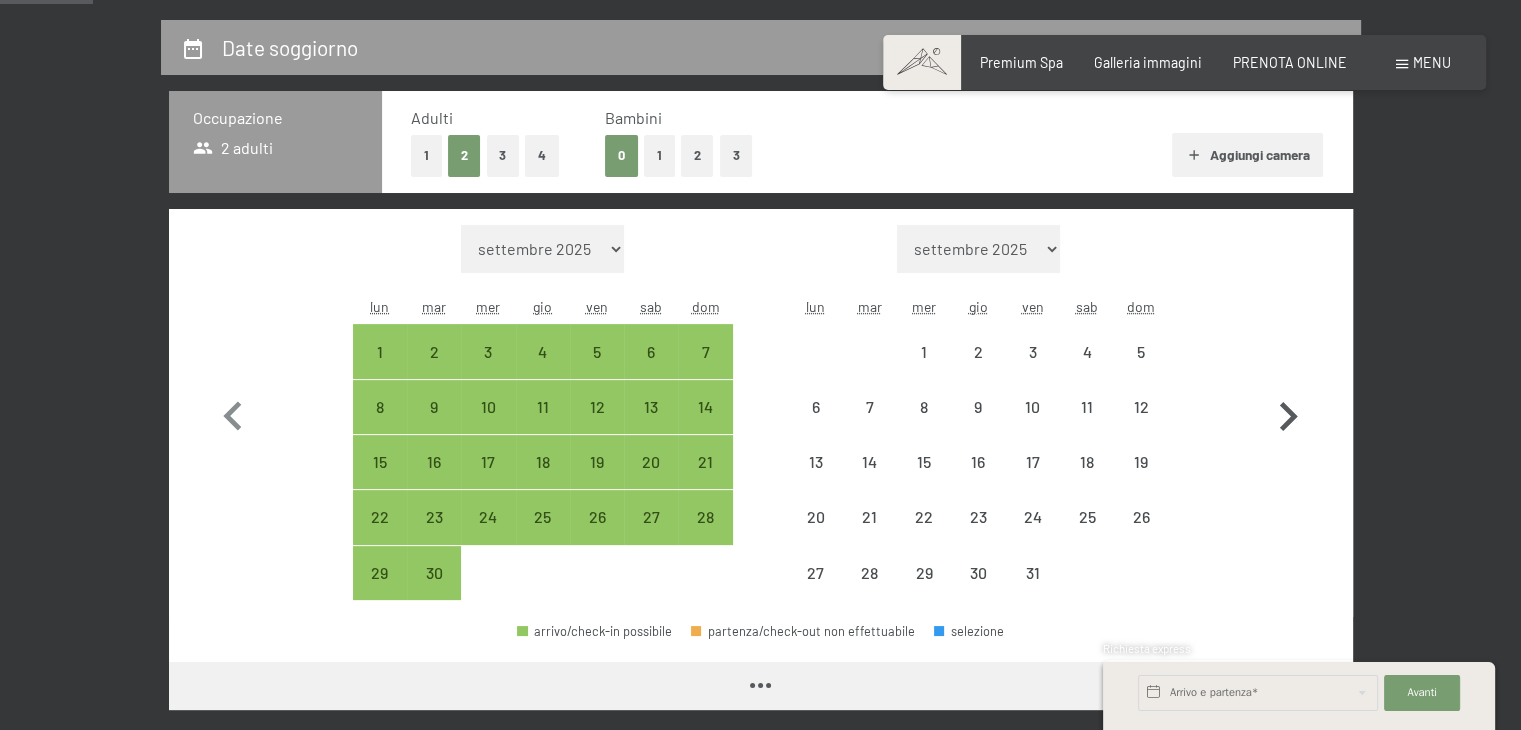 select on "2025-09-01" 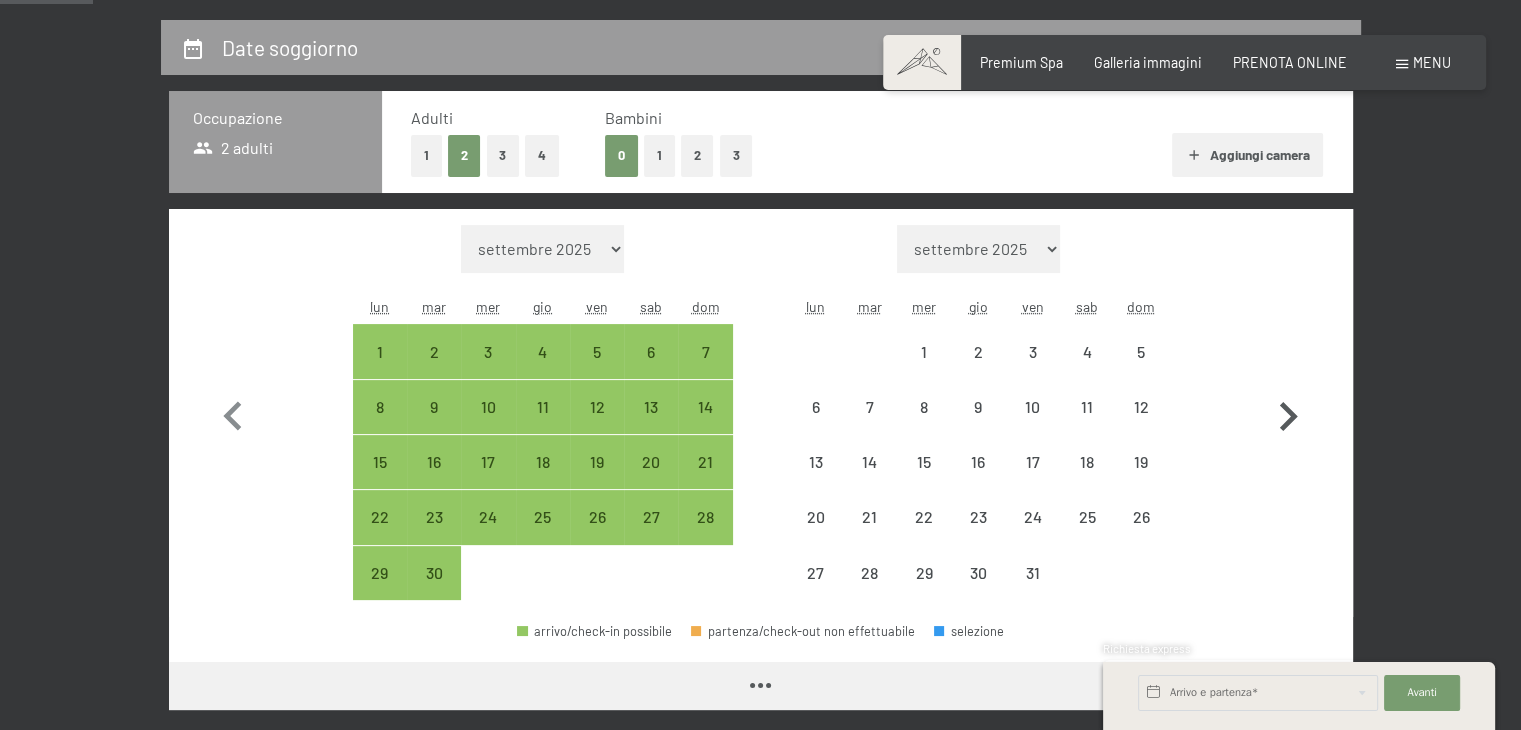 select on "2025-10-01" 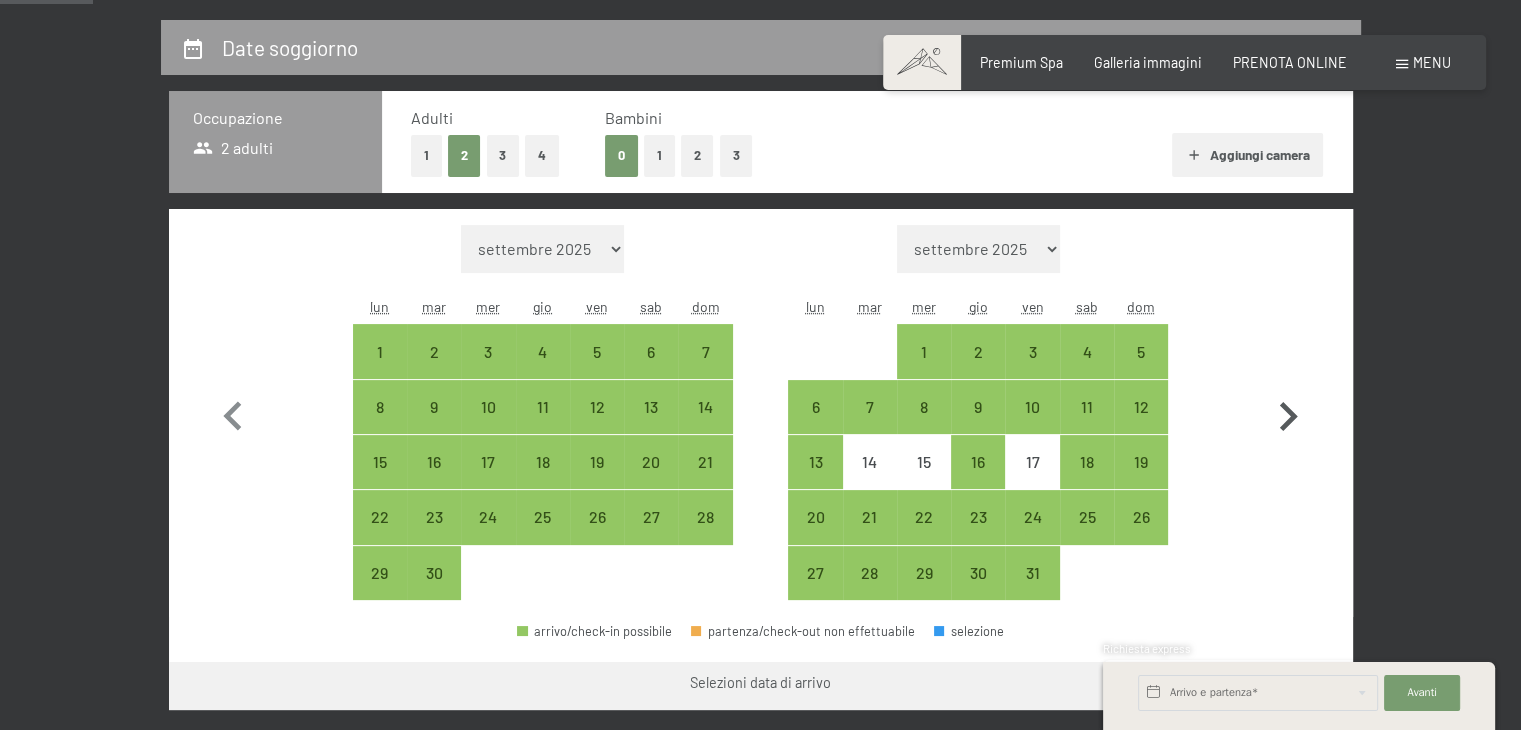 click 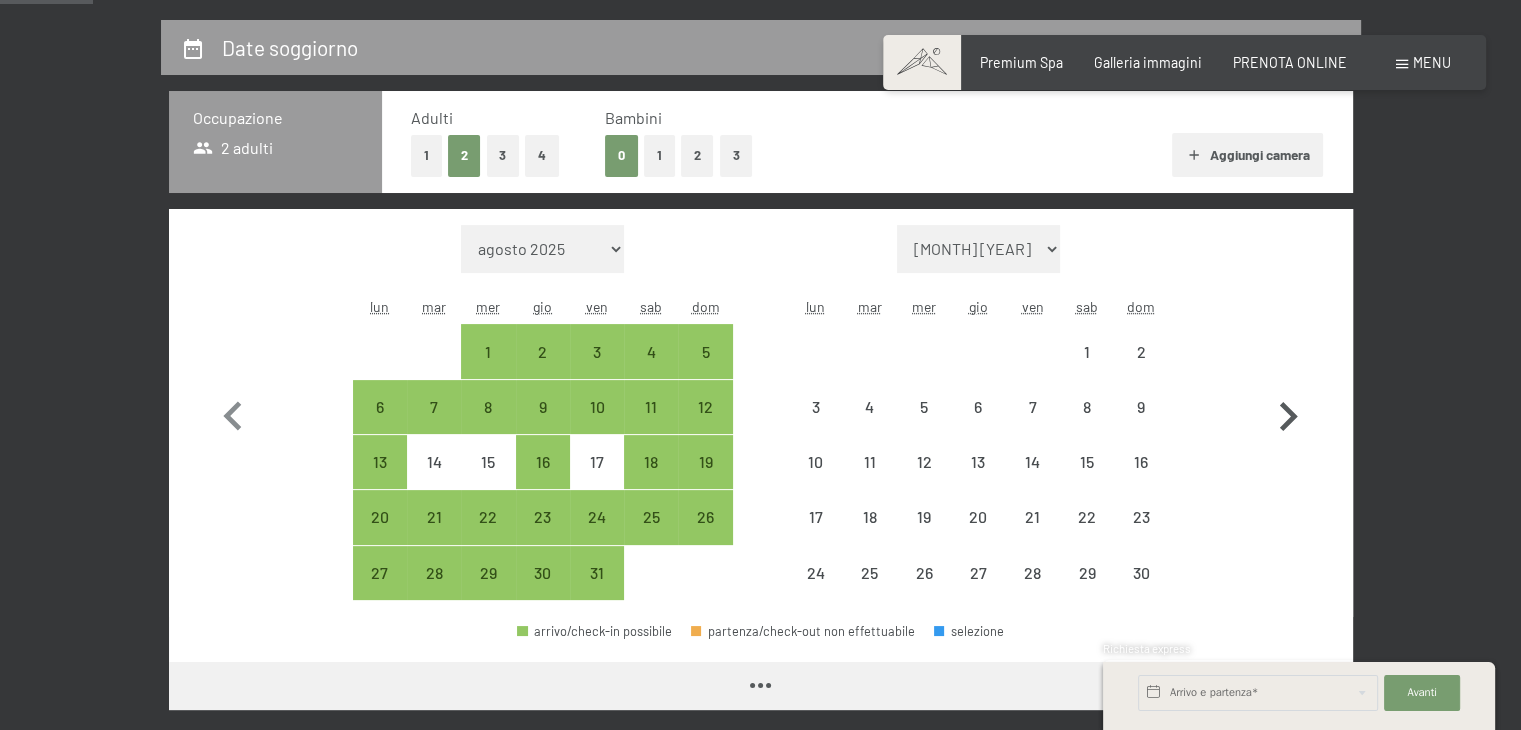 select on "2025-10-01" 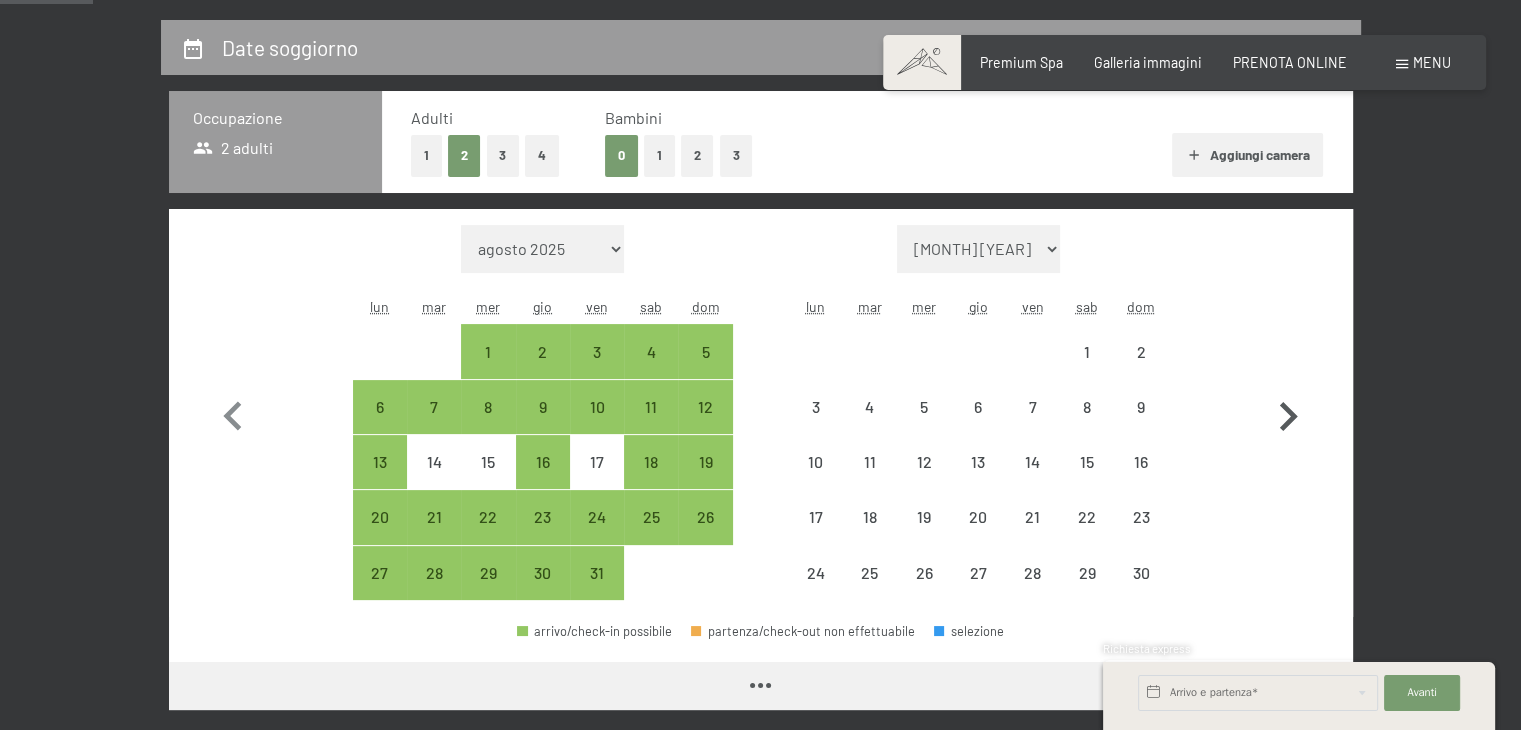 select on "2025-11-01" 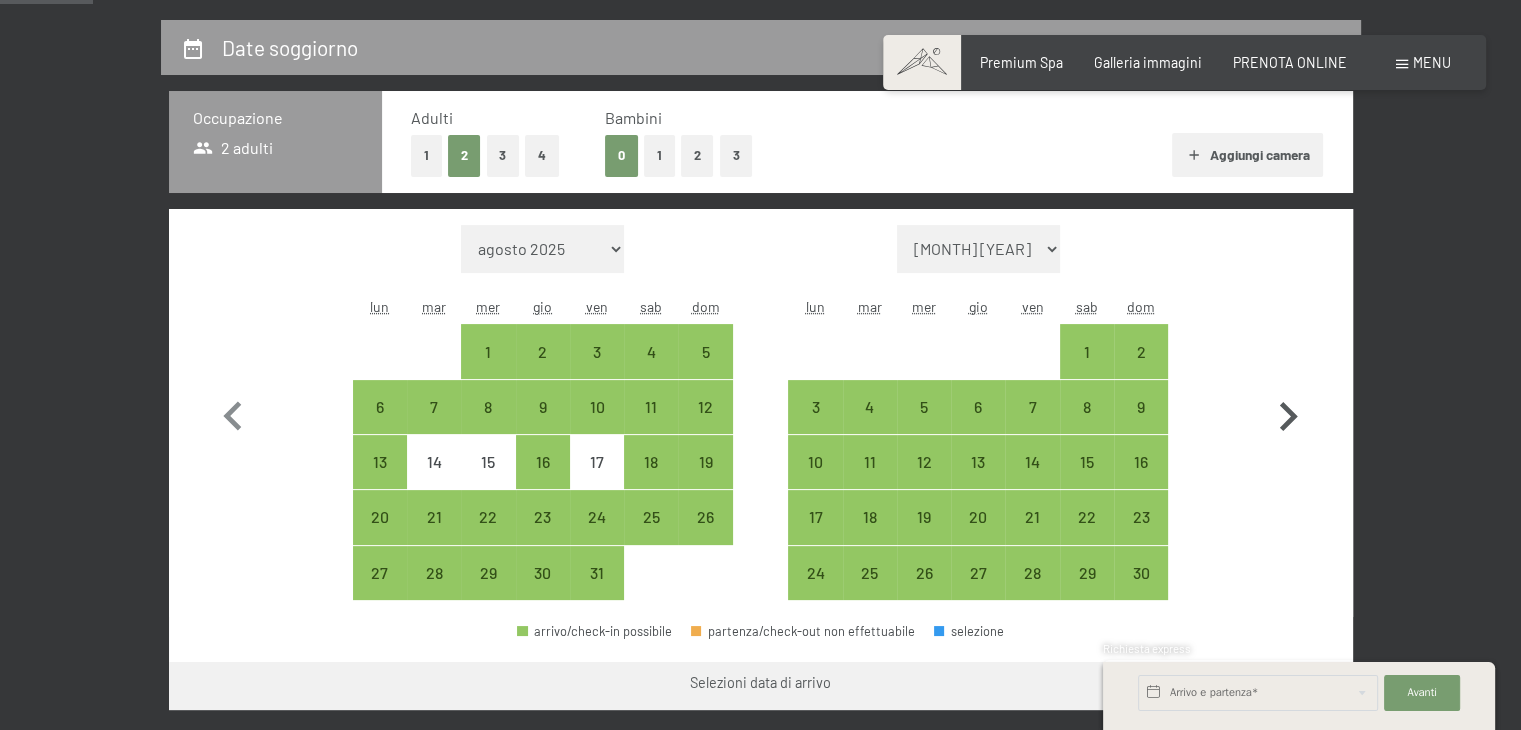 click 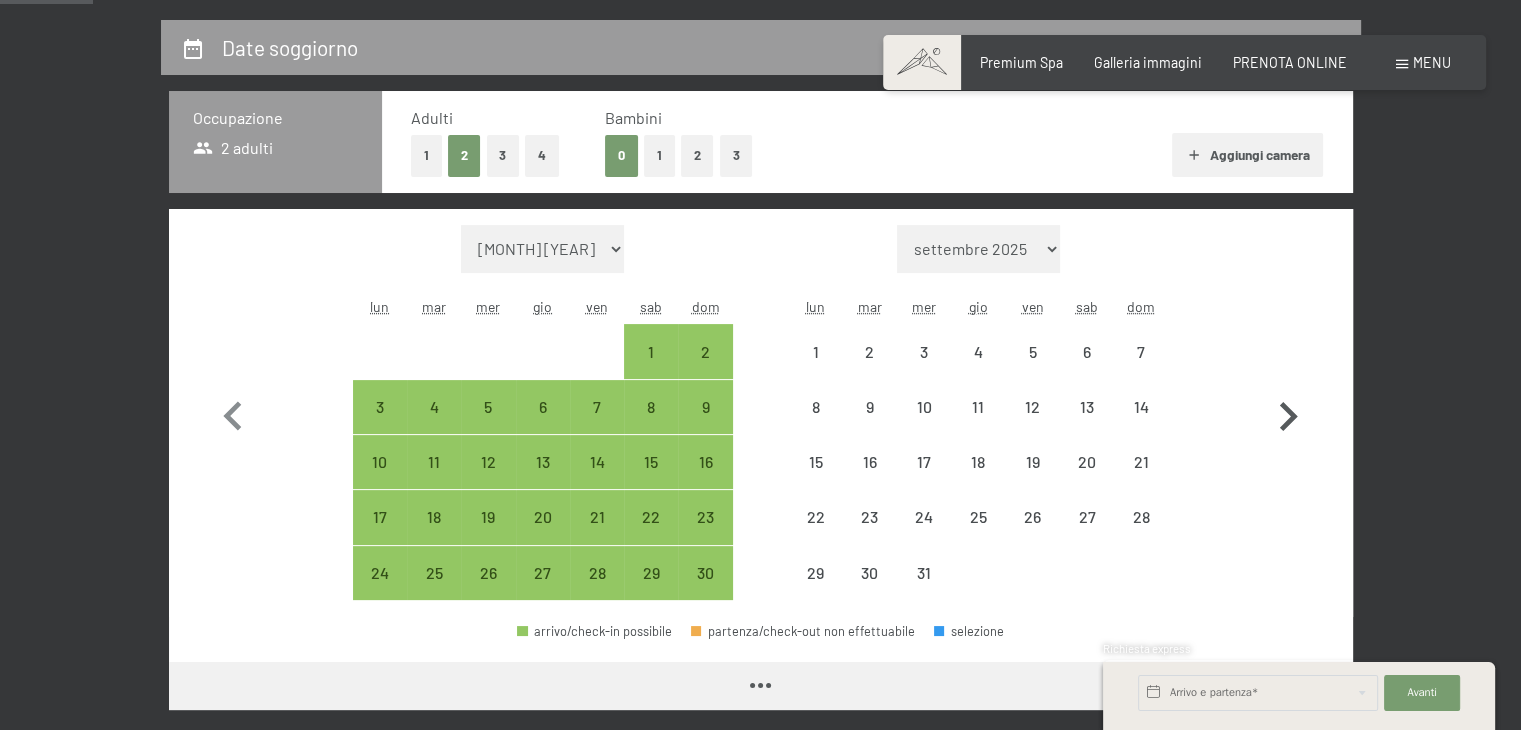 select on "2025-11-01" 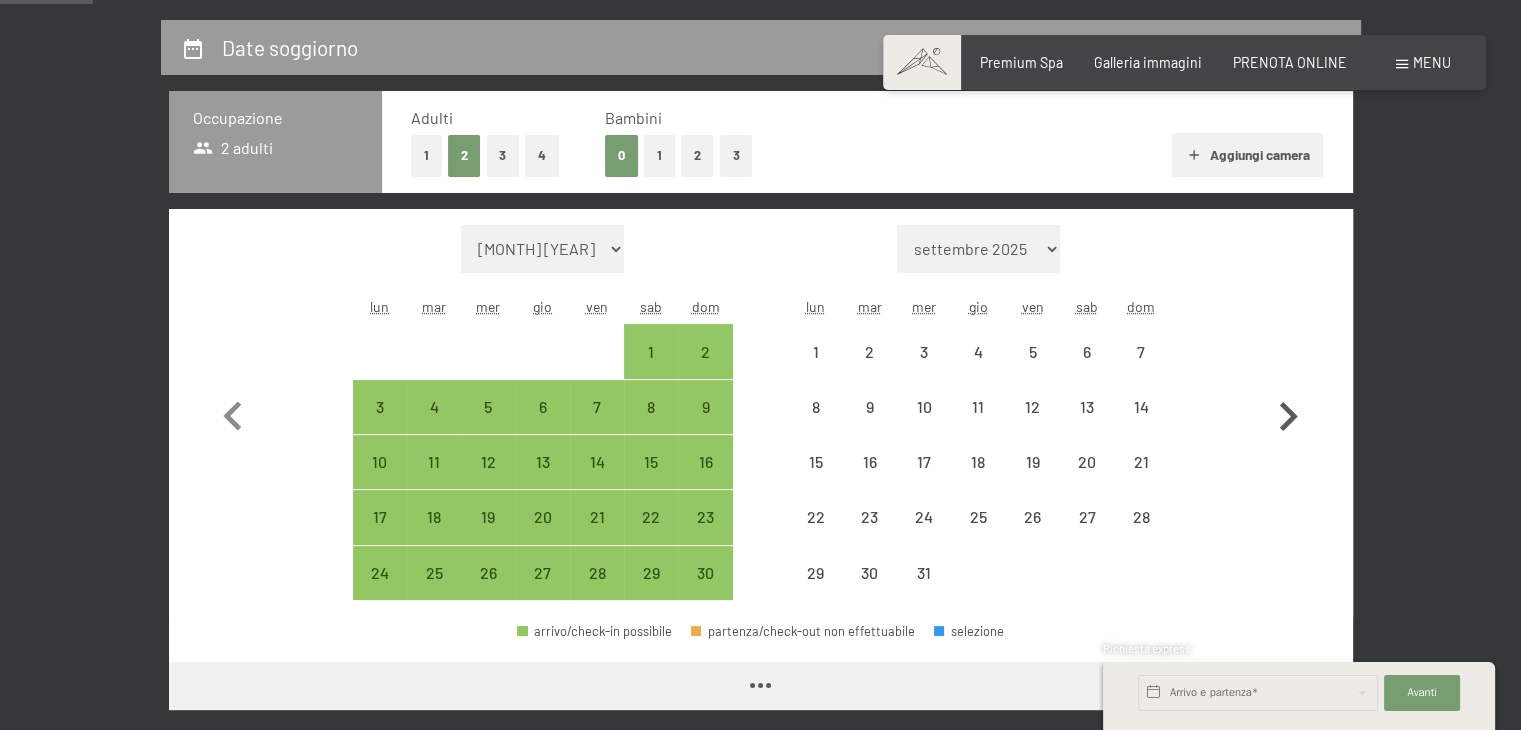 select on "2025-12-01" 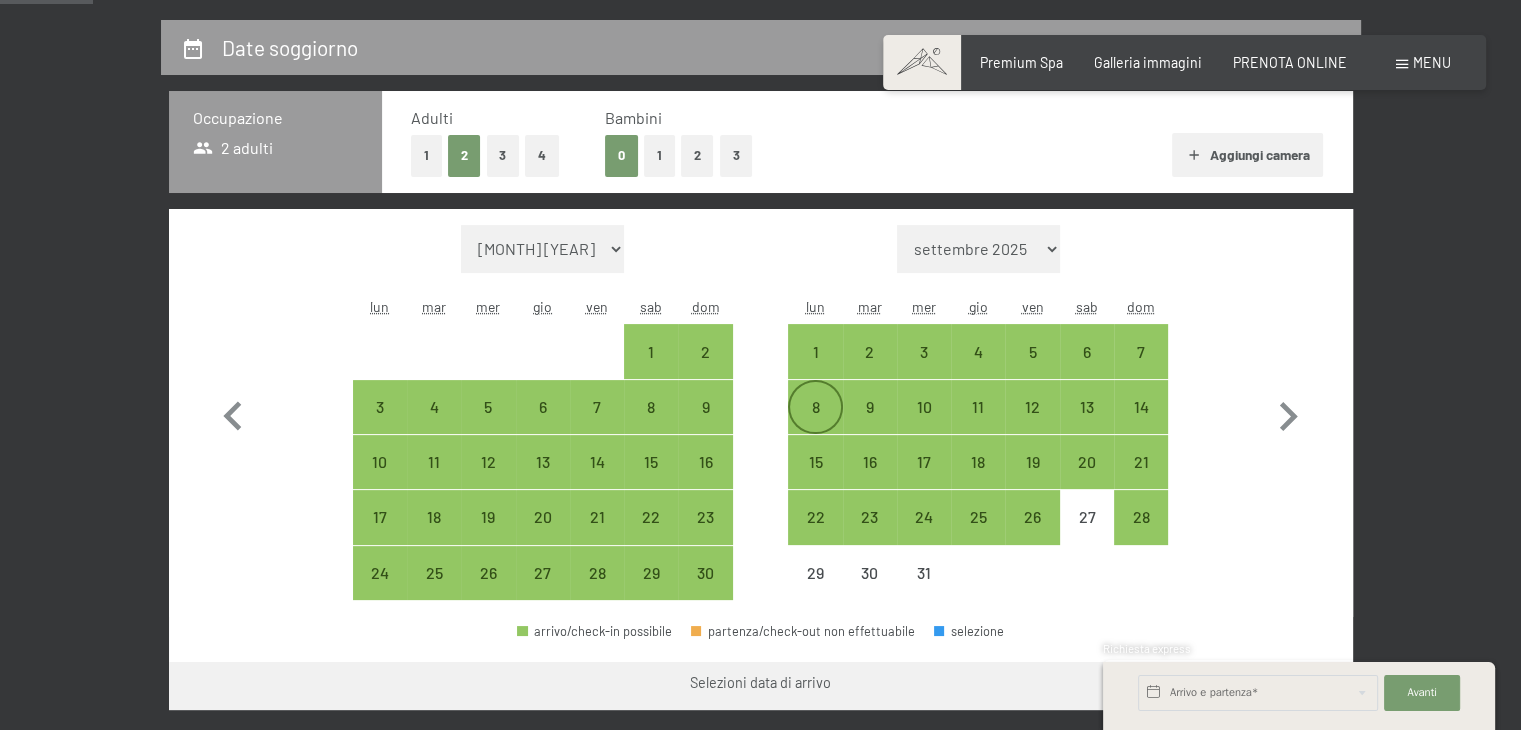 click on "8" at bounding box center [815, 424] 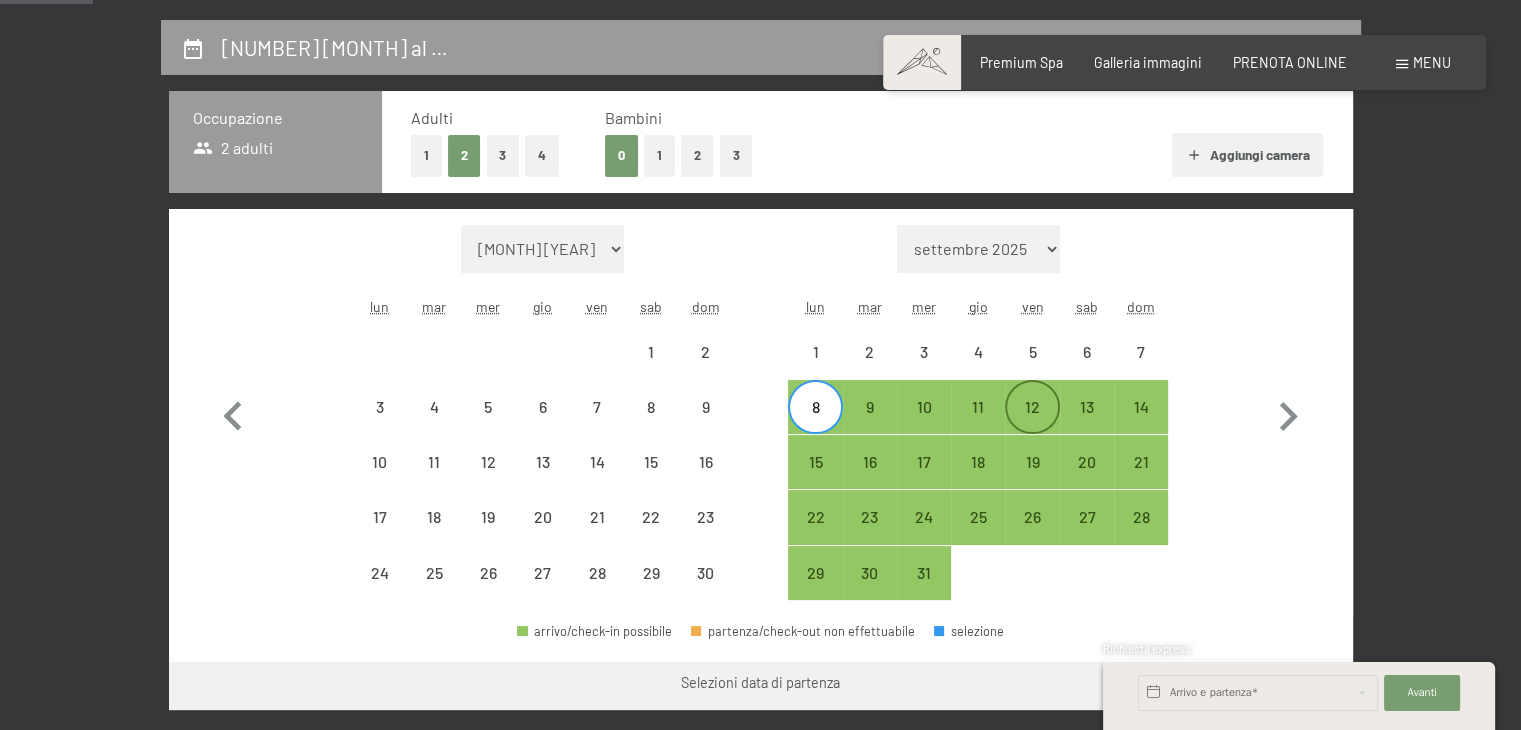 click on "12" at bounding box center (1032, 424) 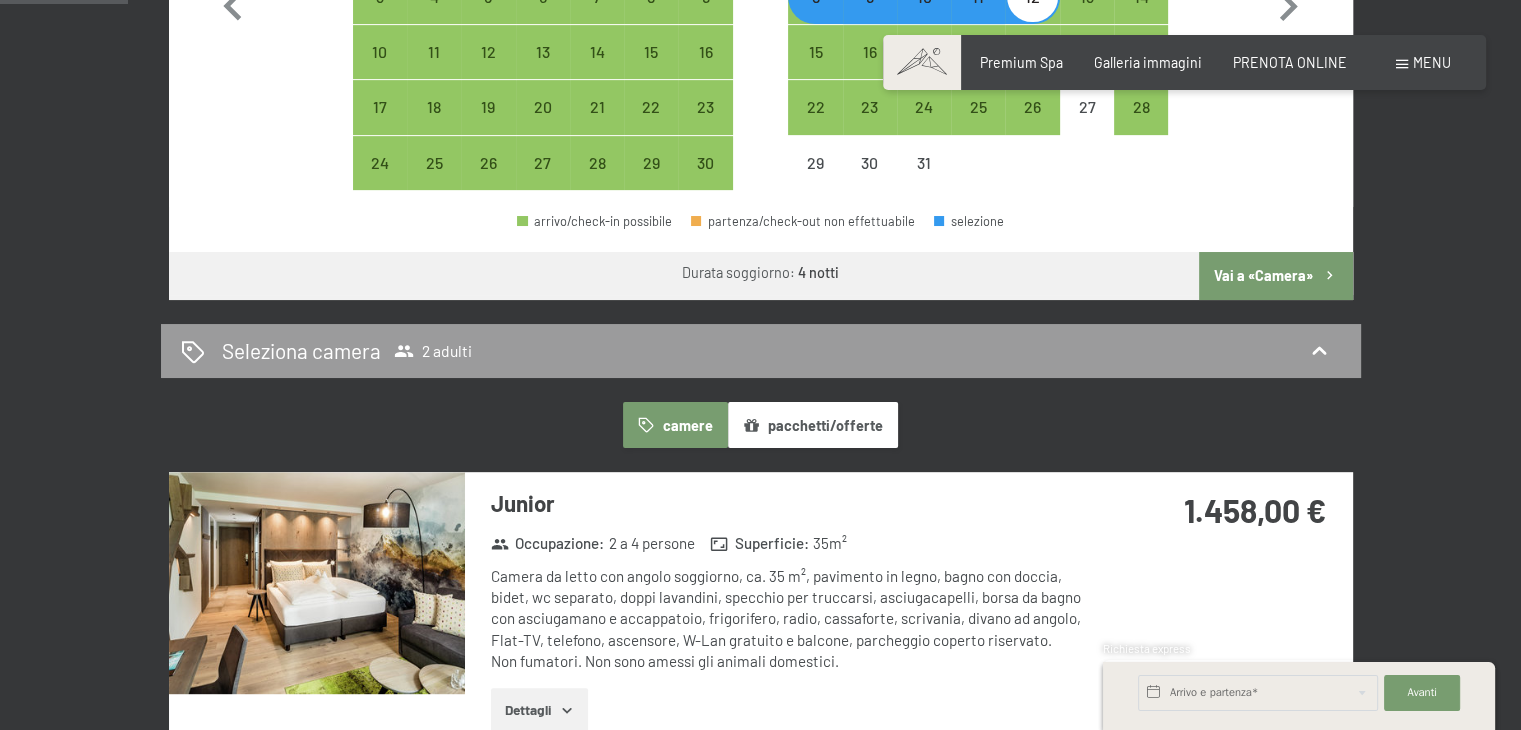 scroll, scrollTop: 836, scrollLeft: 0, axis: vertical 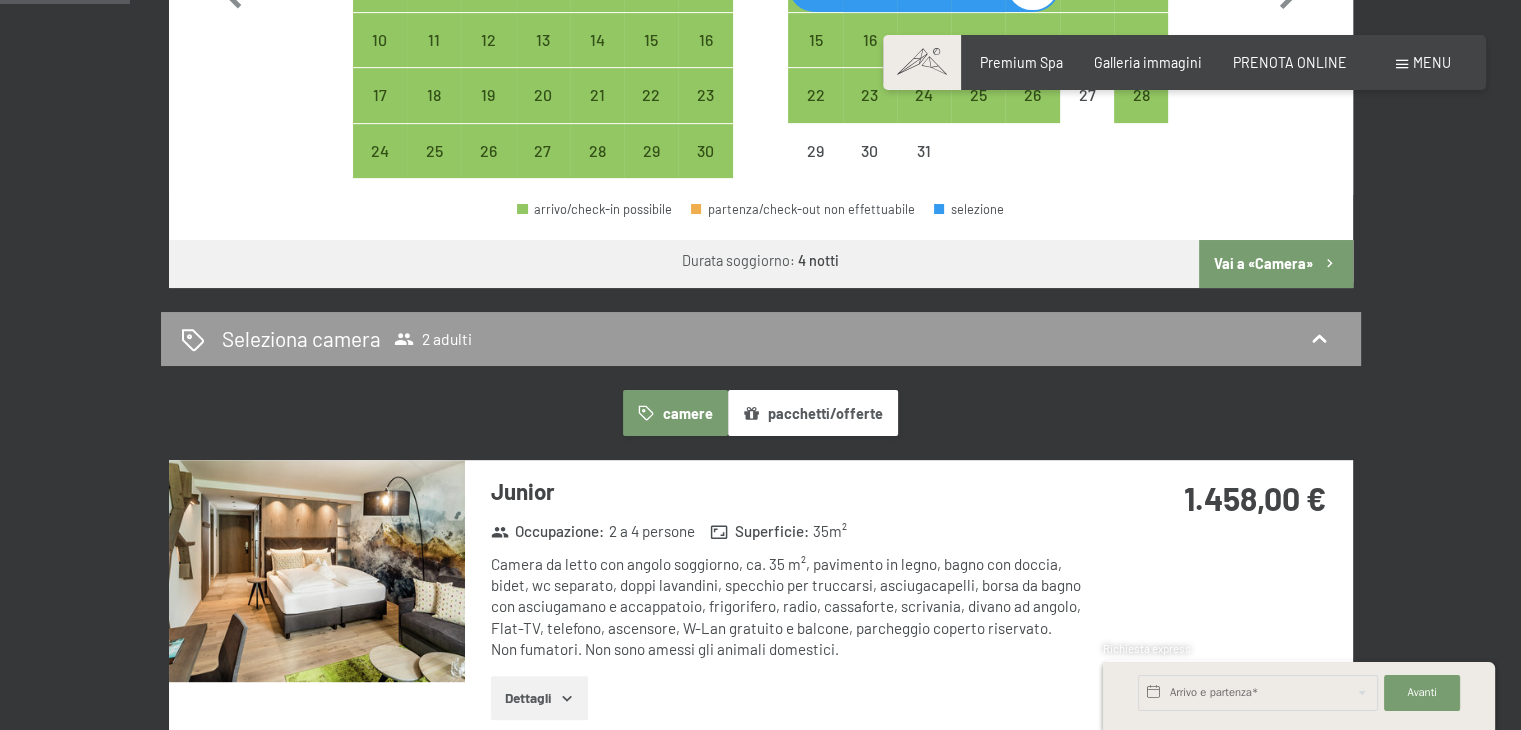 click on "Vai a «Camera»" at bounding box center [1275, 264] 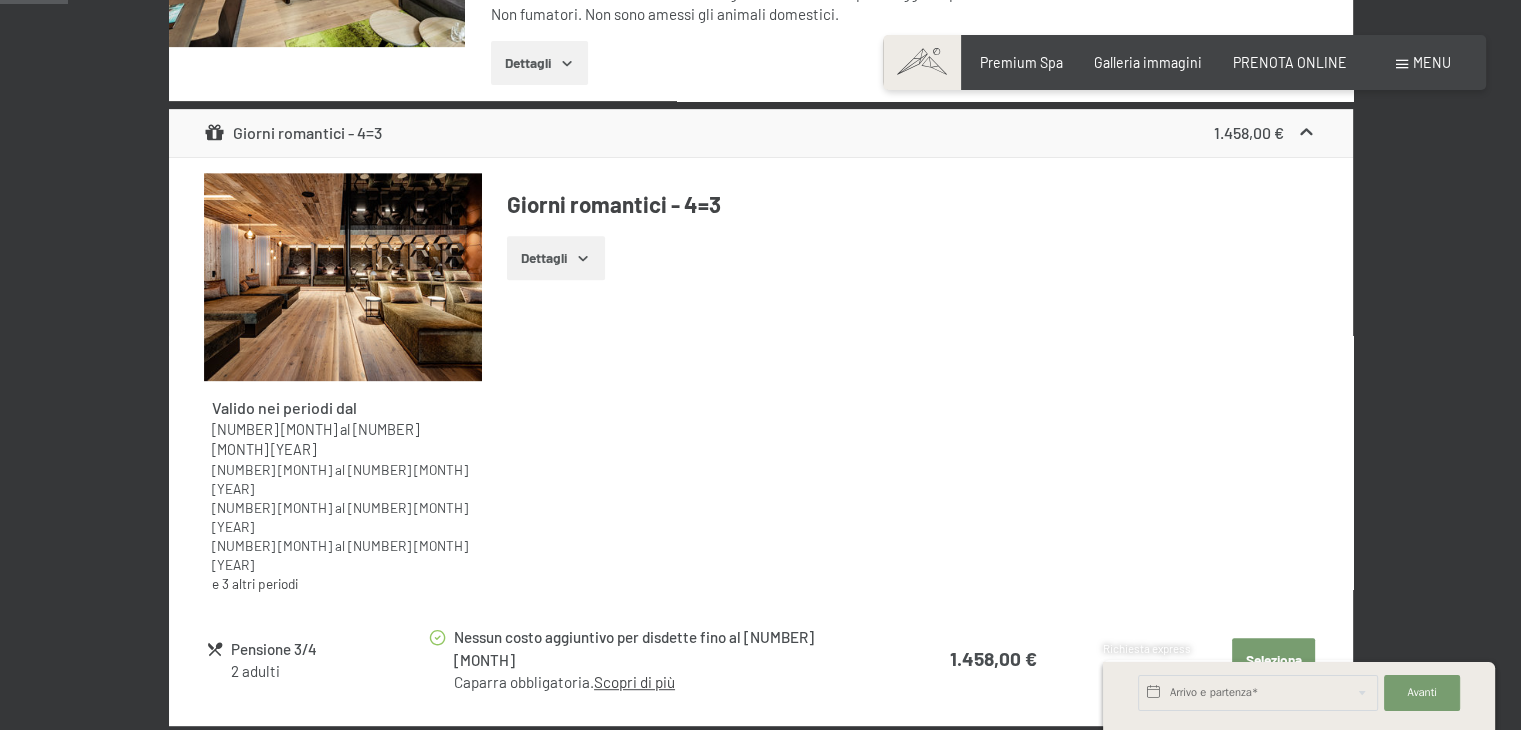 scroll, scrollTop: 433, scrollLeft: 0, axis: vertical 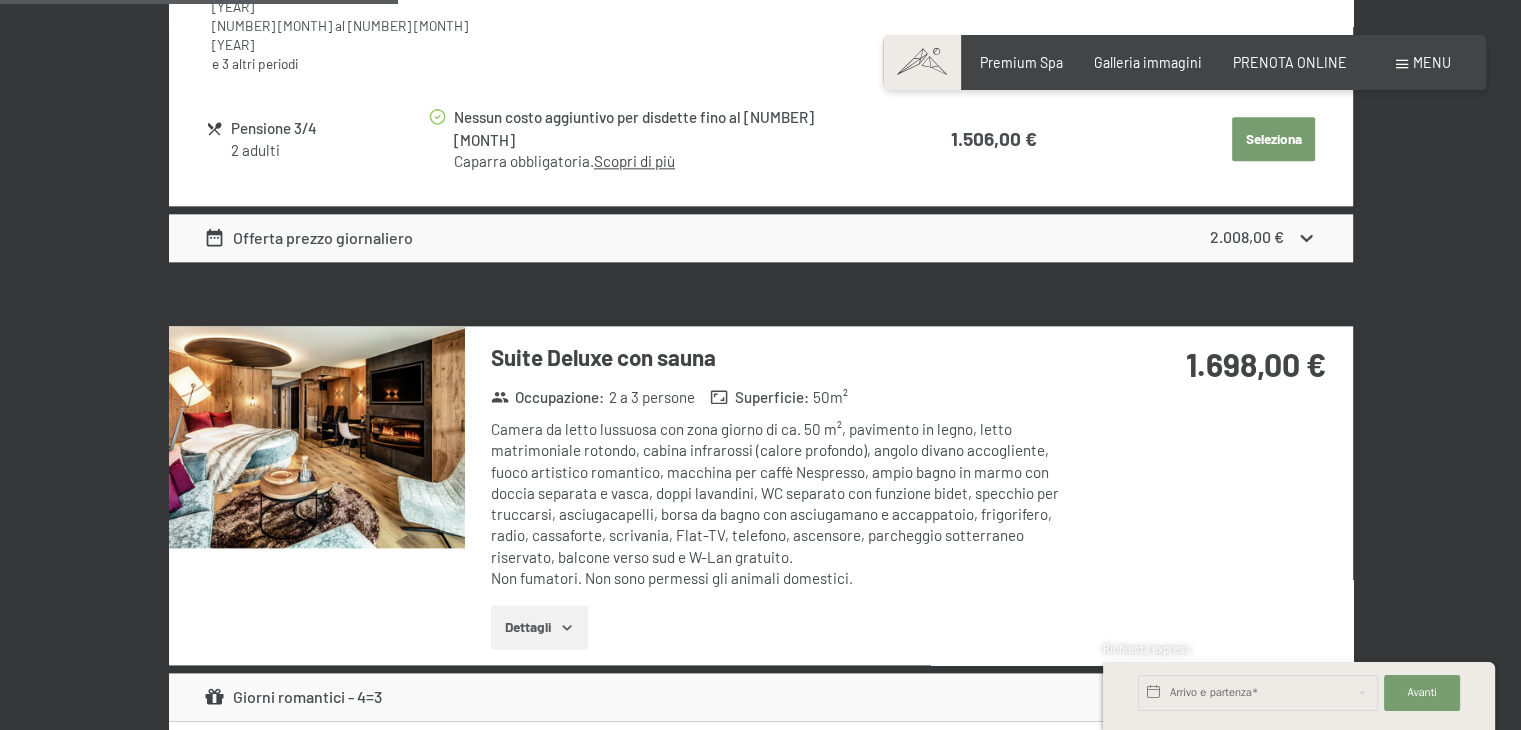 click on "Dettagli" at bounding box center [539, 627] 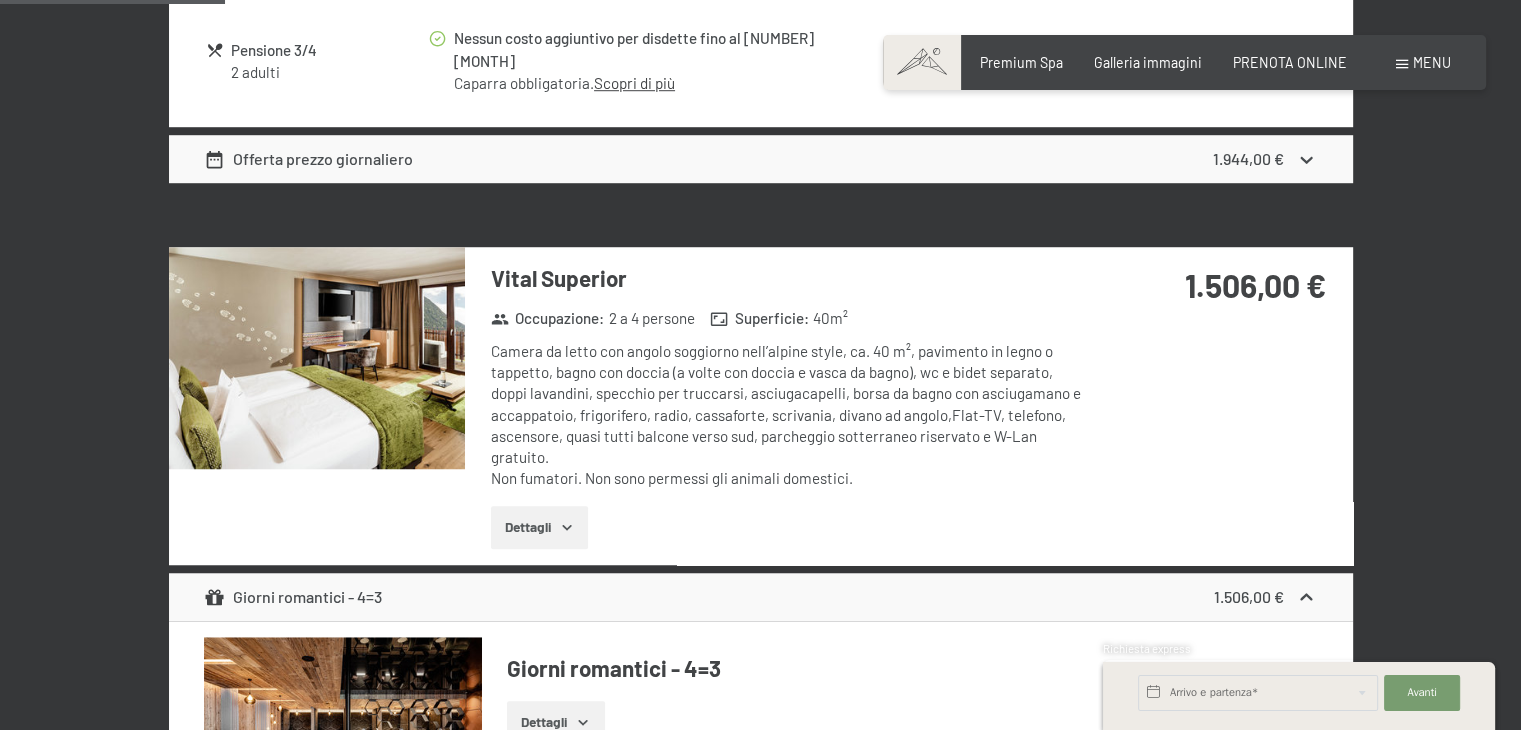 scroll, scrollTop: 1411, scrollLeft: 0, axis: vertical 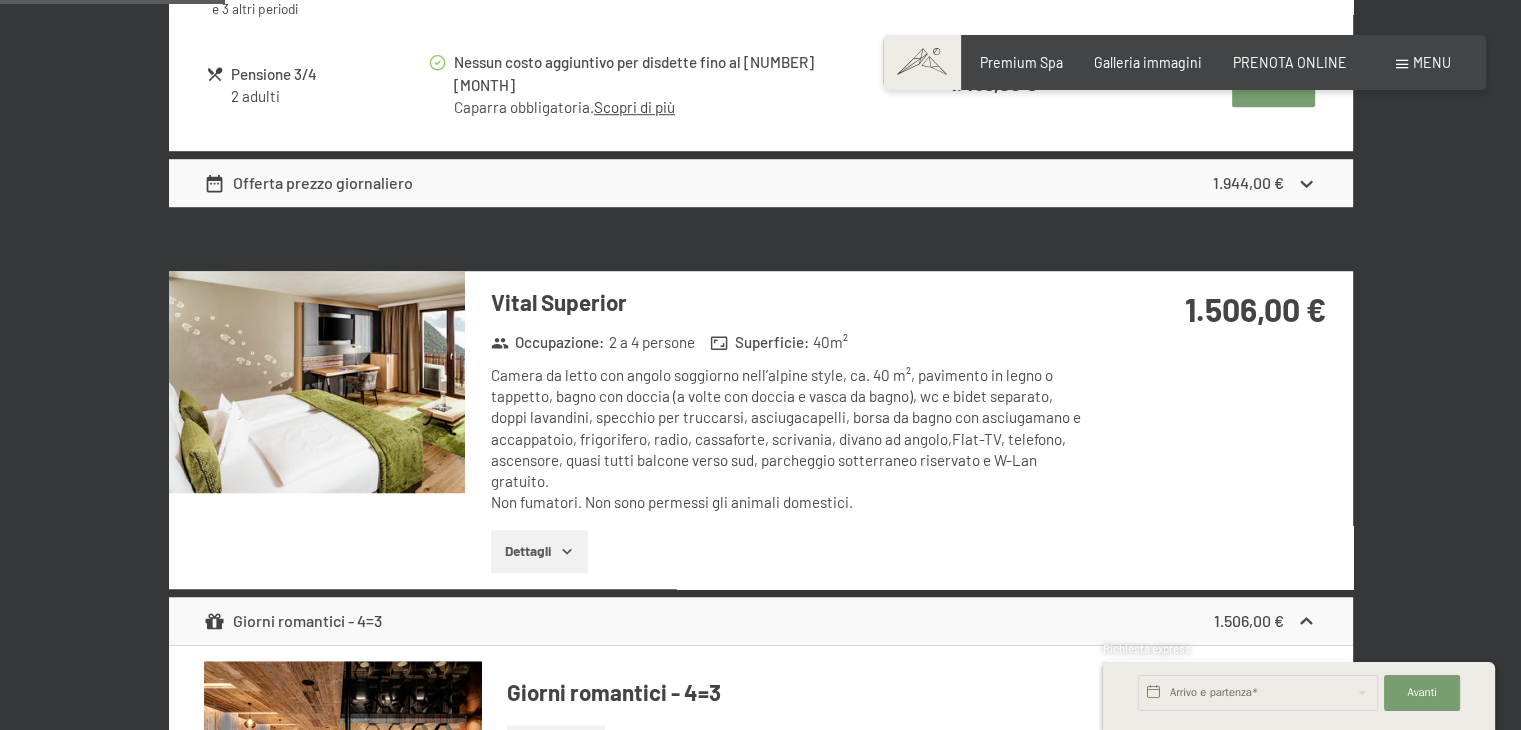 click 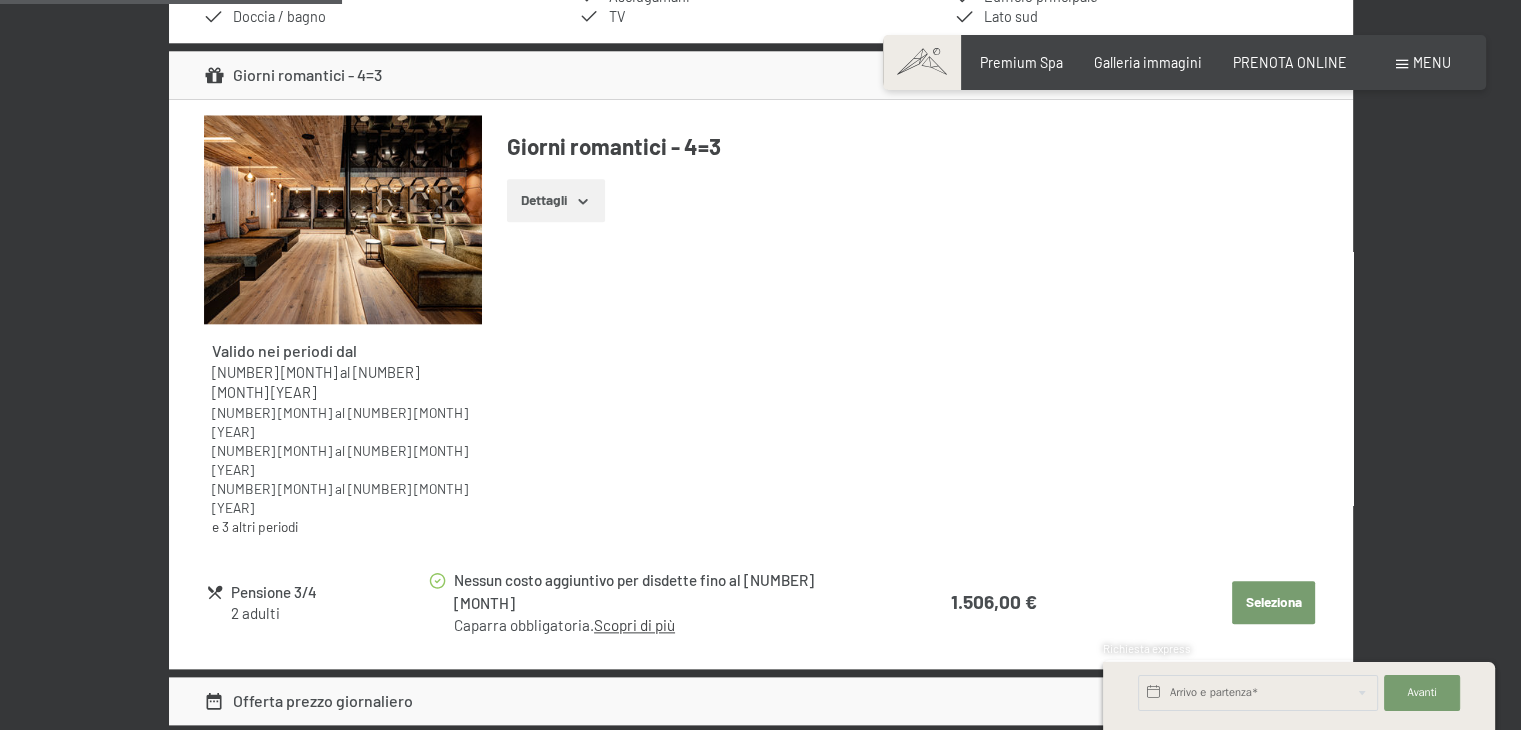 scroll, scrollTop: 2413, scrollLeft: 0, axis: vertical 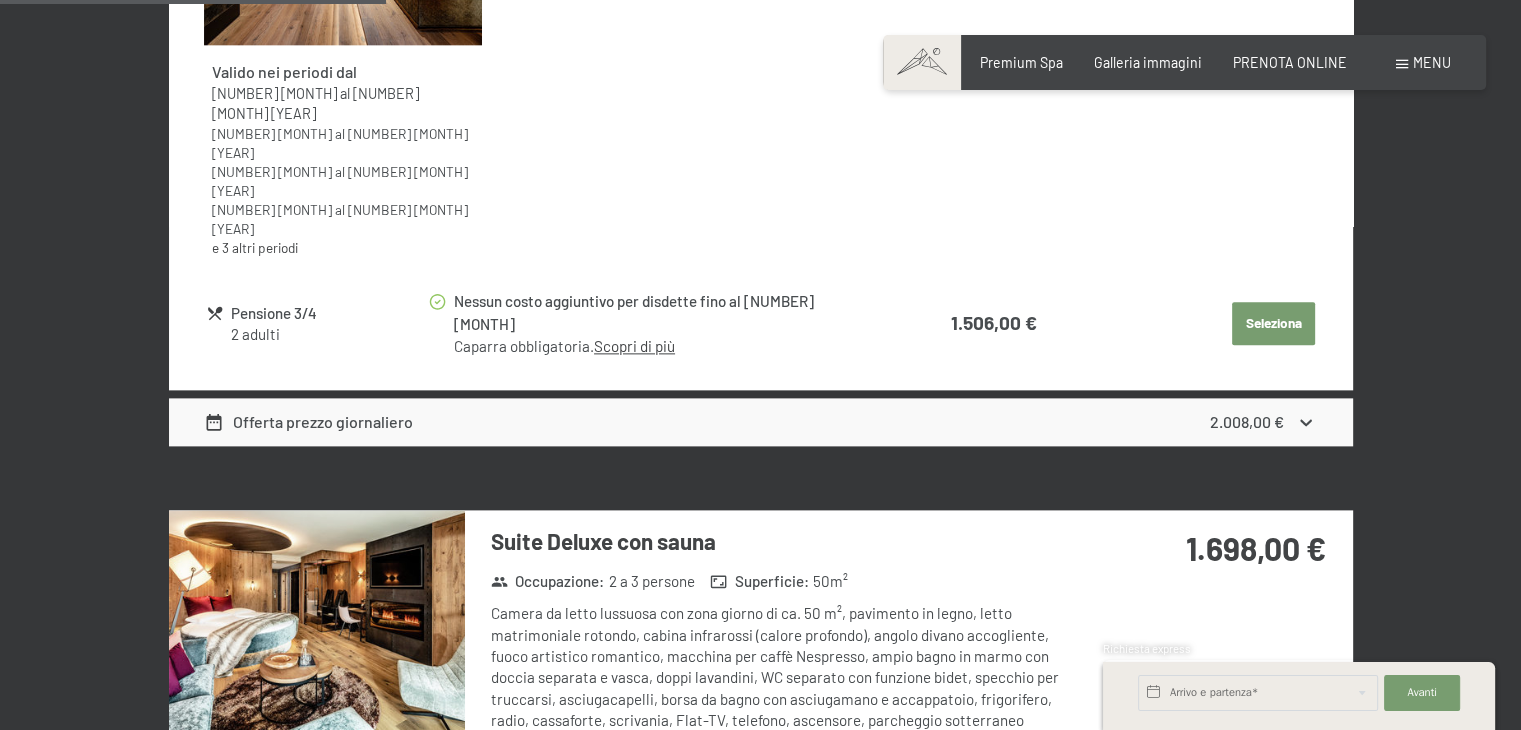 click on "Scopri di più" at bounding box center (634, -956) 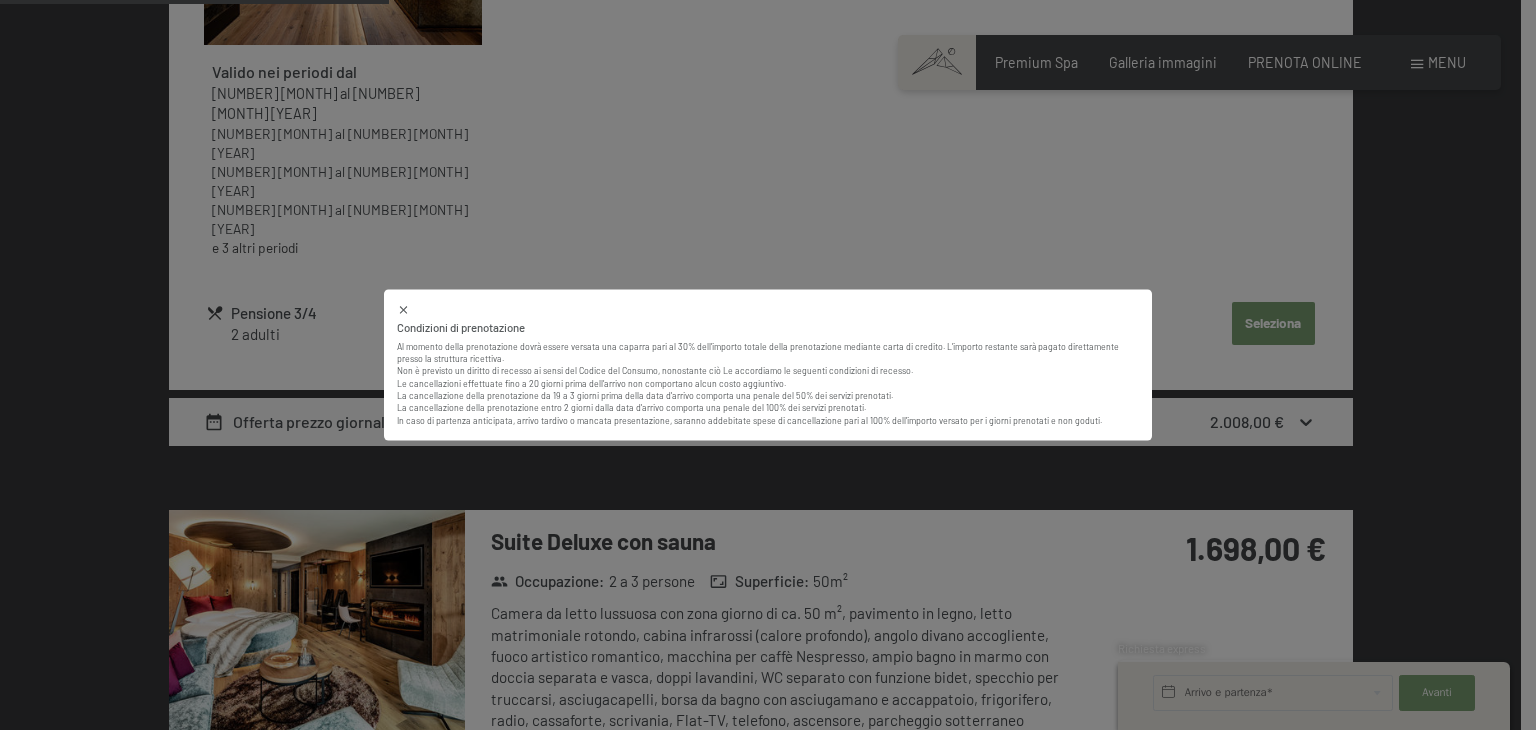 click on "Condizioni di prenotazione Al momento della prenotazione dovrà essere versata una caparra pari al 30% dell’importo totale della prenotazione mediante carta di credito. L’importo restante sarà pagato direttamente presso la struttura ricettiva. Non è previsto un diritto di recesso ai sensi del Codice del Consumo, nonostante ciò Le accordiamo le seguenti condizioni di recesso. Le cancellazioni effettuate fino a 20 giorni prima dell’arrivo non comportano alcun costo aggiuntivo. La cancellazione della prenotazione da 19 a 3 giorni prima della data d'arrivo comporta una penale del 50% dei servizi prenotati. La cancellazione della prenotazione entro 2 giorni dalla data d'arrivo comporta una penale del 100% dei servizi prenotati. In caso di partenza anticipata, arrivo tardivo o mancata presentazione, saranno addebitate spese di cancellazione pari al 100% dell'importo versato per i giorni prenotati e non goduti." at bounding box center [768, 365] 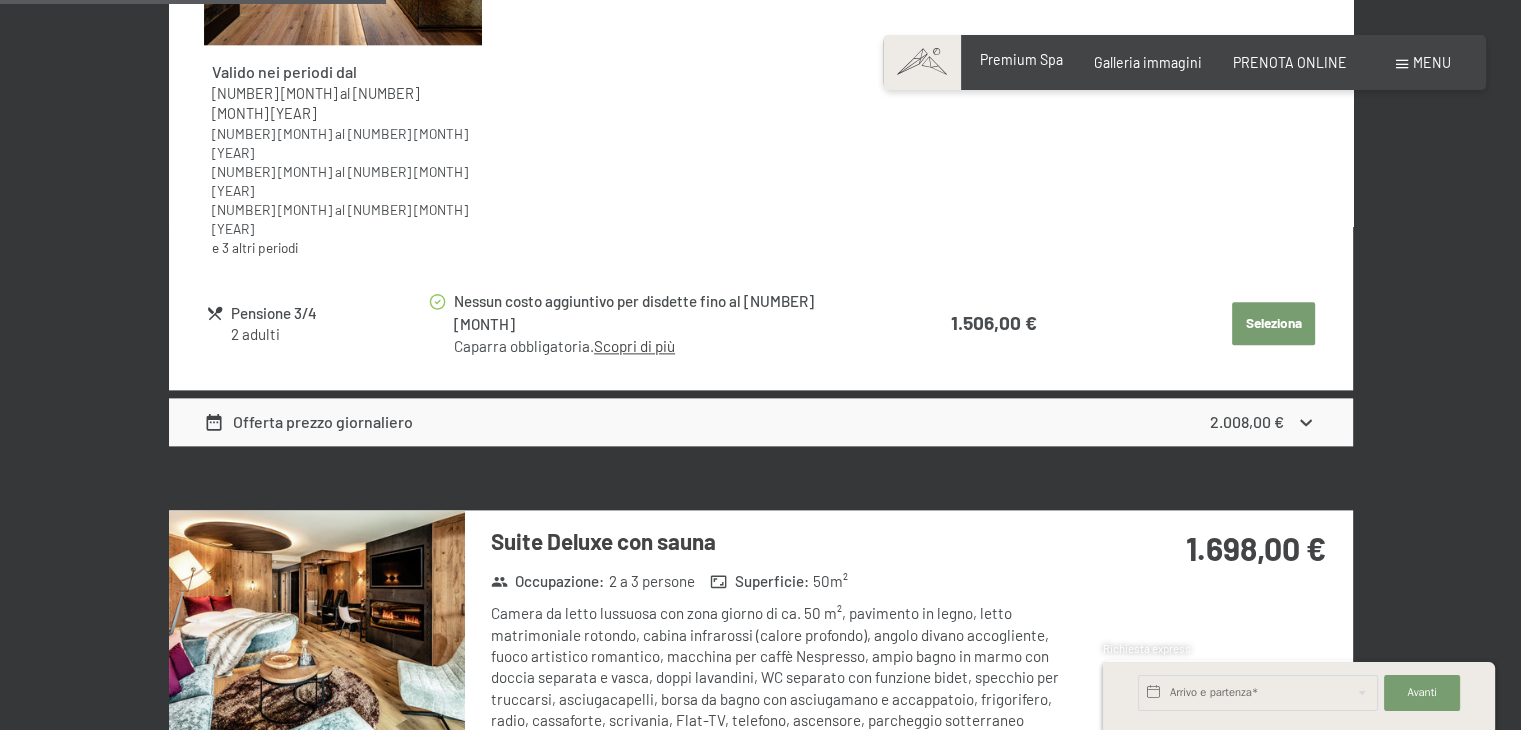 click on "Premium Spa" at bounding box center (1021, 59) 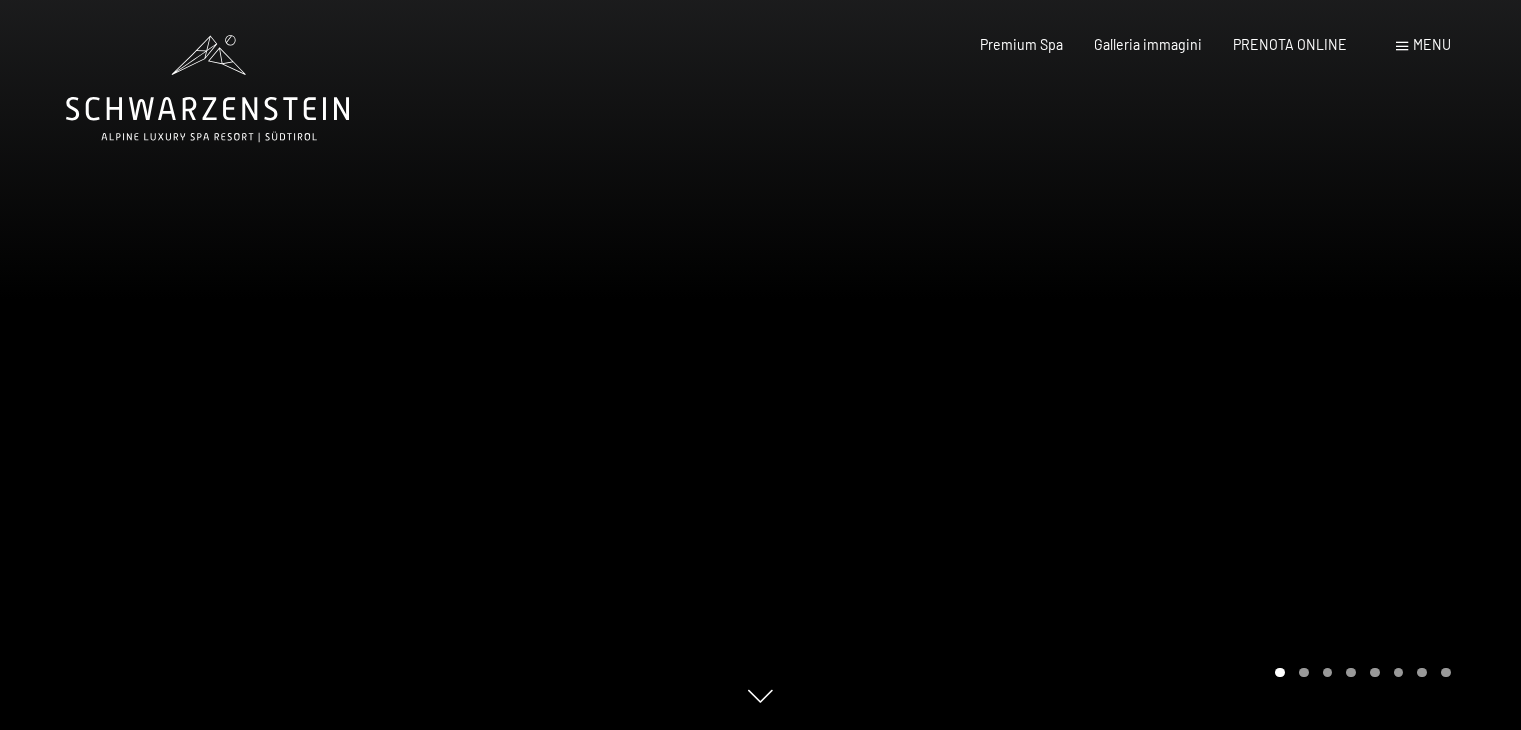 scroll, scrollTop: 0, scrollLeft: 0, axis: both 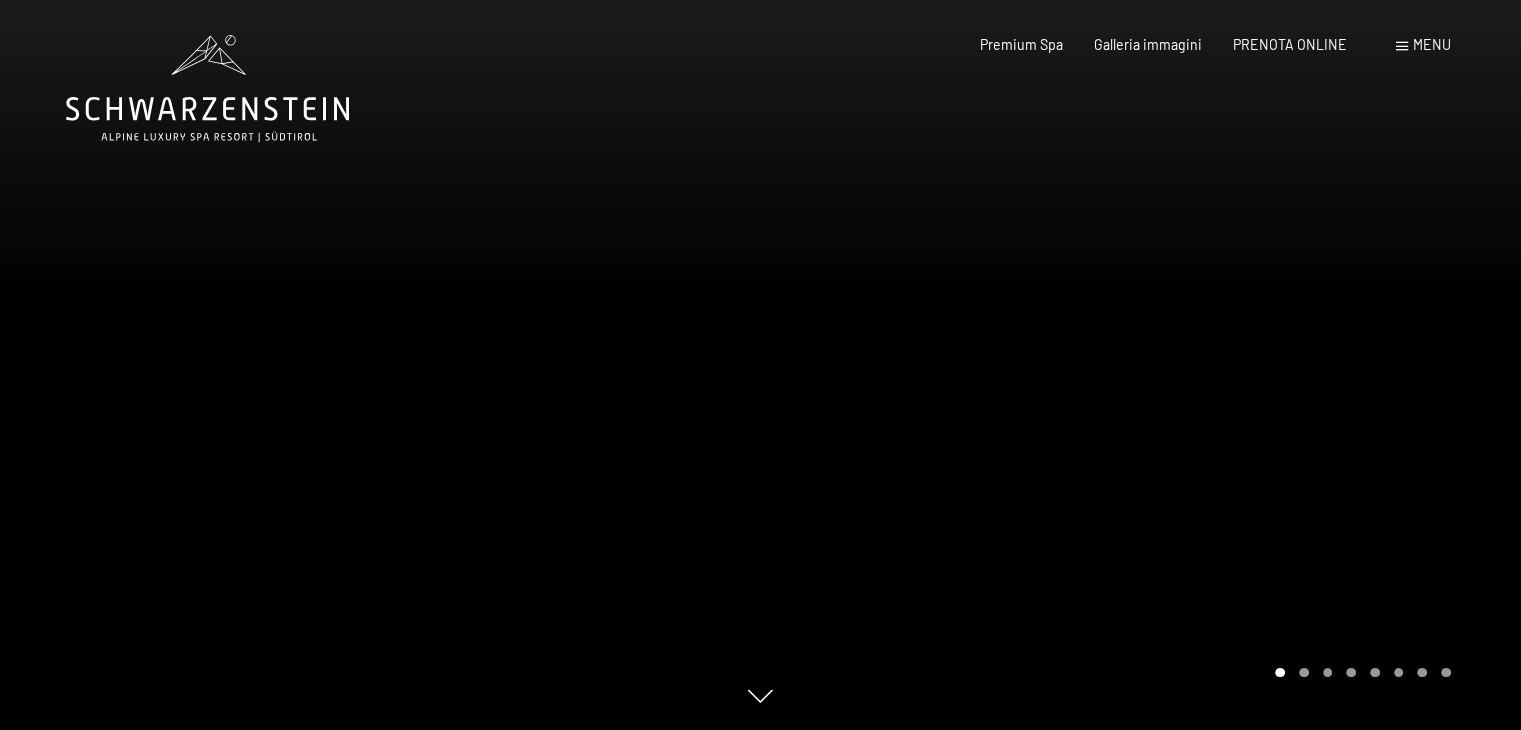 click at bounding box center (760, 696) 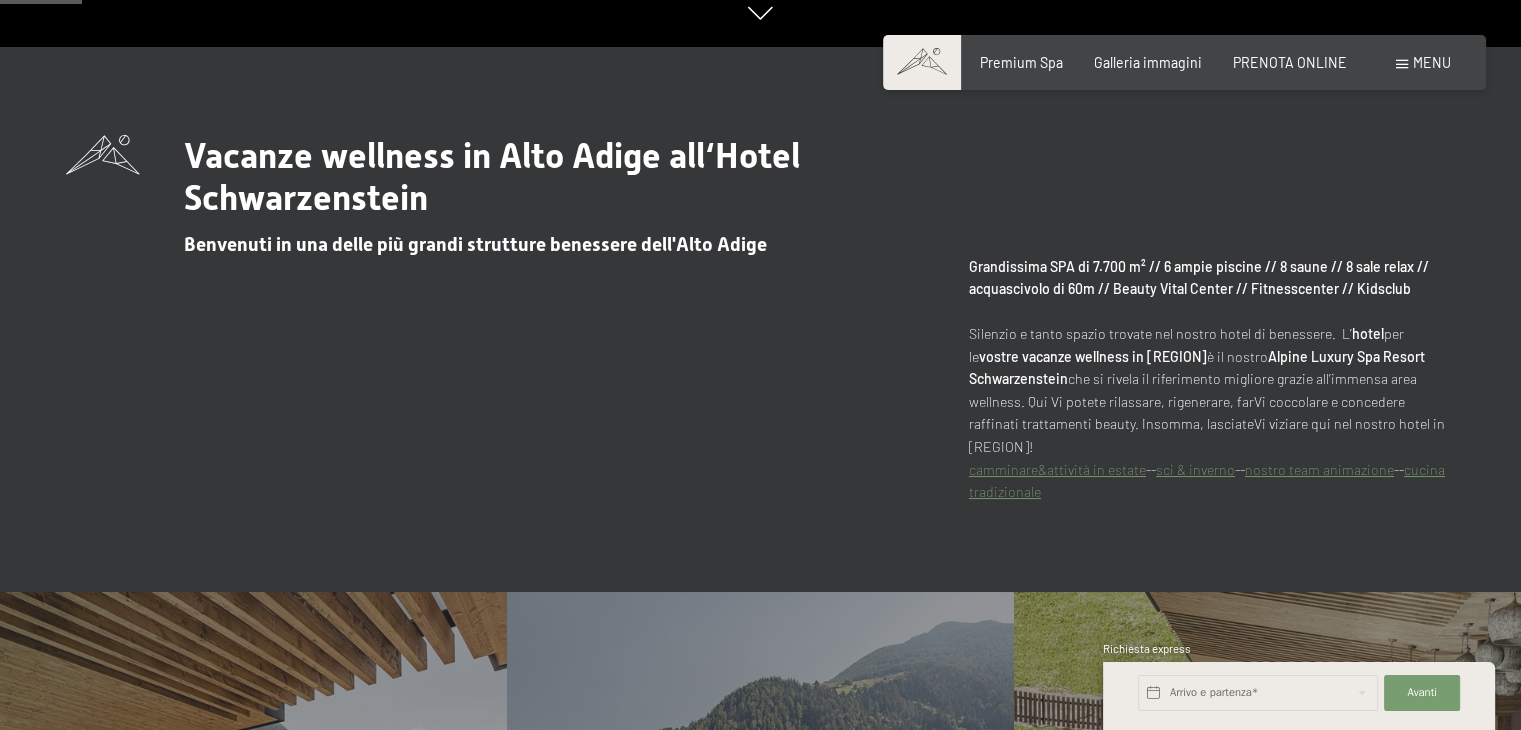 scroll, scrollTop: 684, scrollLeft: 0, axis: vertical 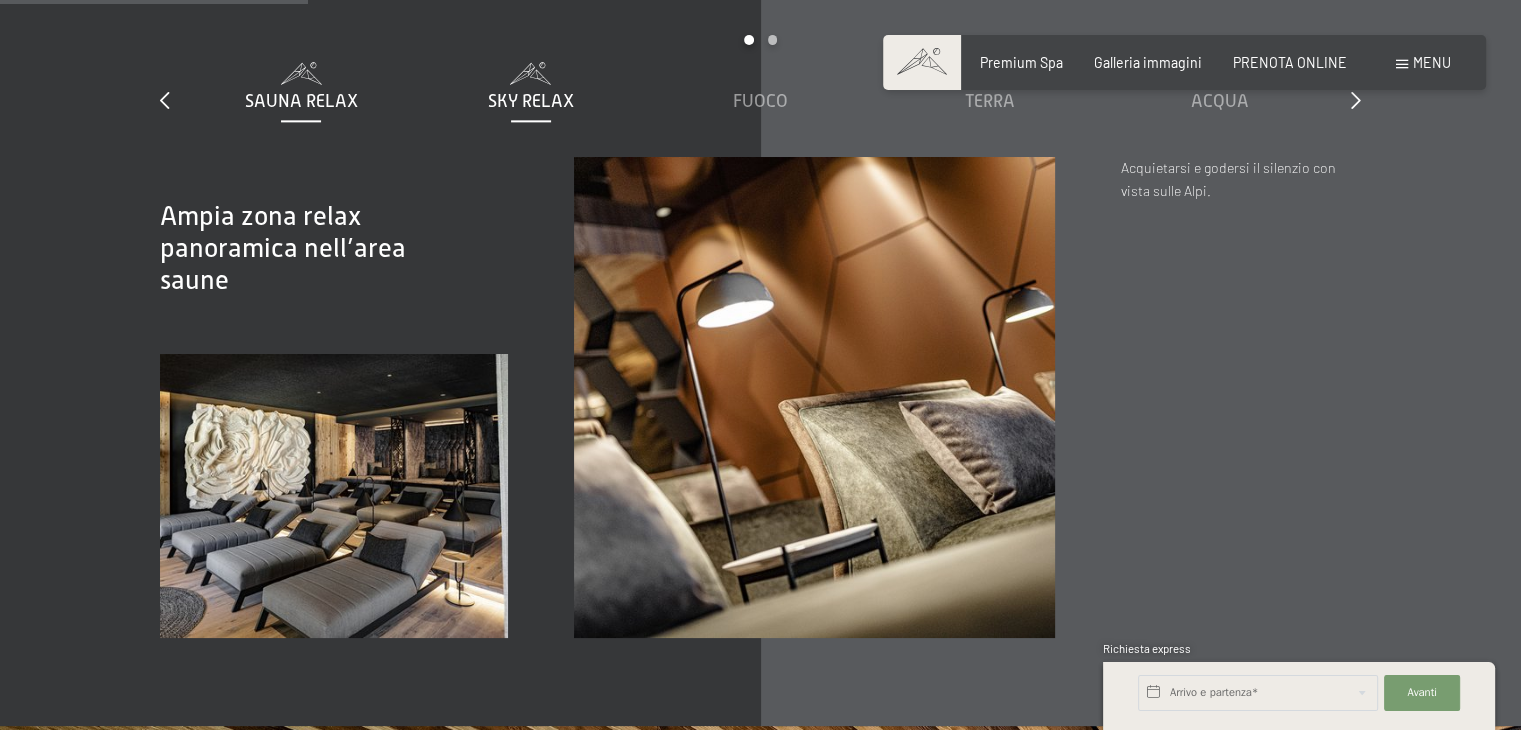 click on "Sky Relax" at bounding box center (531, 101) 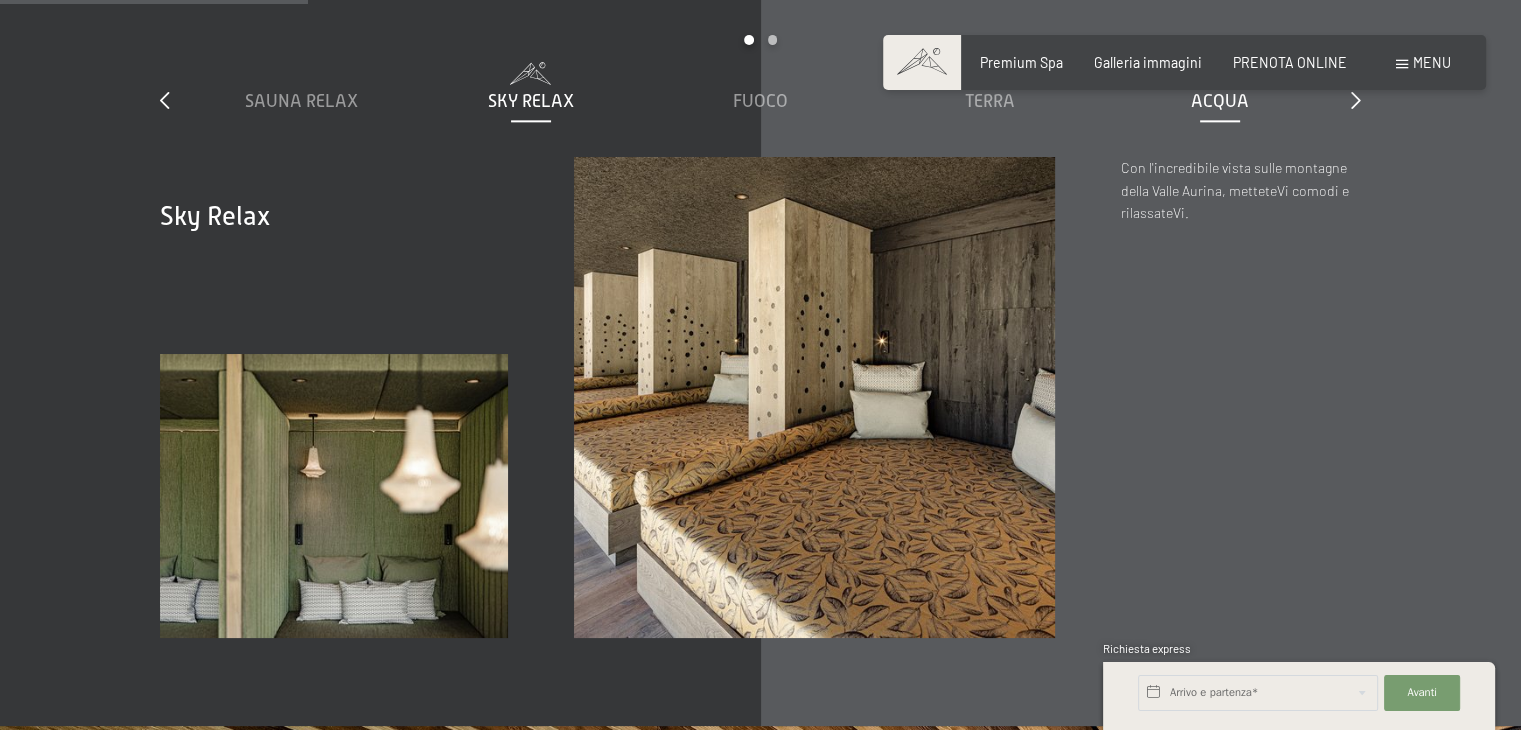 click on "Acqua" at bounding box center (1220, 101) 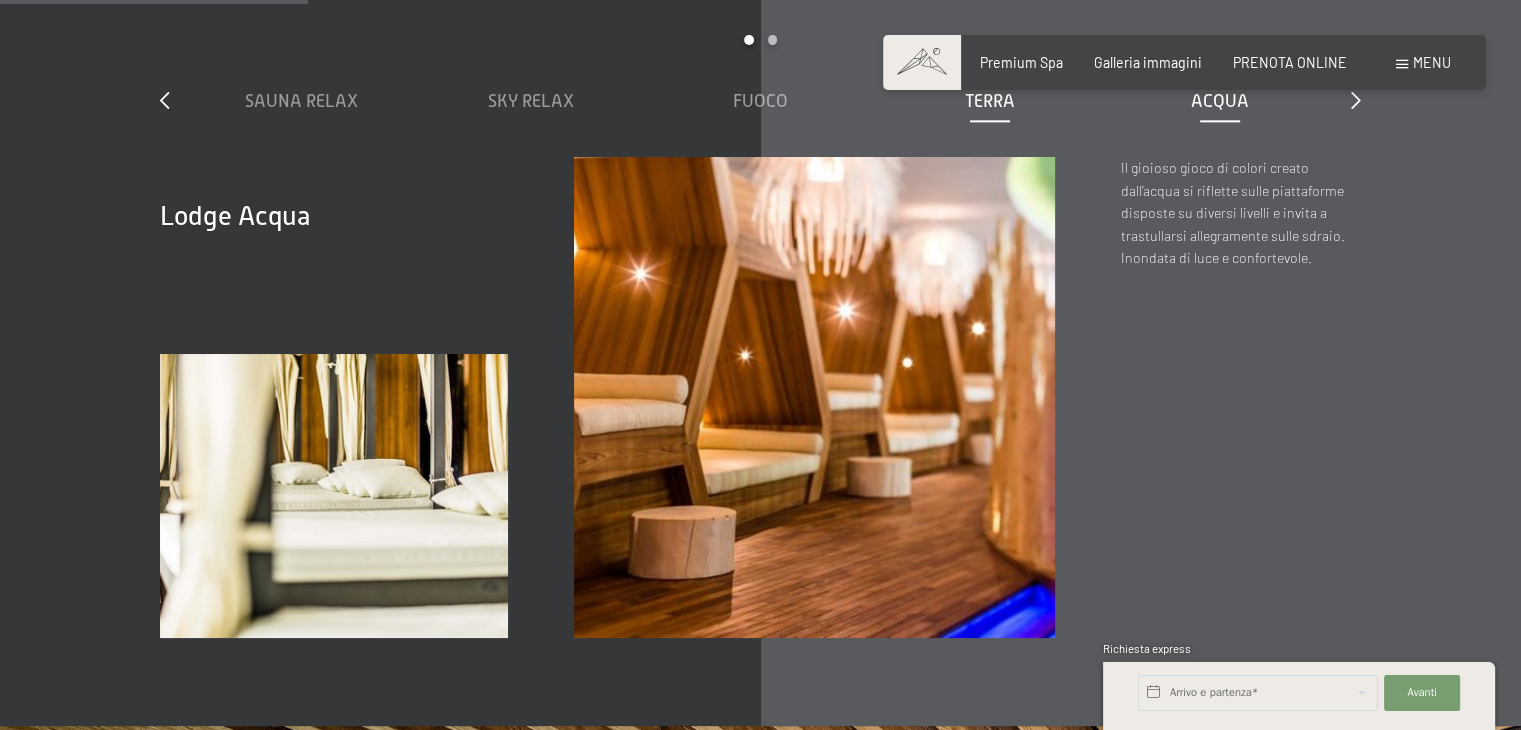 click on "Terra" at bounding box center (990, 101) 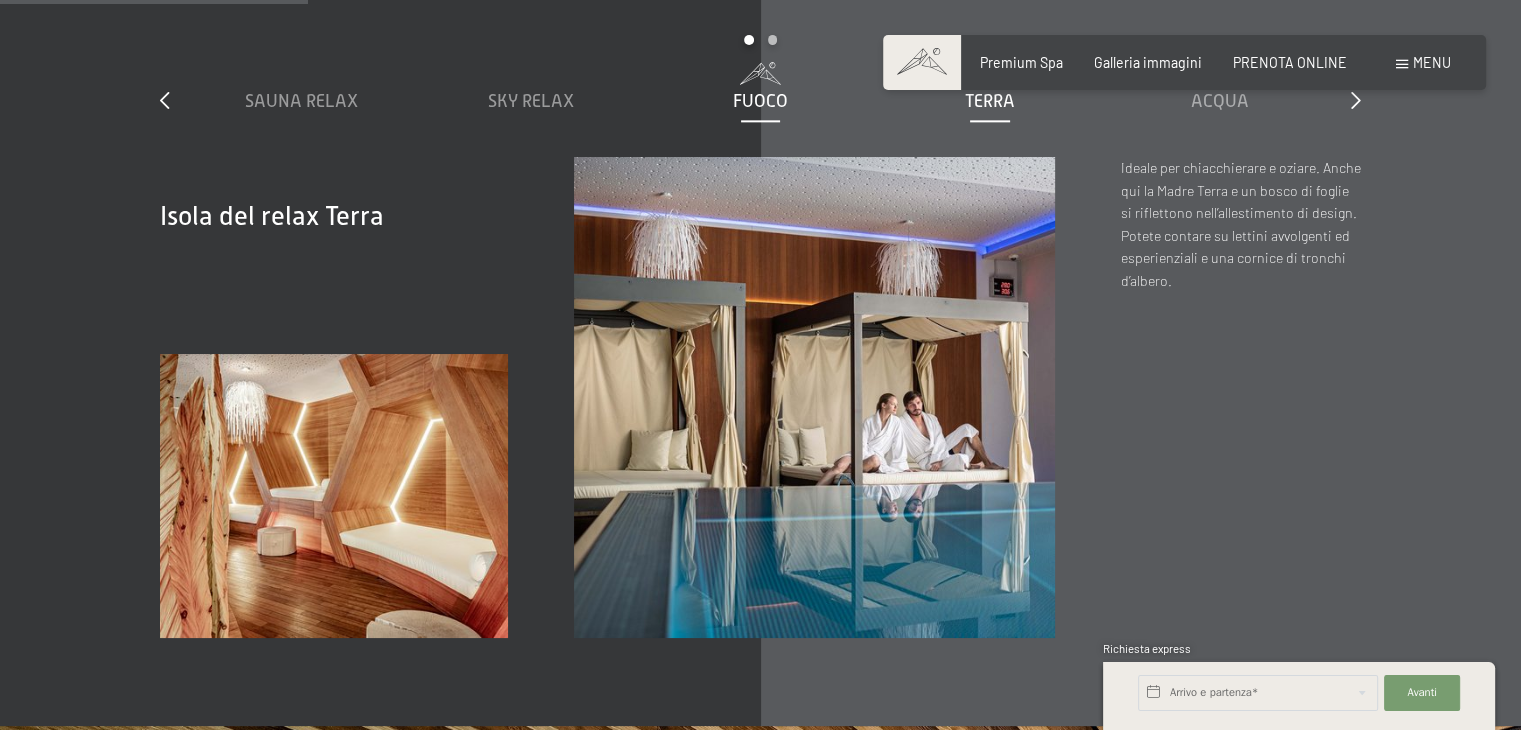click on "Fuoco" at bounding box center (760, 101) 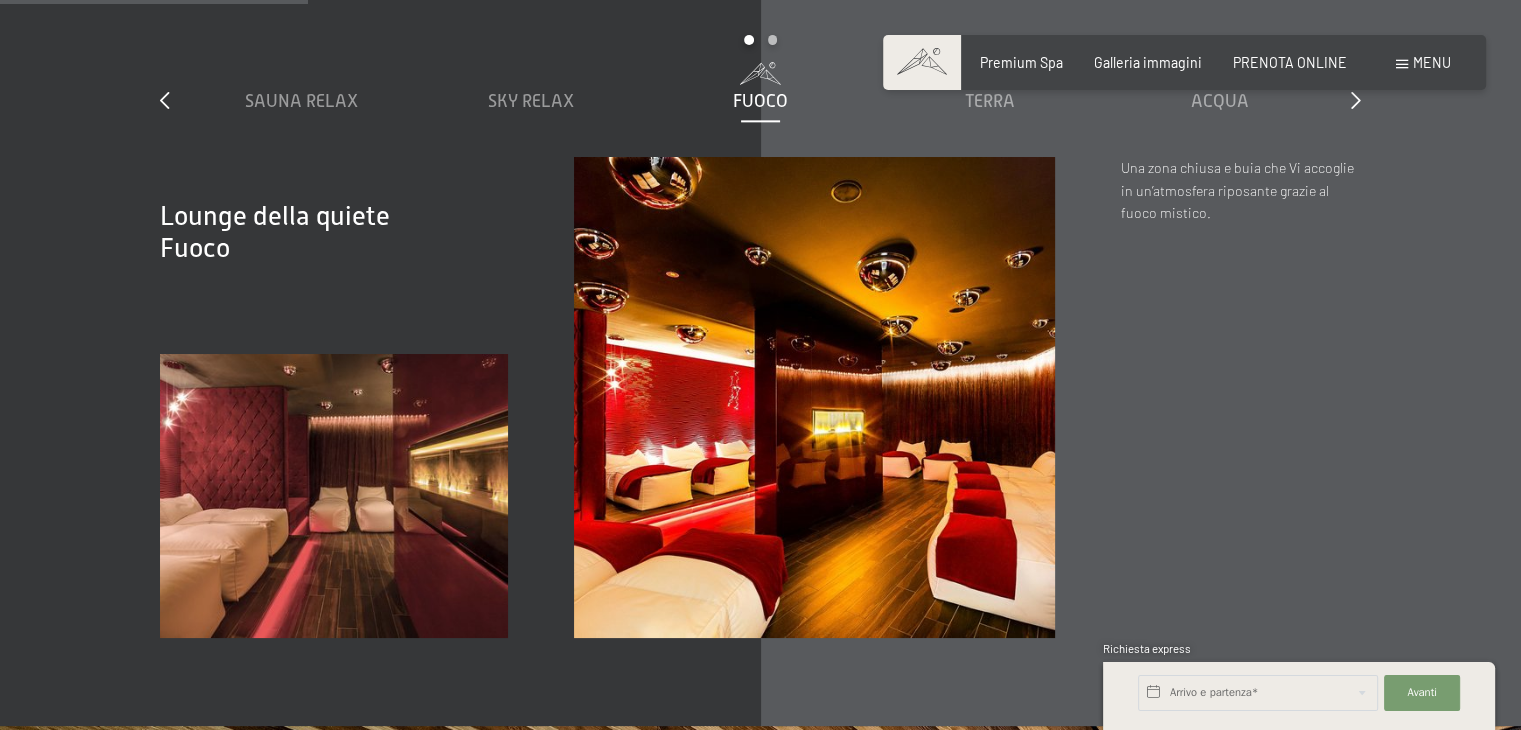 click on "Oasi di quiete             slide  1 to 5   of 7         Sauna relax             Sky Relax             Fuoco              Terra             Acqua              Aria              Settimo Cielo                                      Ampia zona relax panoramica nell’area saune                          Ampia zona relax panoramica nell’area saune            Acquietarsi e godersi il silenzio con vista sulle Alpi.                  Sky Relax                         Sky Relax           Con l'incredibile vista sulle montagne della Valle Aurina, metteteVi comodi e rilassateVi.                 Lounge della quiete Fuoco                          Lounge della quiete Fuoco            Una zona chiusa e buia che Vi accoglie in un’atmosfera riposante grazie al fuoco mistico.                 Isola del relax Terra                          Isola del relax Terra                            Lodge Acqua                          Lodge Acqua                            Celle dell’alveare – Ali di quiete Aria" at bounding box center (760, 293) 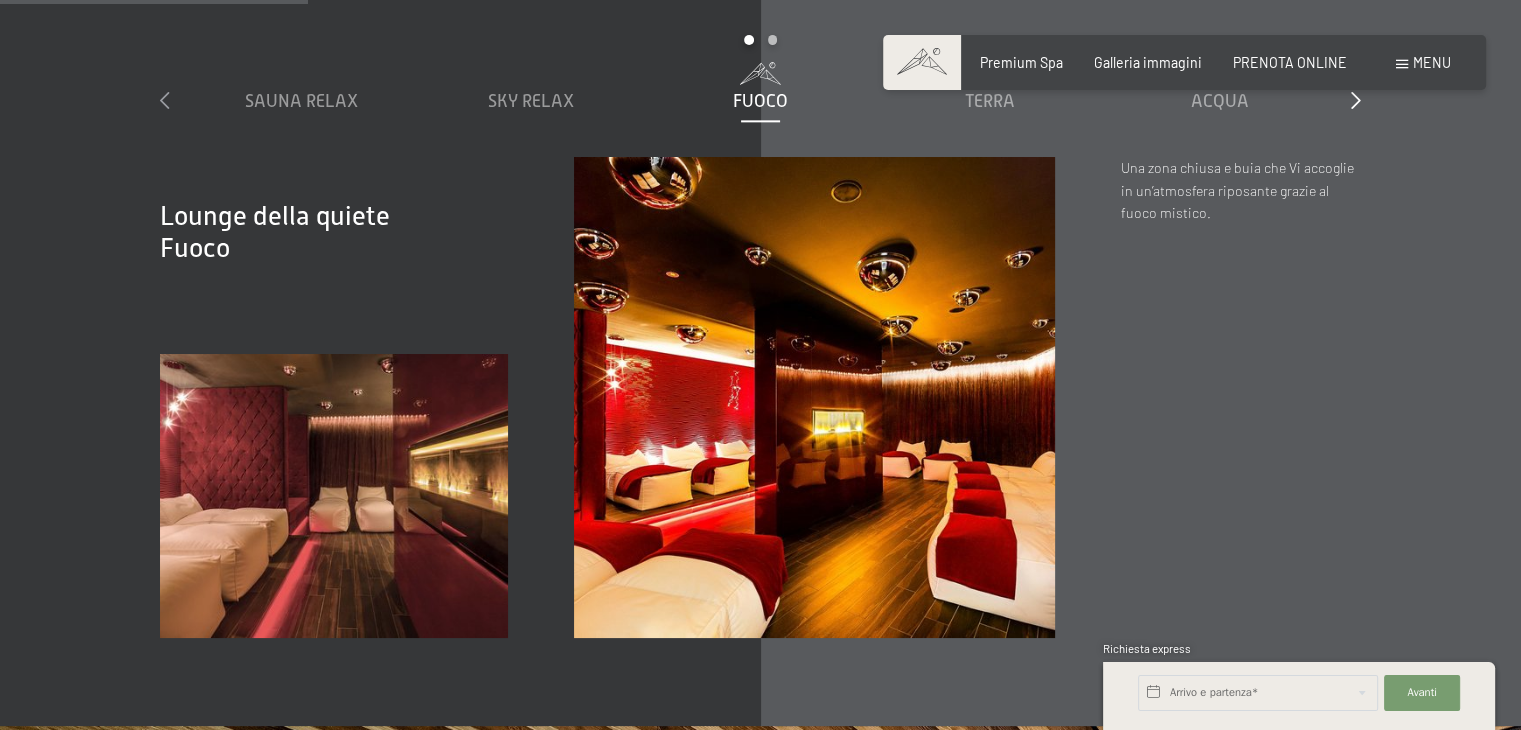 click at bounding box center (165, 100) 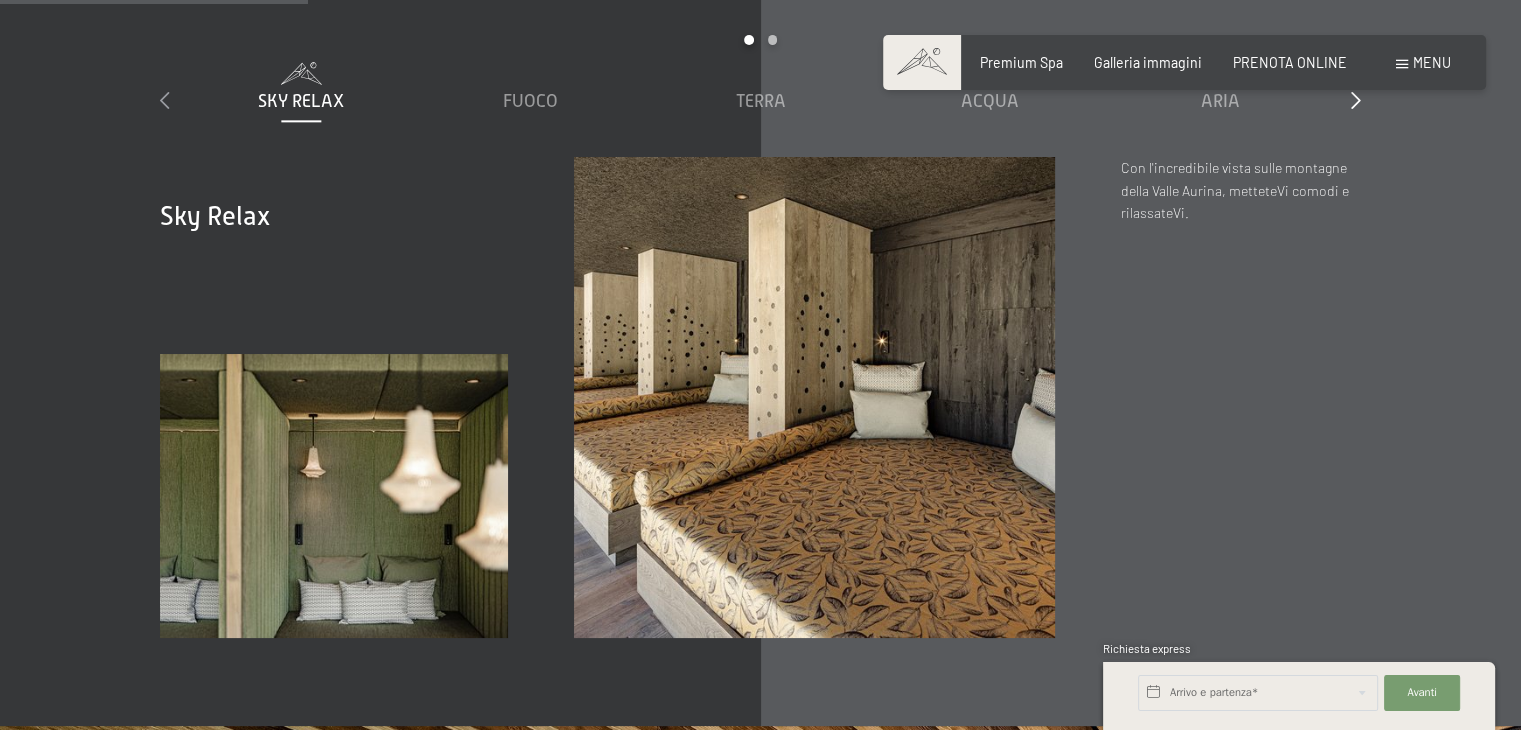 click at bounding box center (165, 100) 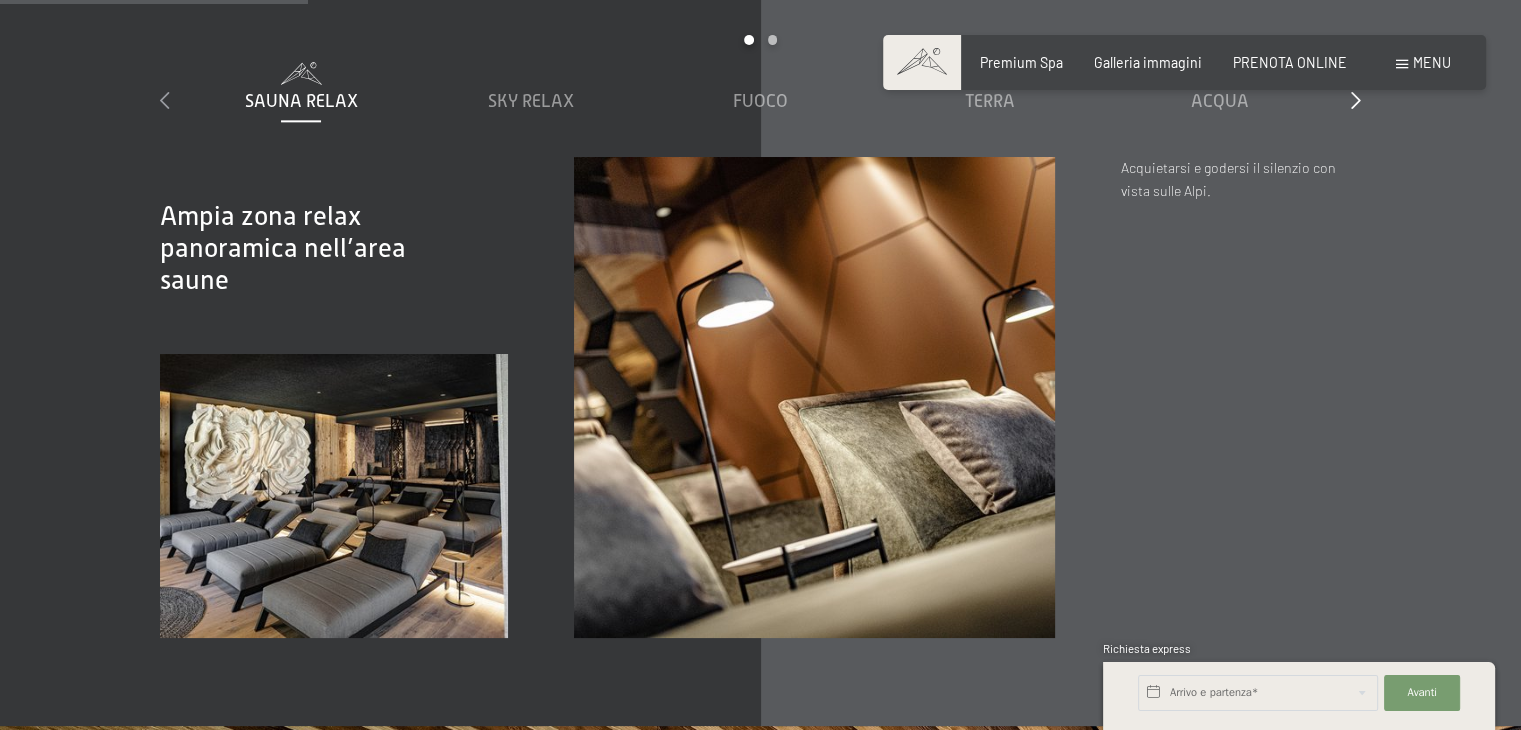 click at bounding box center [165, 100] 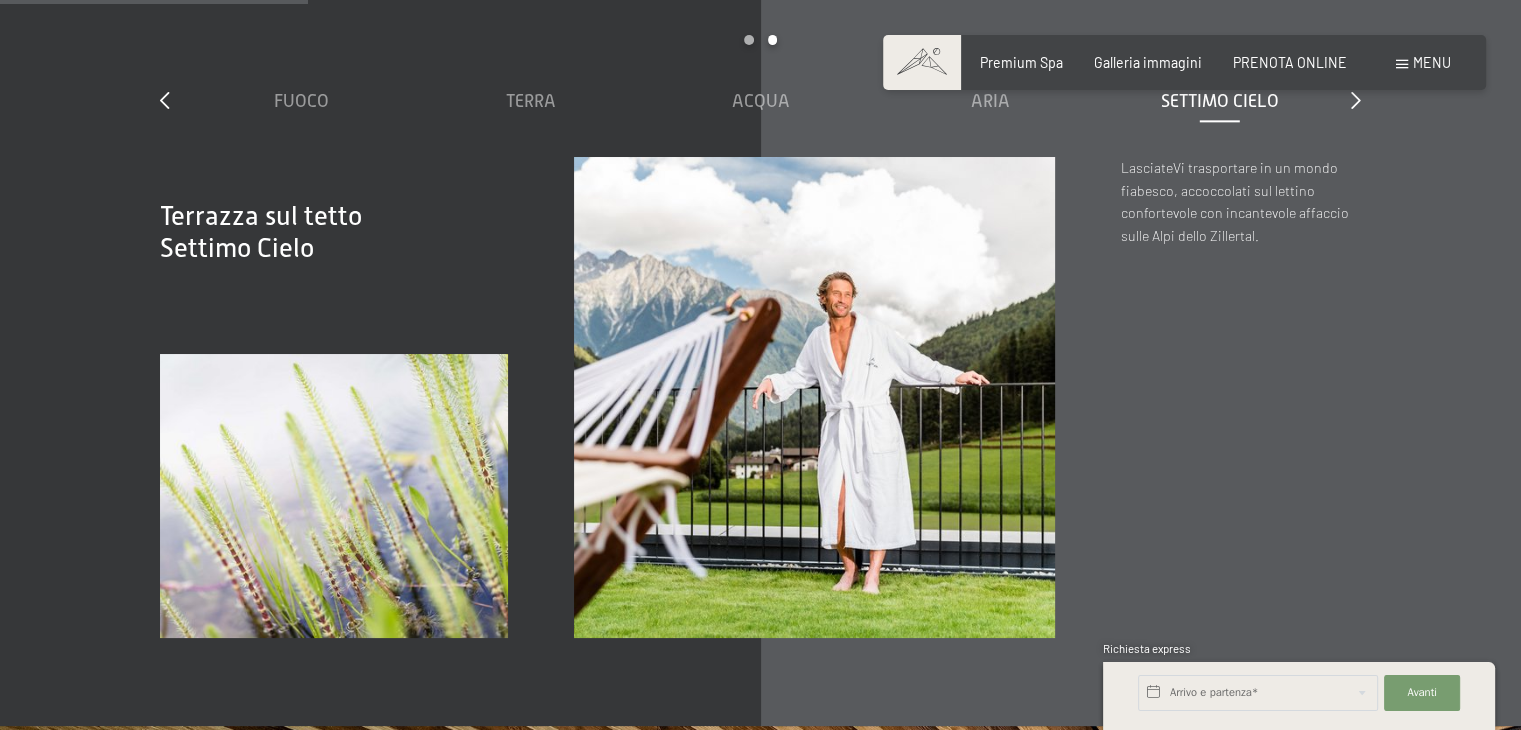 click on "Settimo Cielo" at bounding box center (1220, 101) 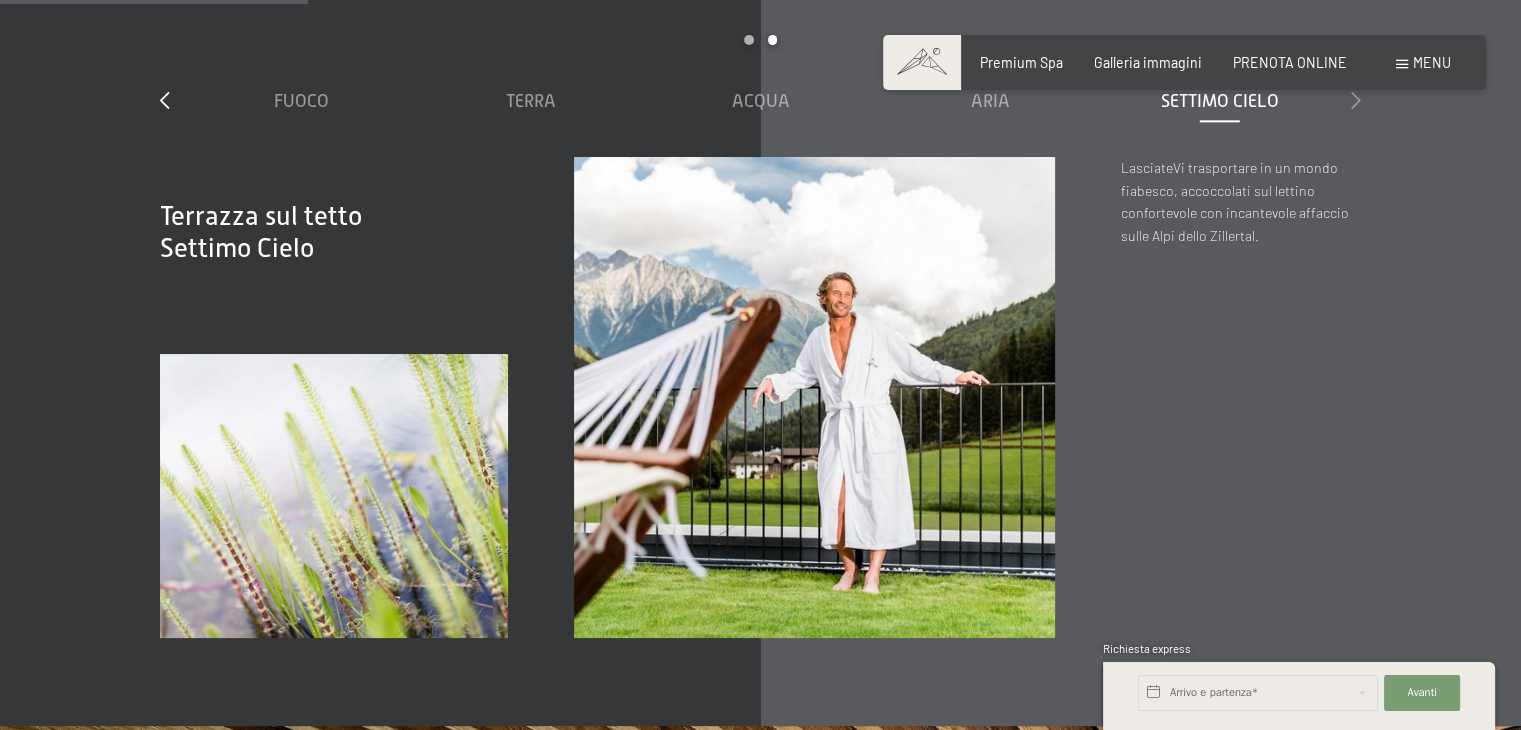 click at bounding box center [1356, 100] 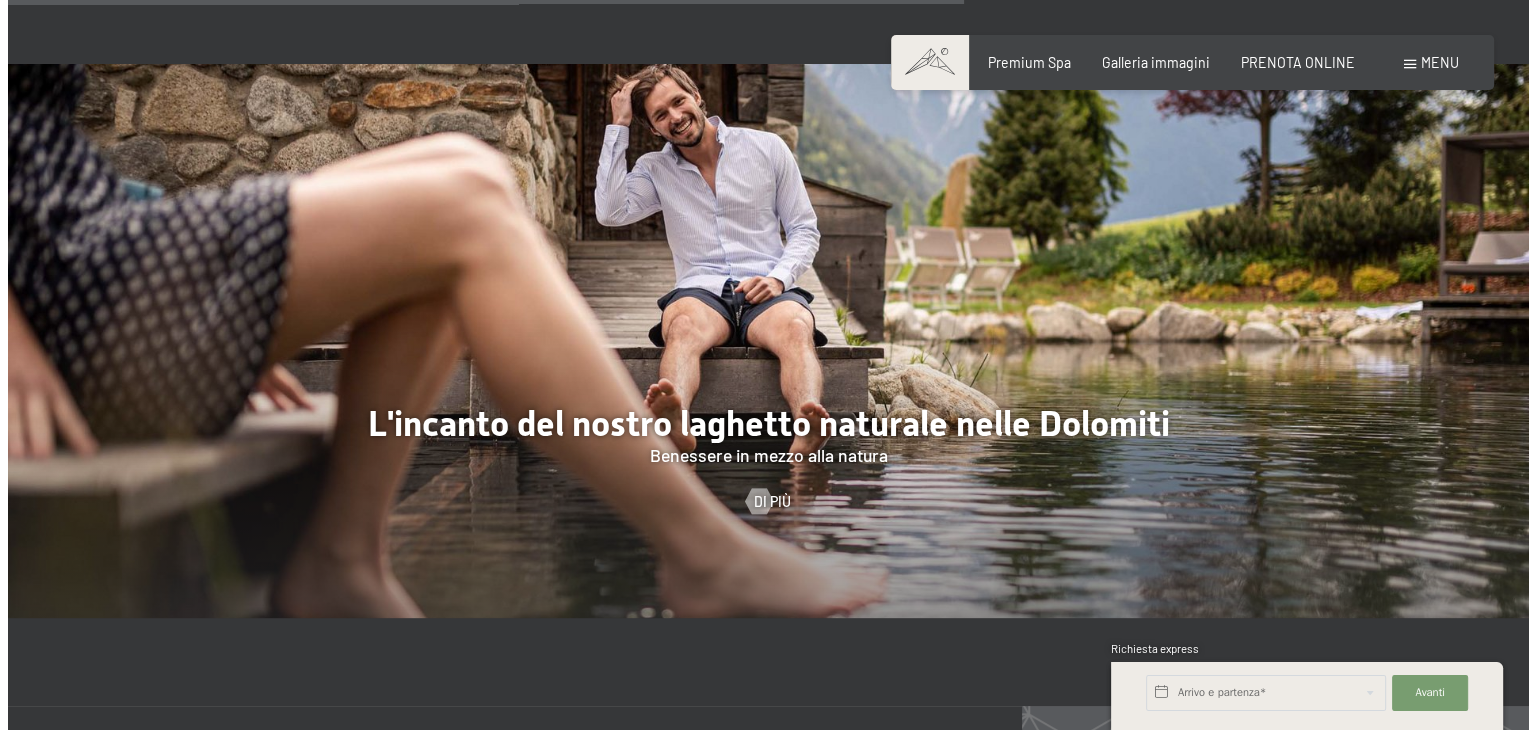 scroll, scrollTop: 6742, scrollLeft: 0, axis: vertical 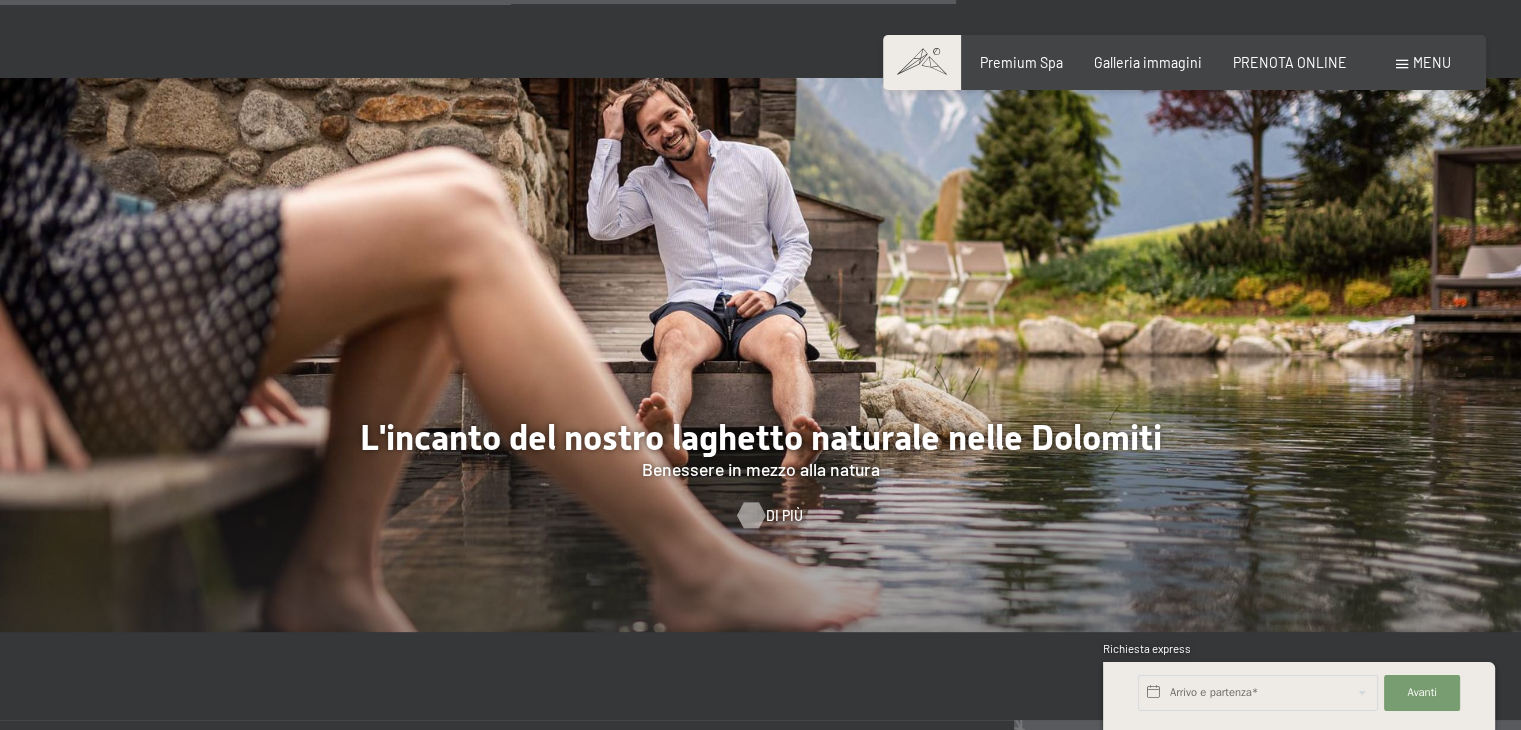 click at bounding box center [750, 516] 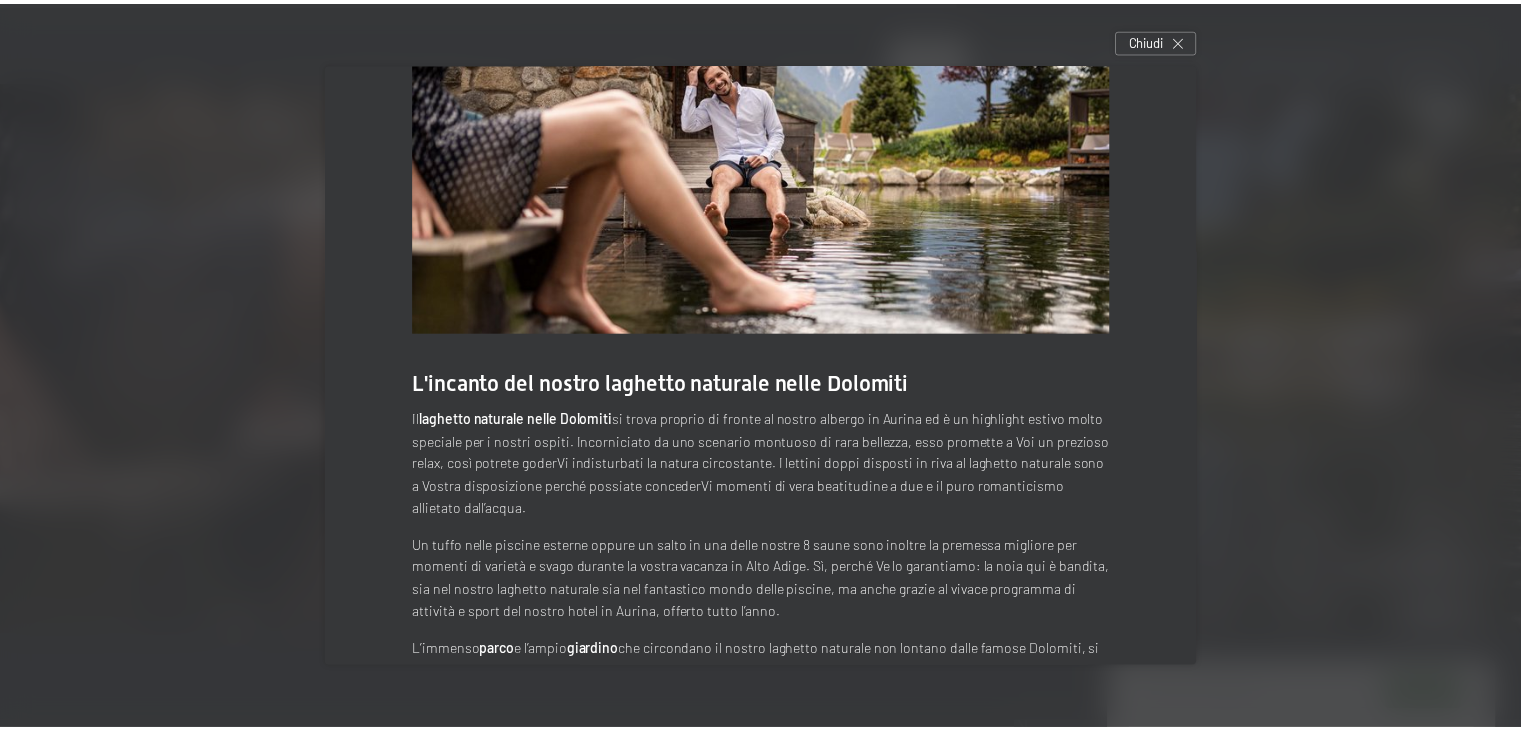 scroll, scrollTop: 0, scrollLeft: 0, axis: both 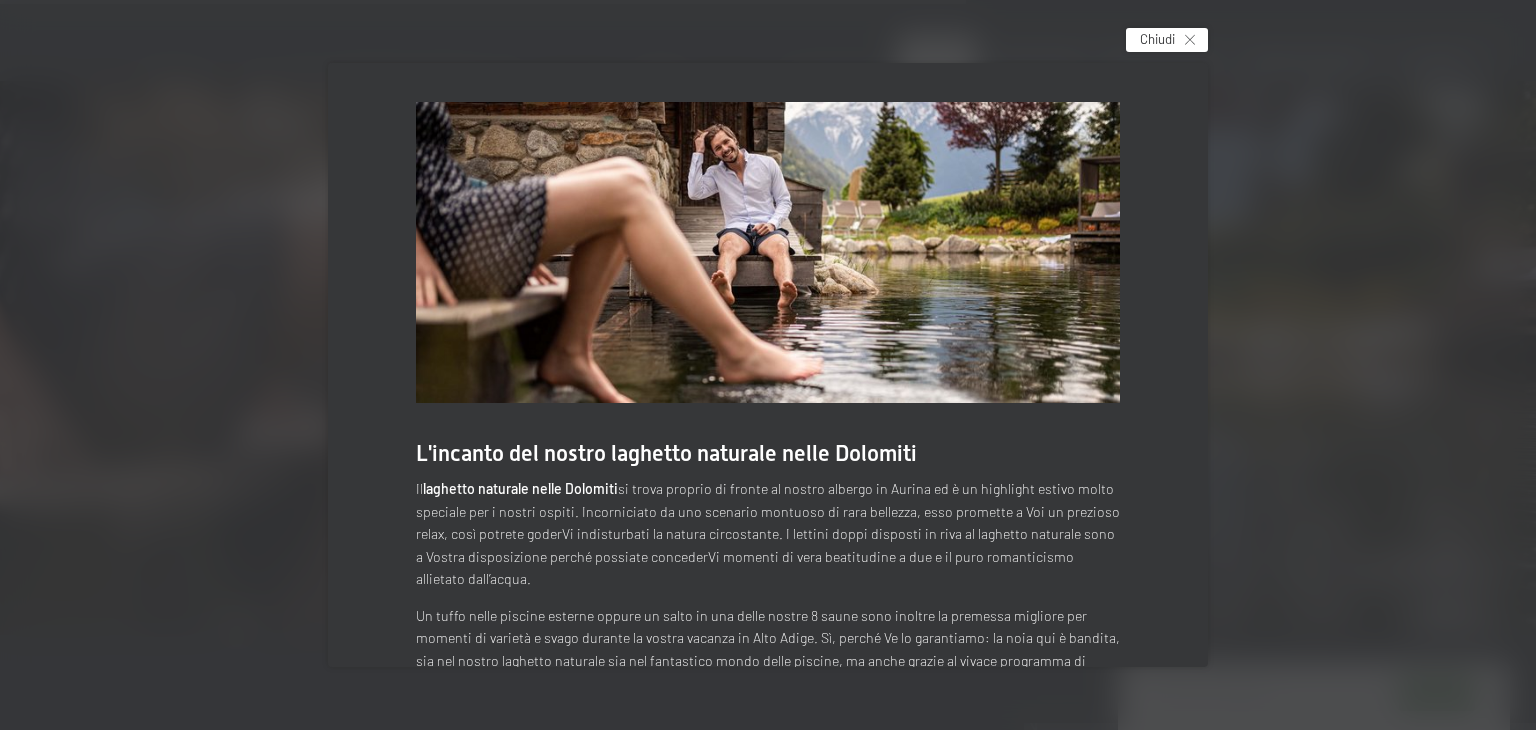 click on "Chiudi" at bounding box center [1167, 40] 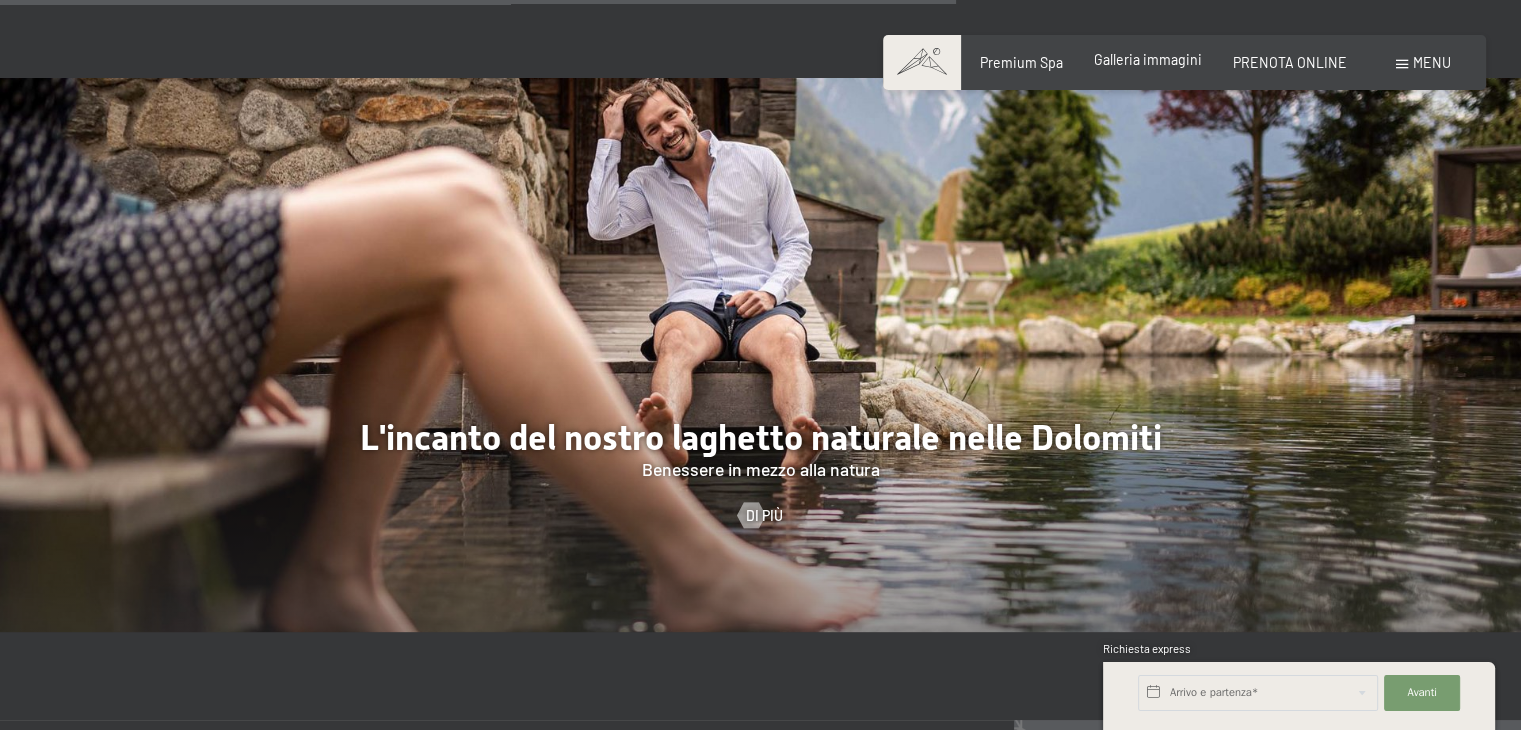 click on "Galleria immagini" at bounding box center [1148, 59] 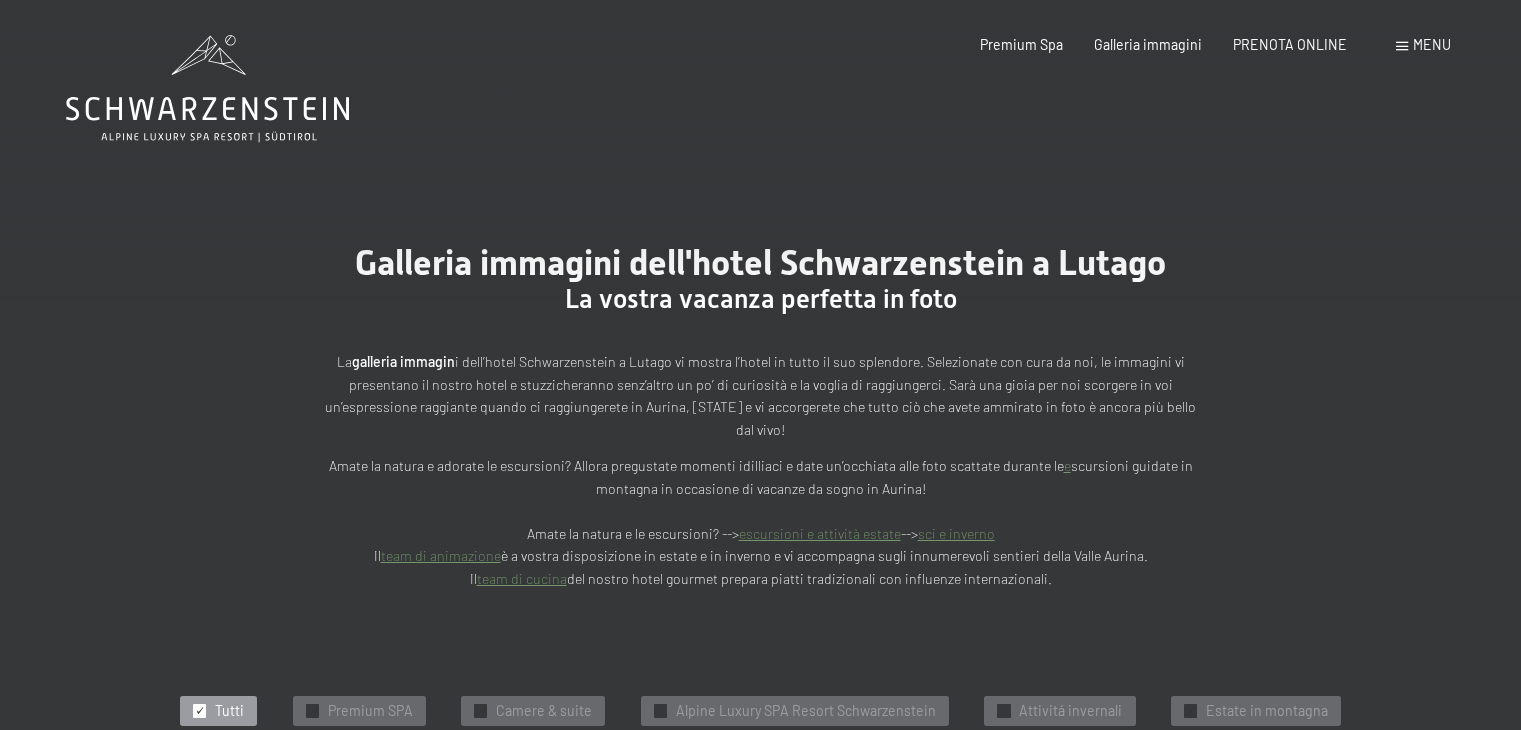 scroll, scrollTop: 0, scrollLeft: 0, axis: both 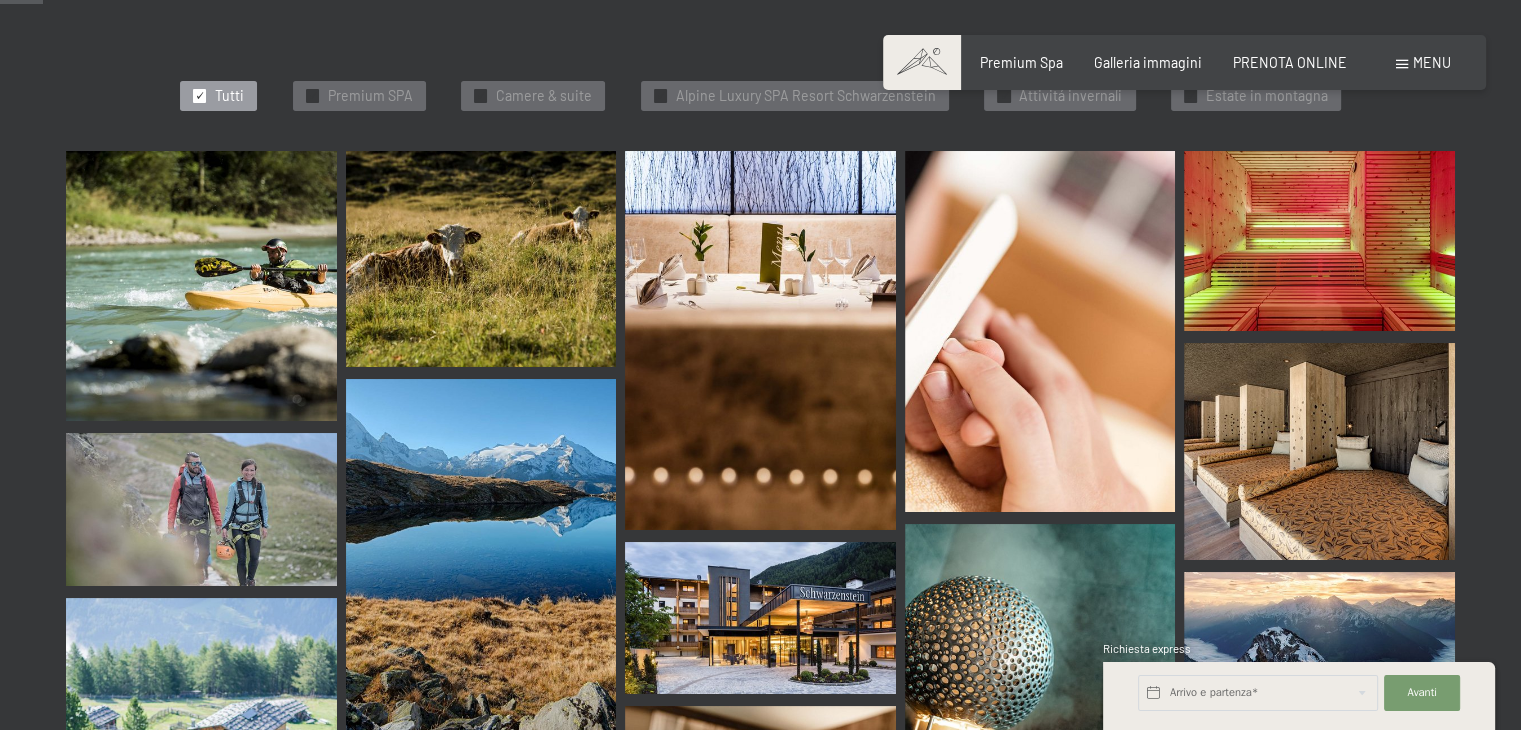 drag, startPoint x: 1525, startPoint y: 39, endPoint x: 1524, endPoint y: 58, distance: 19.026299 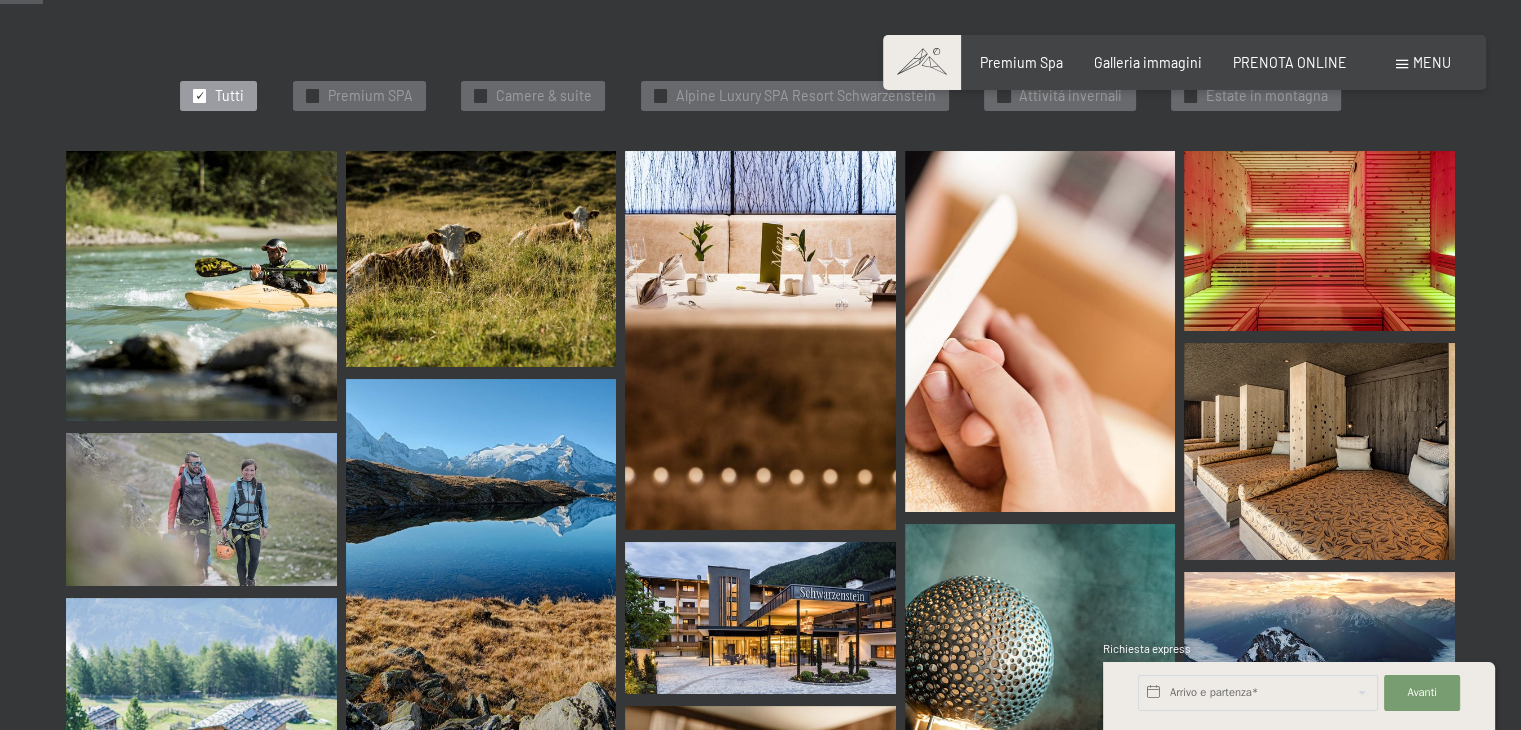 click at bounding box center (1319, 451) 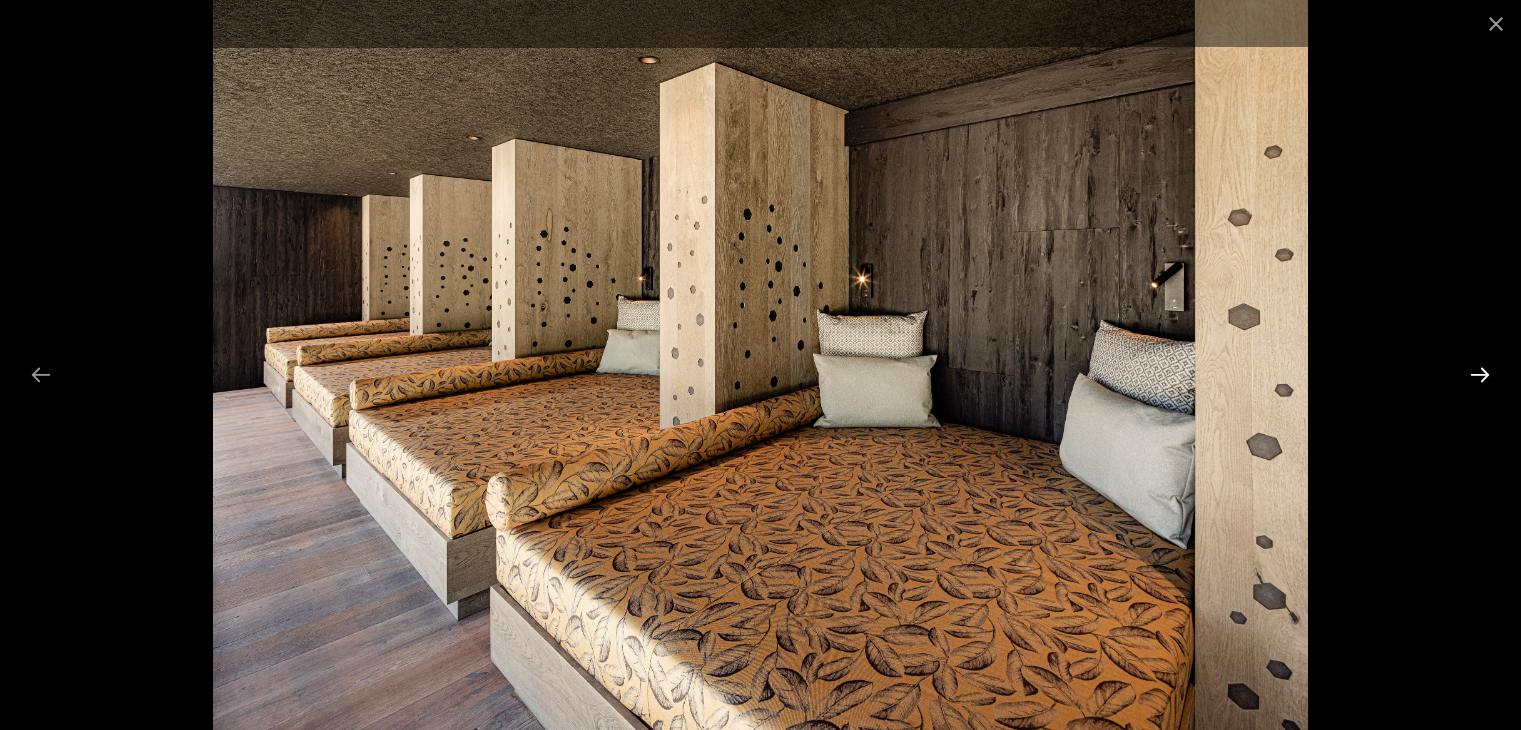 click at bounding box center [1480, 374] 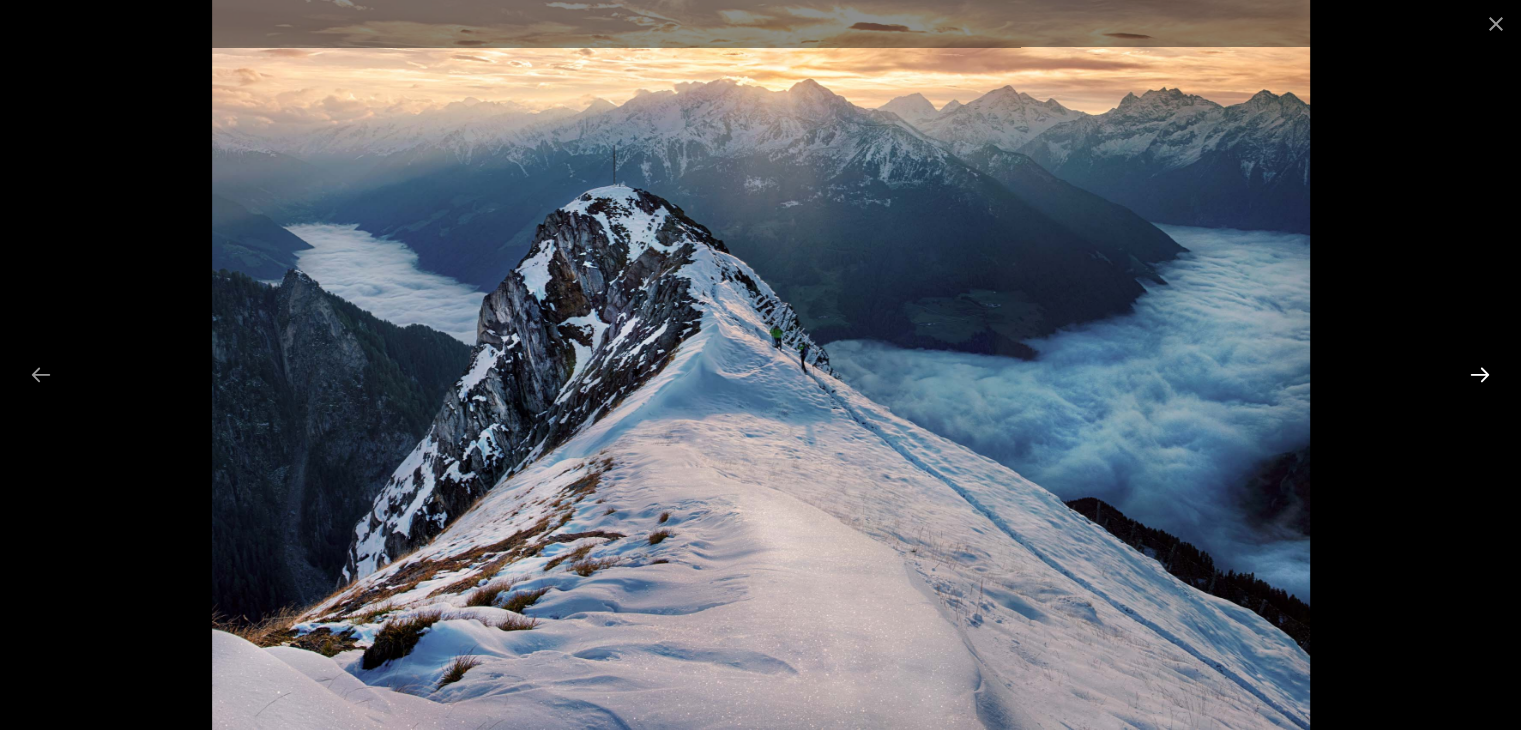 click at bounding box center [1480, 374] 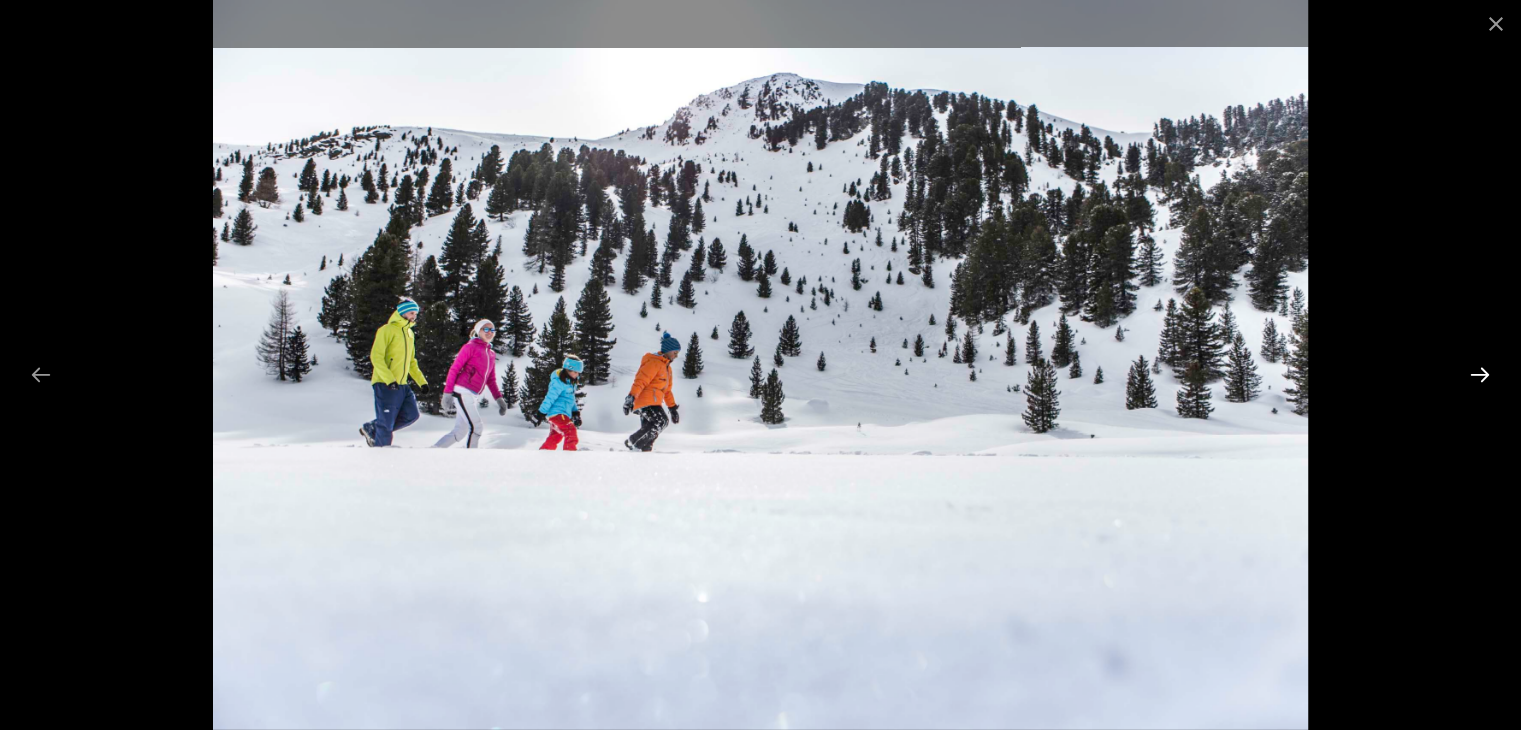 click at bounding box center [1480, 374] 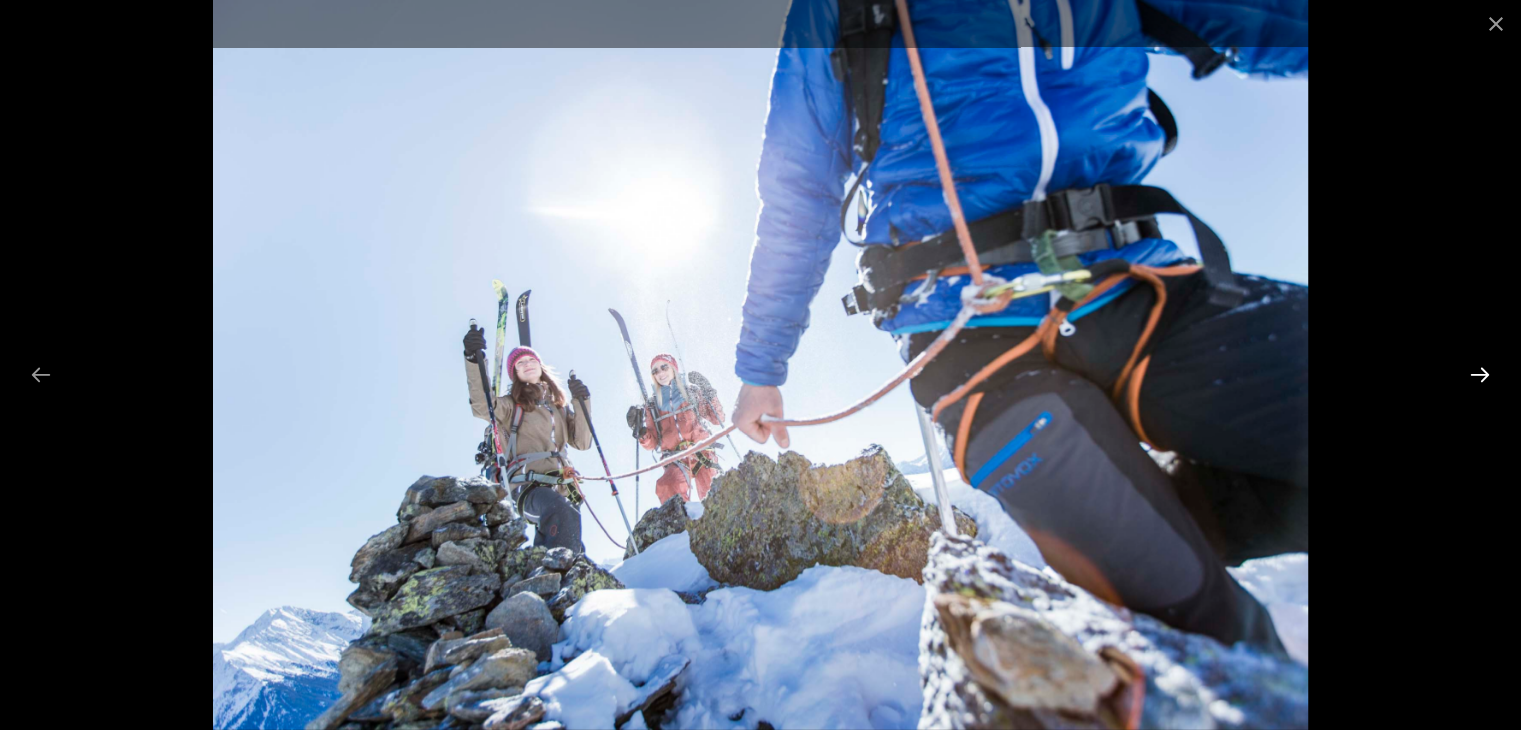 click at bounding box center [1480, 374] 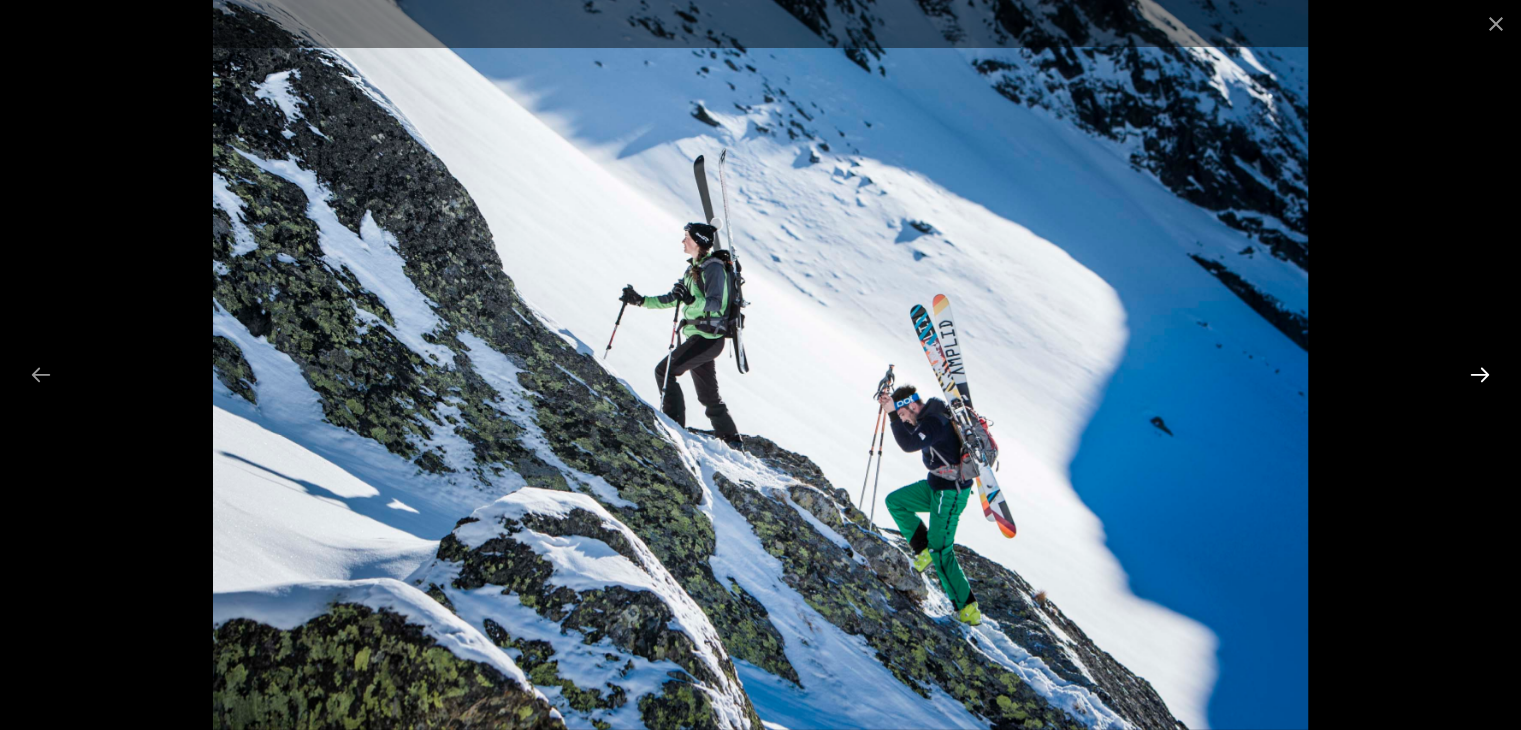 click at bounding box center [1480, 374] 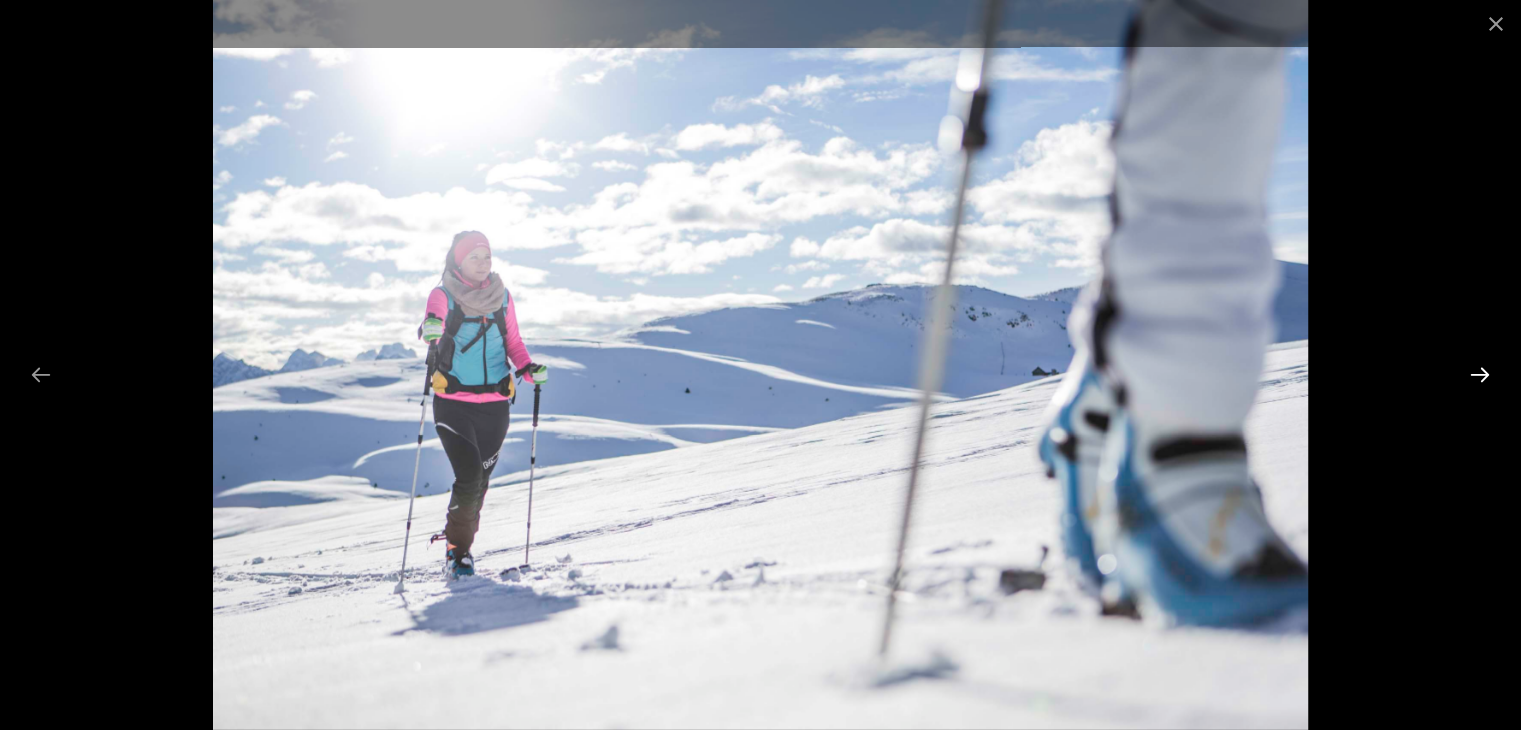 click at bounding box center [1480, 374] 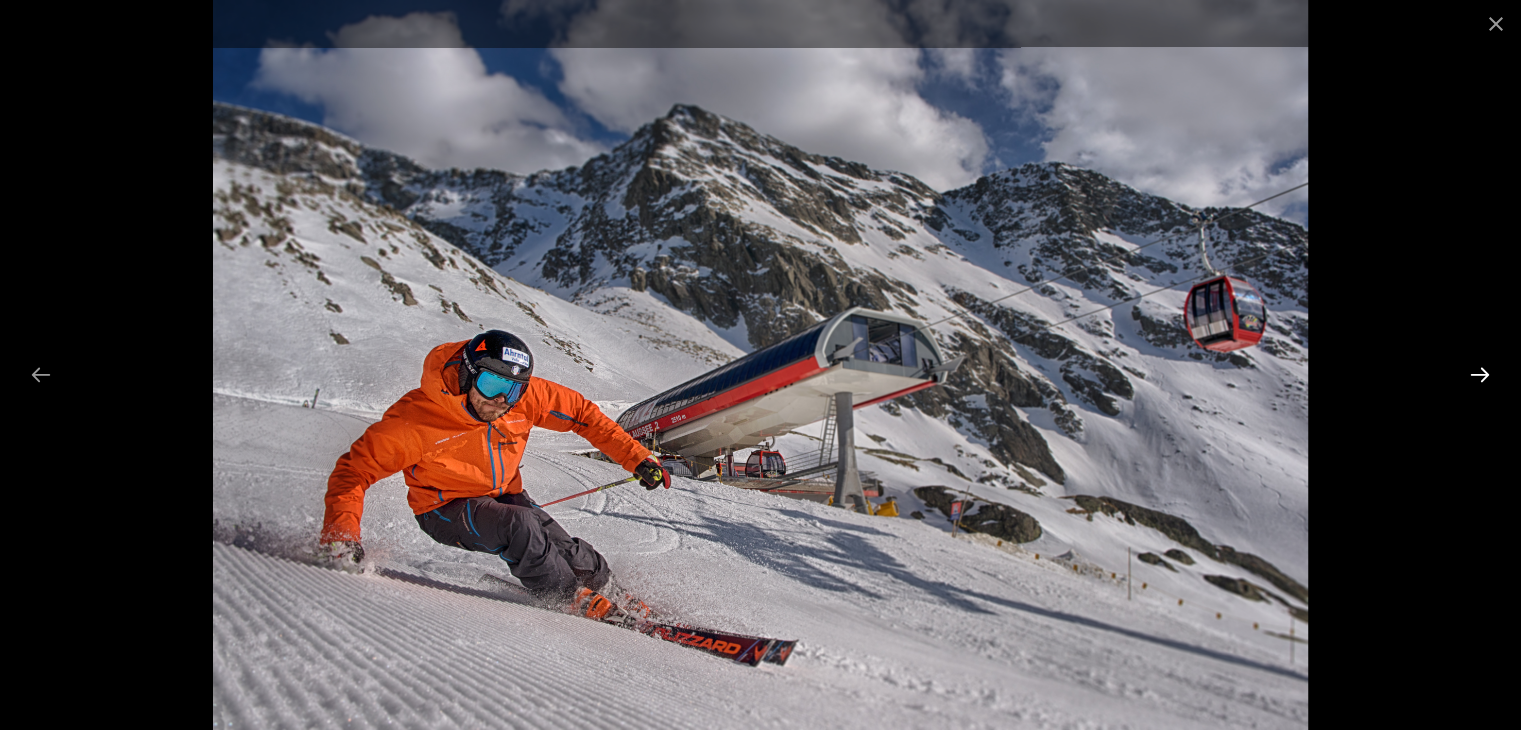 click at bounding box center [1480, 374] 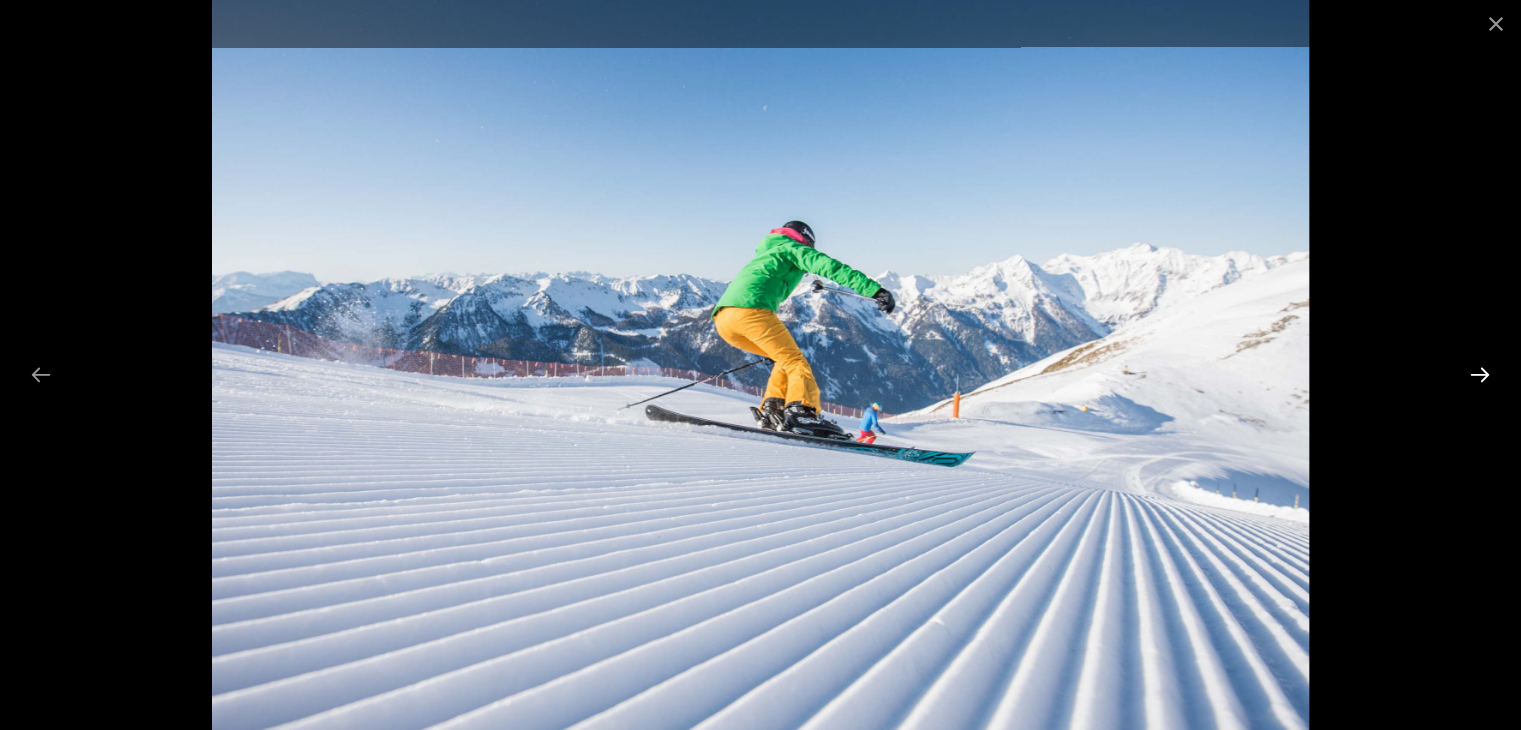 click at bounding box center (1480, 374) 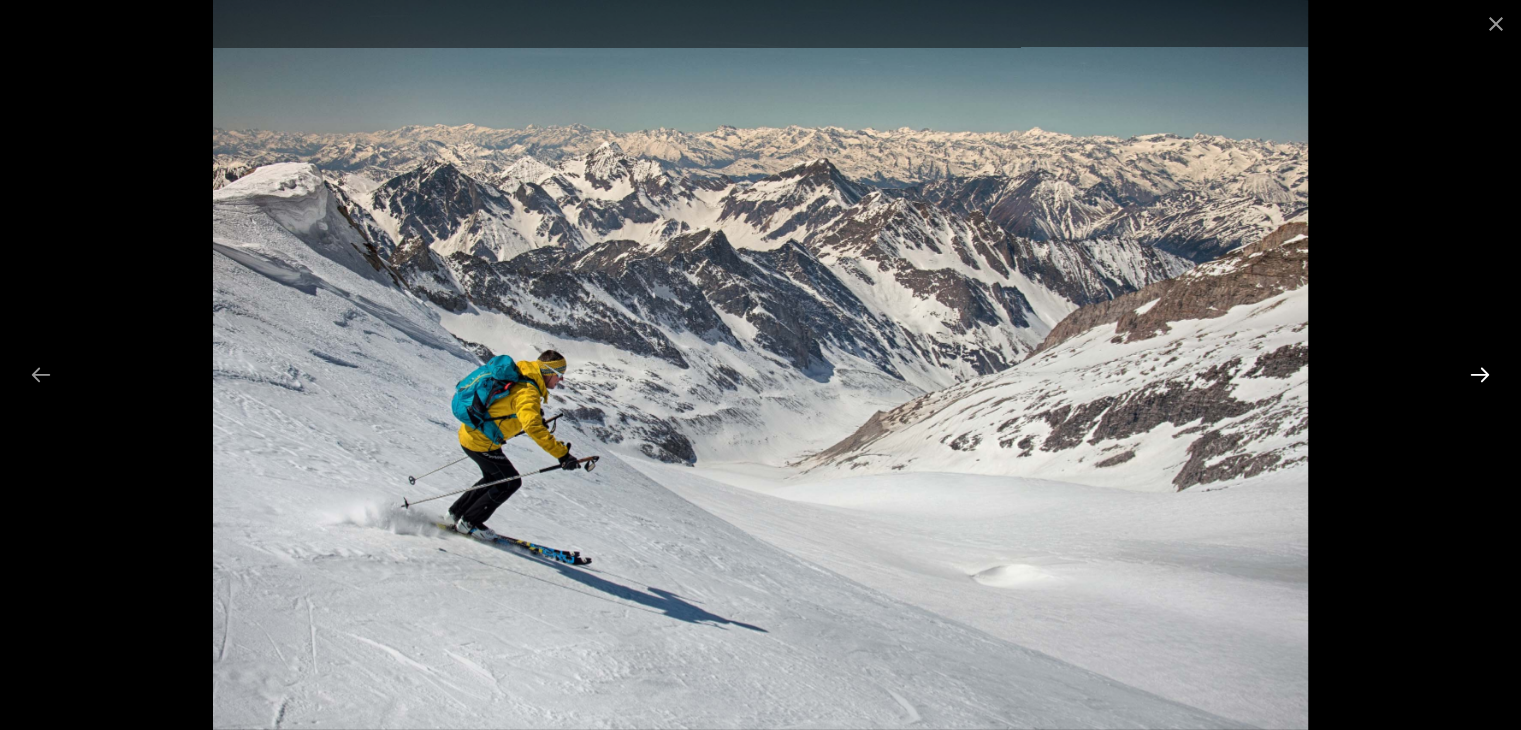 click at bounding box center [1480, 374] 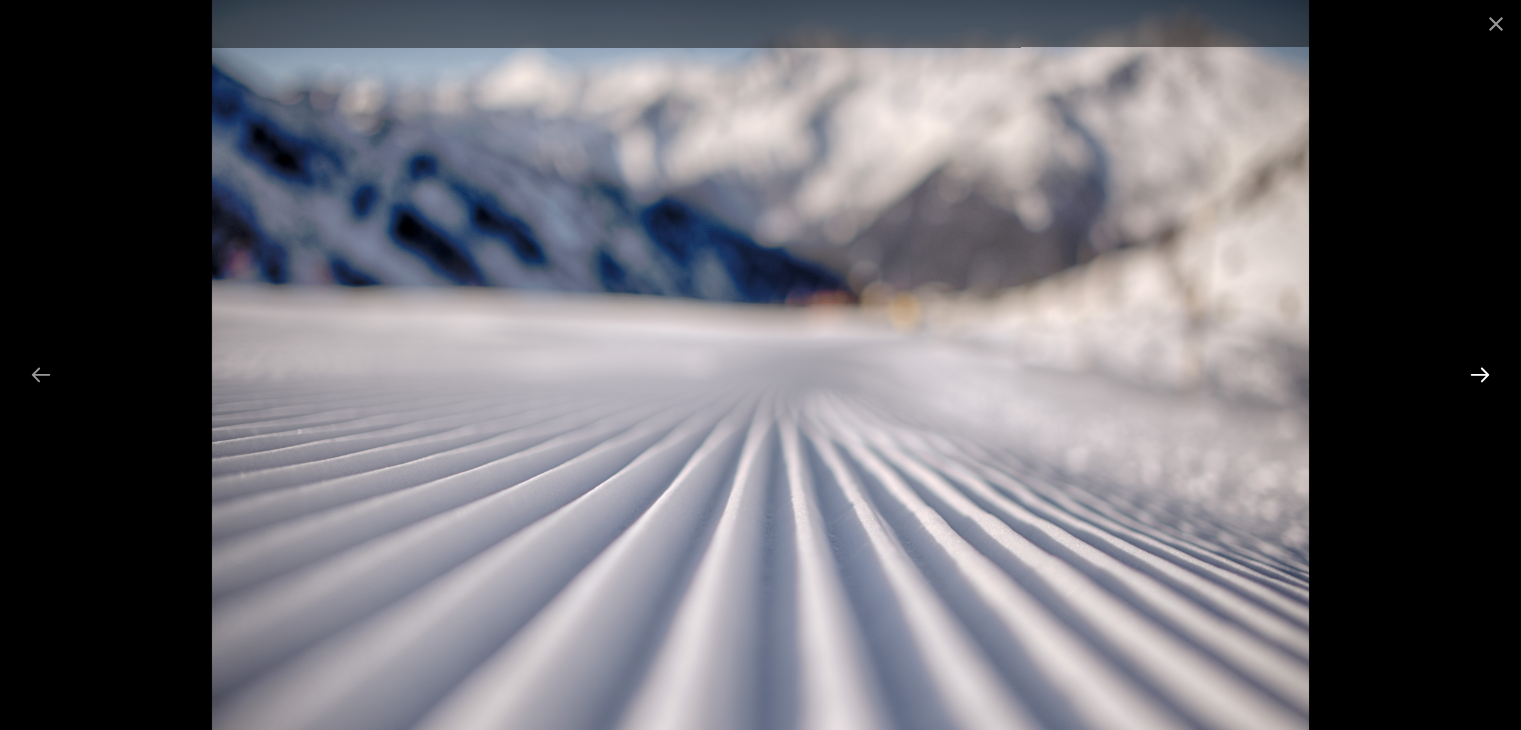 click at bounding box center (1480, 374) 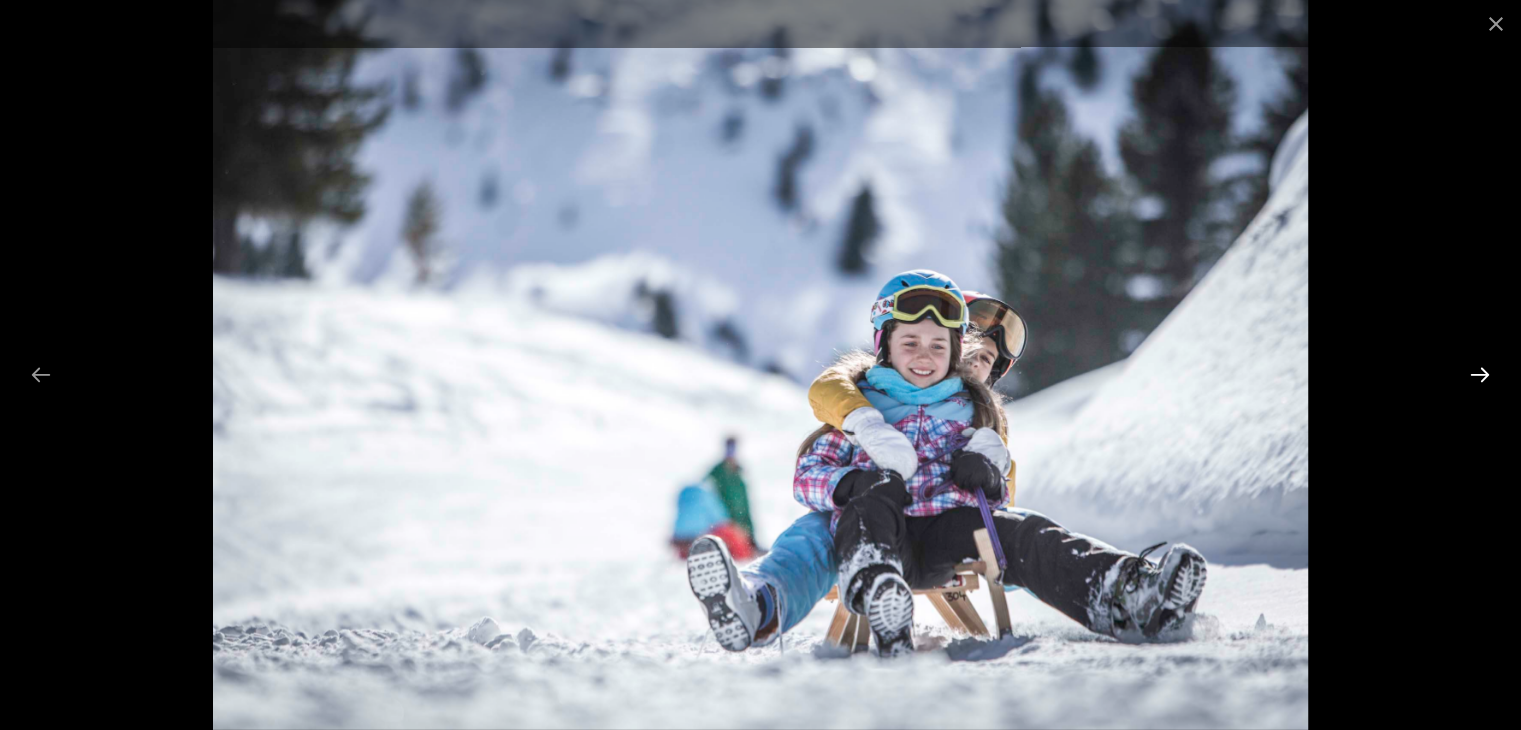 click at bounding box center (1480, 374) 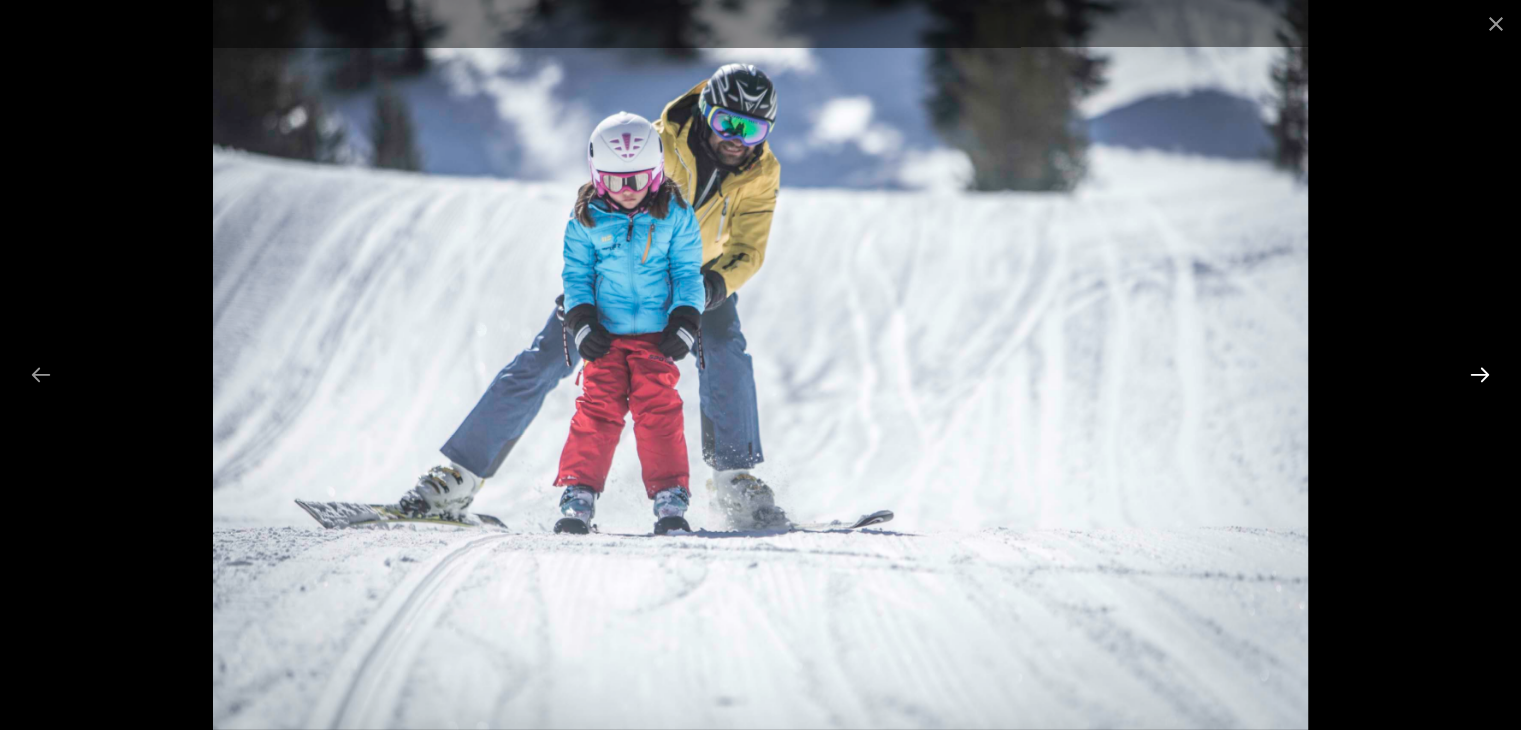 click at bounding box center (1480, 374) 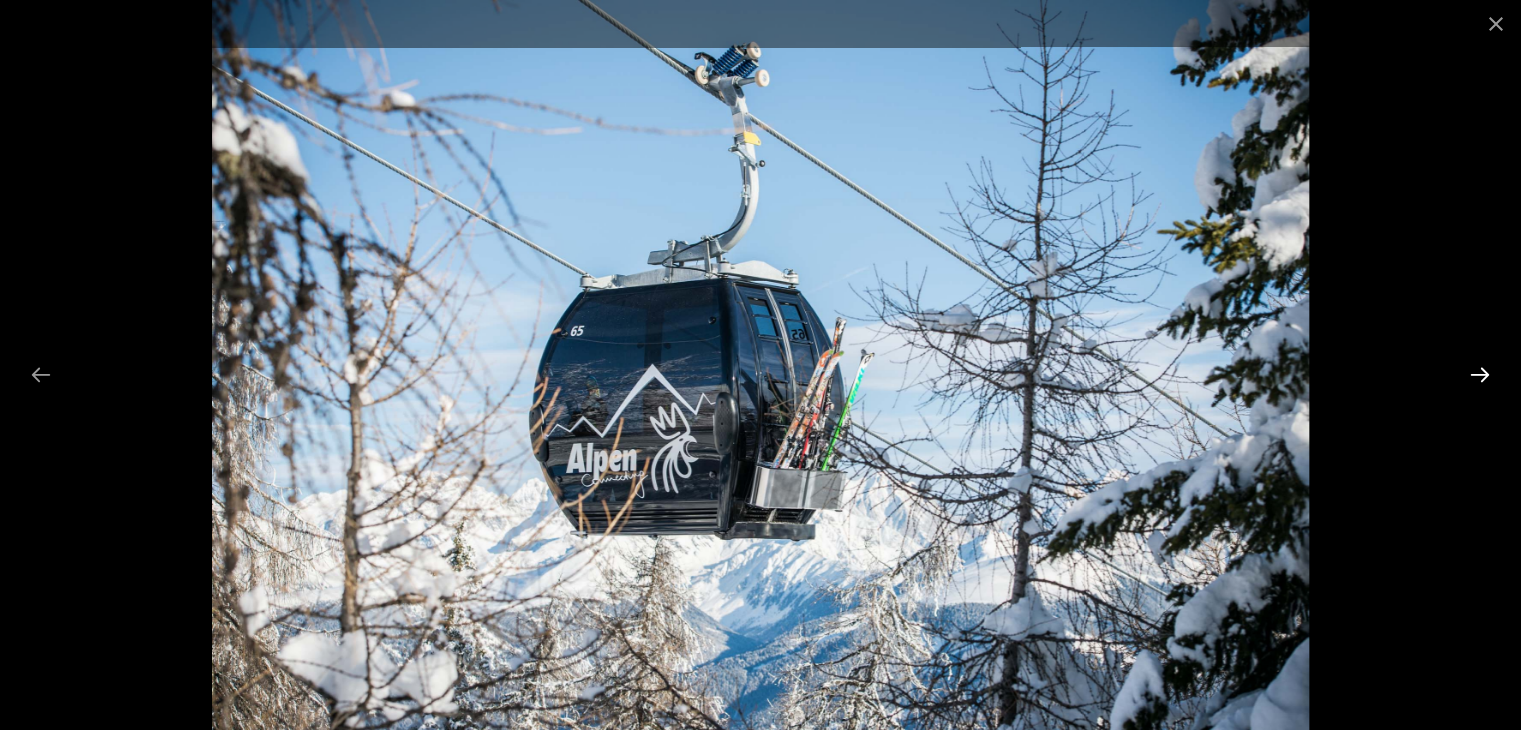 click at bounding box center (1480, 374) 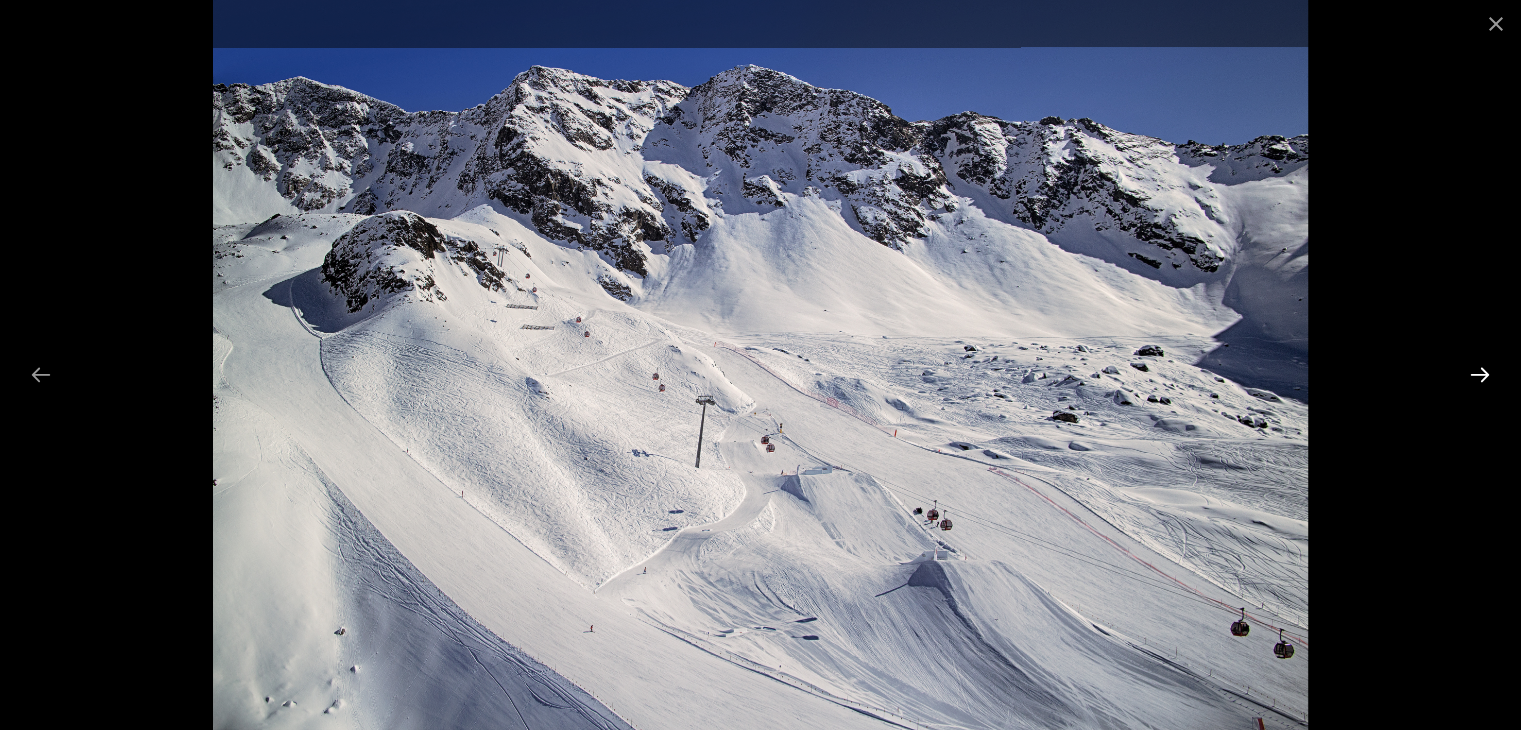 click at bounding box center [1480, 374] 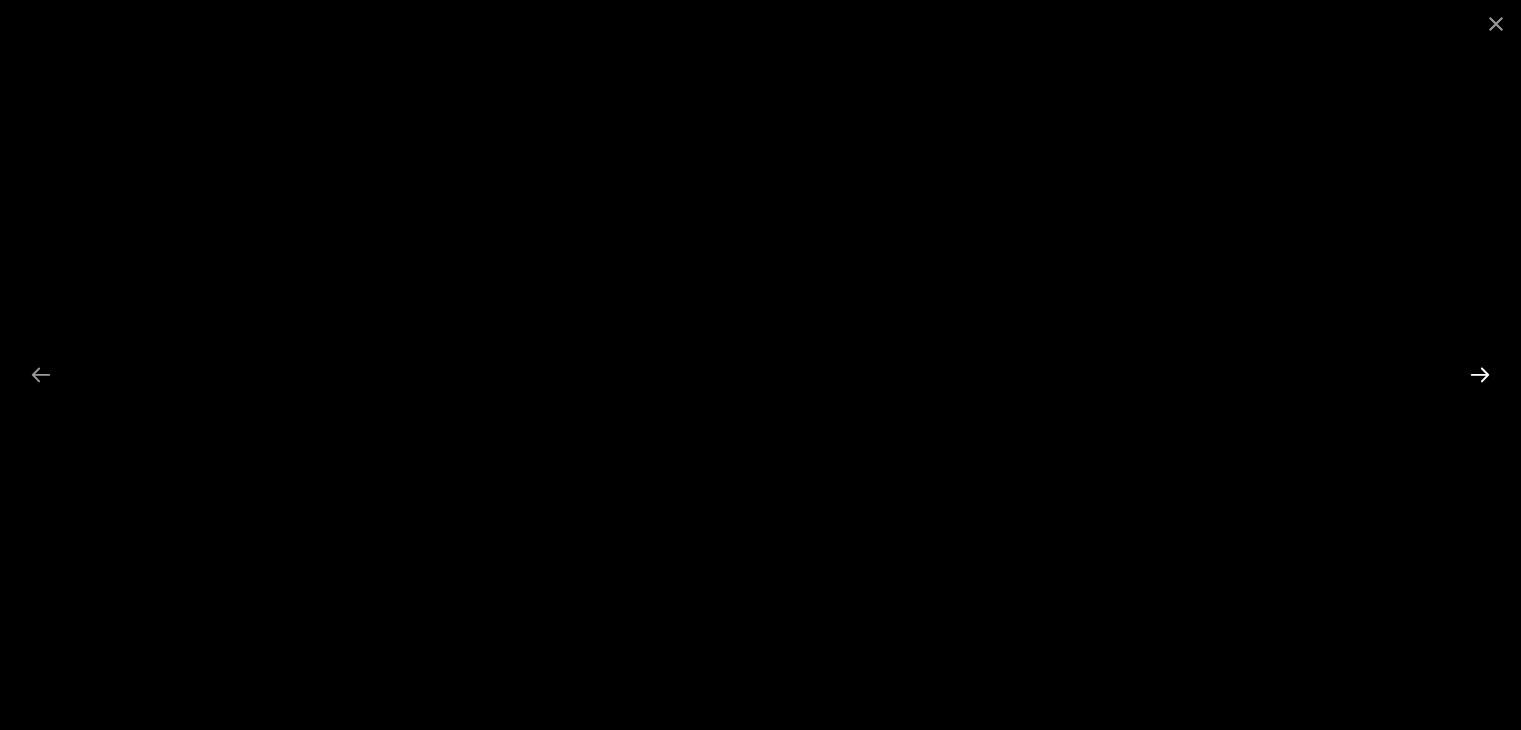 click at bounding box center (1480, 374) 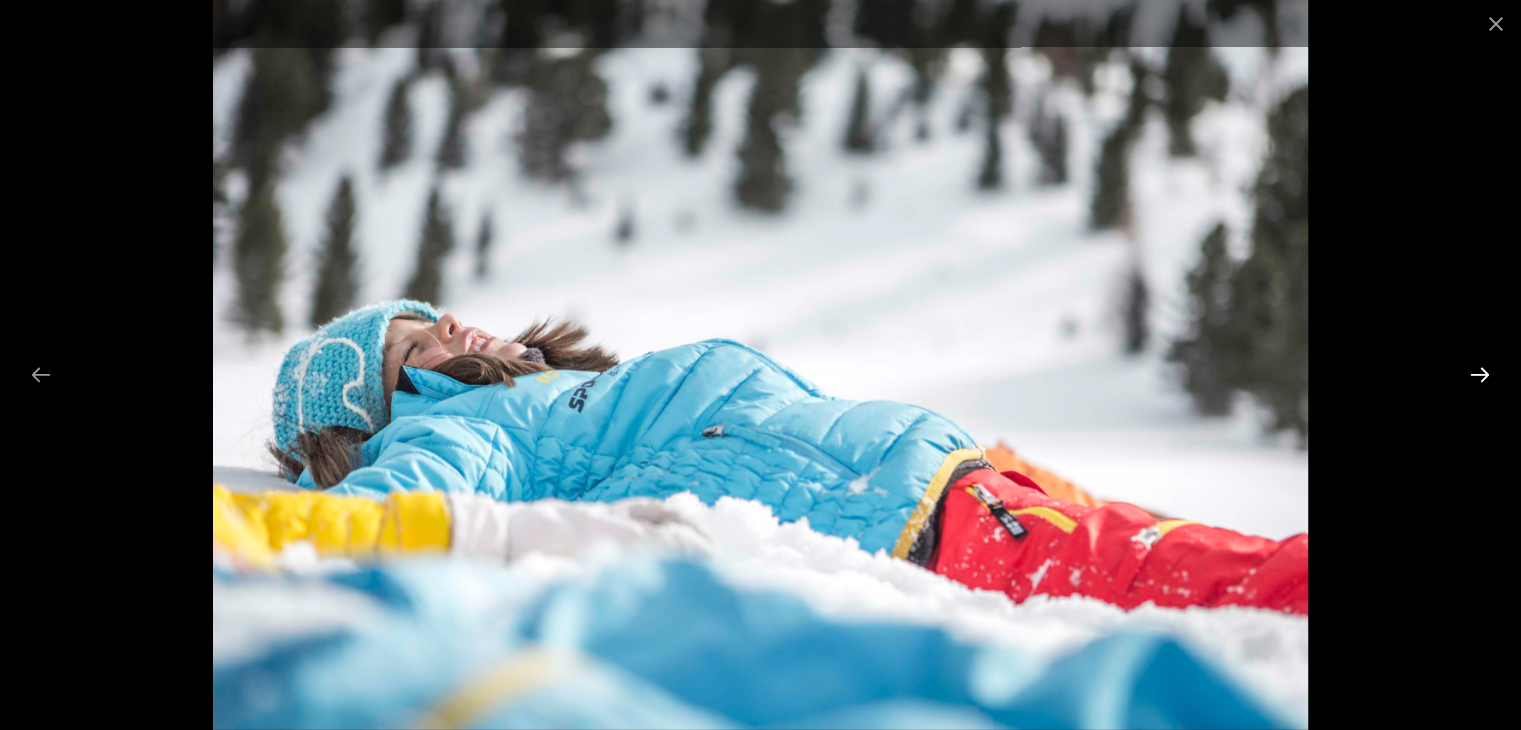 click at bounding box center (1480, 374) 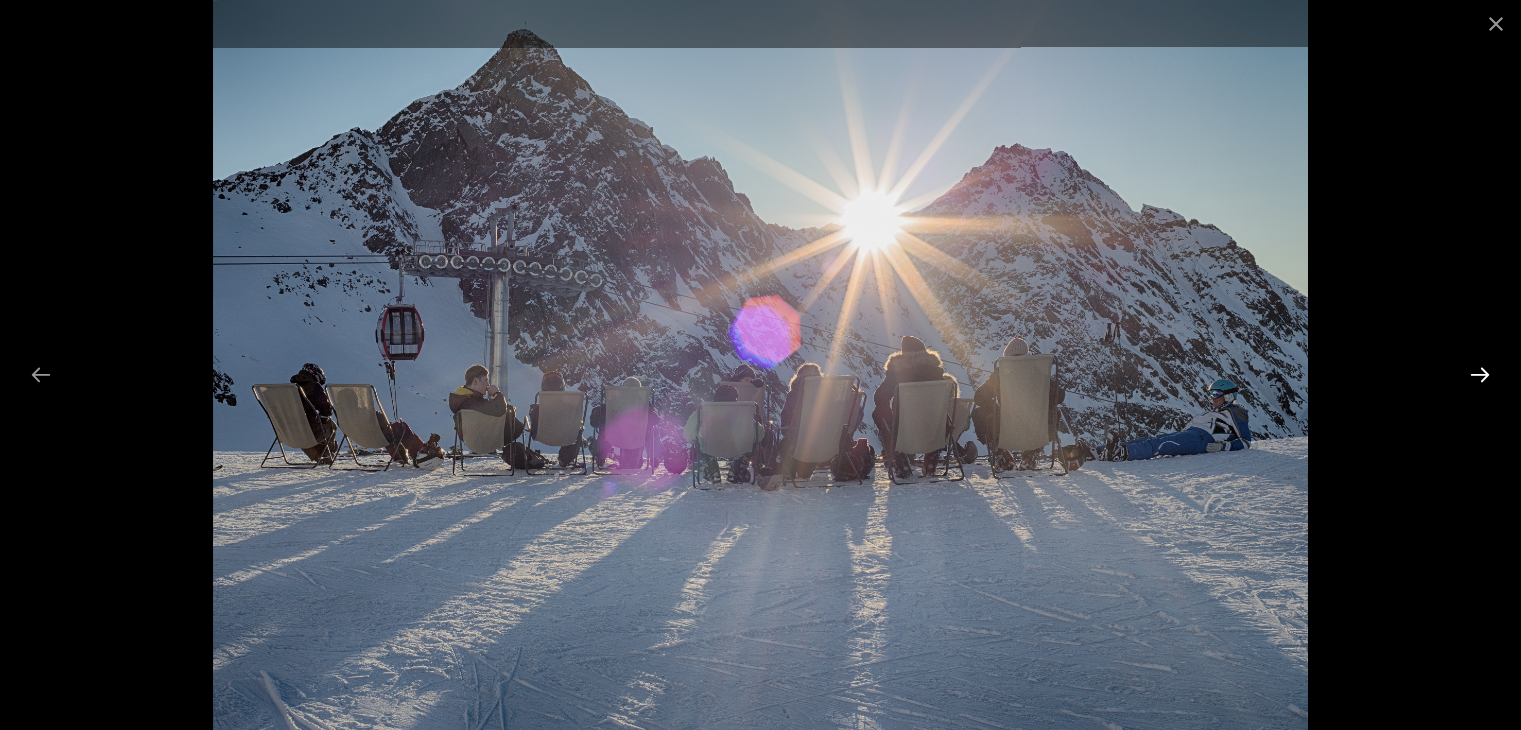 click at bounding box center [1480, 374] 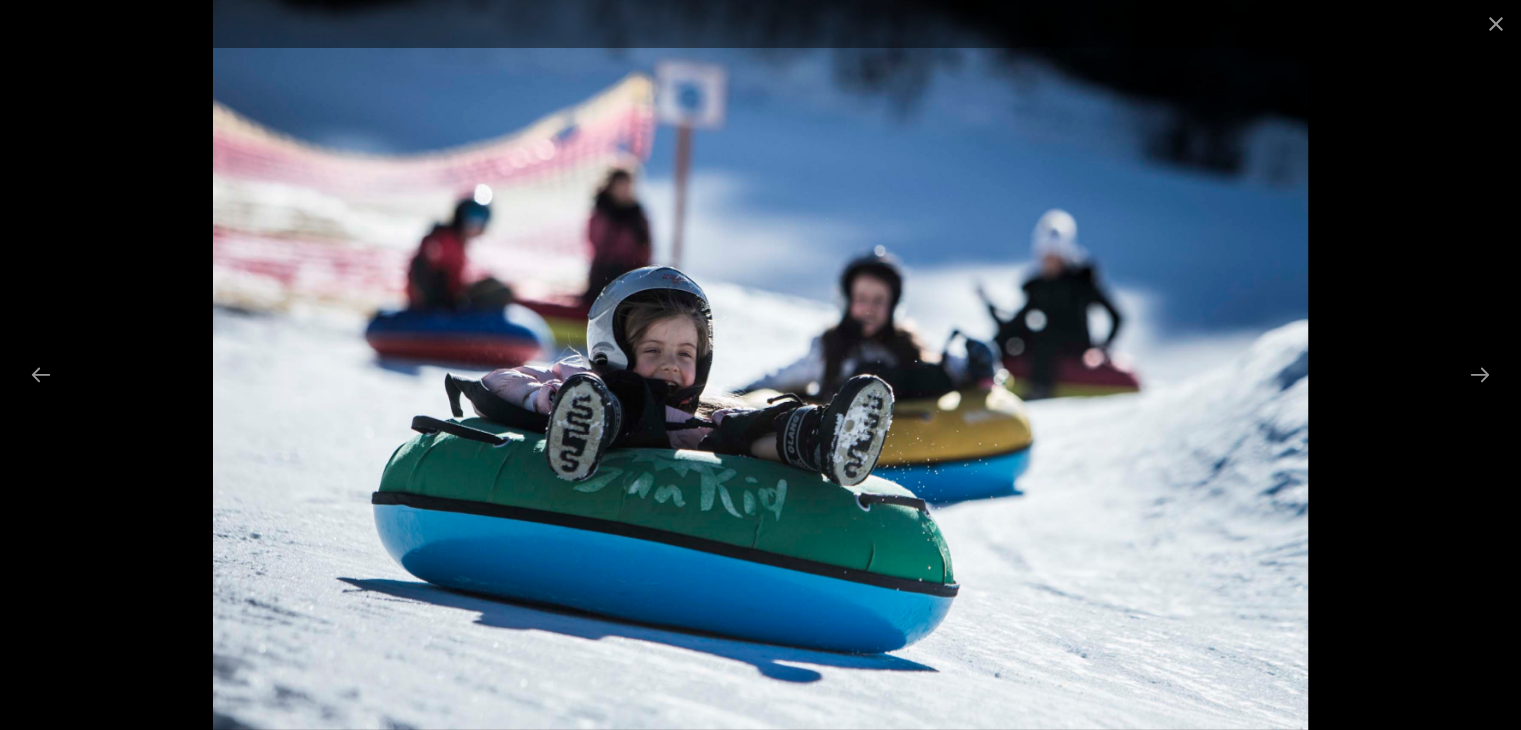 click at bounding box center [760, 365] 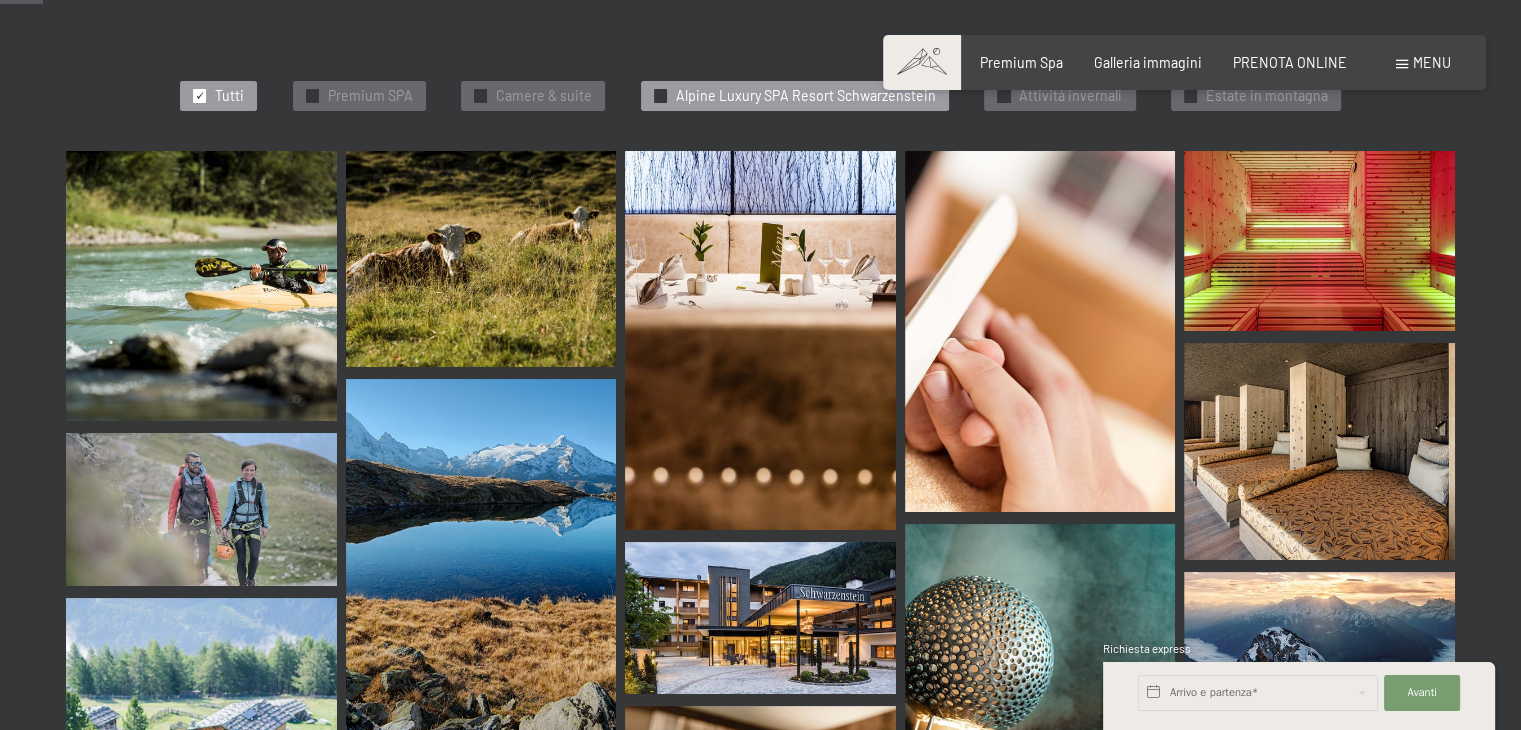 click on "Alpine Luxury SPA Resort Schwarzenstein" at bounding box center [806, 96] 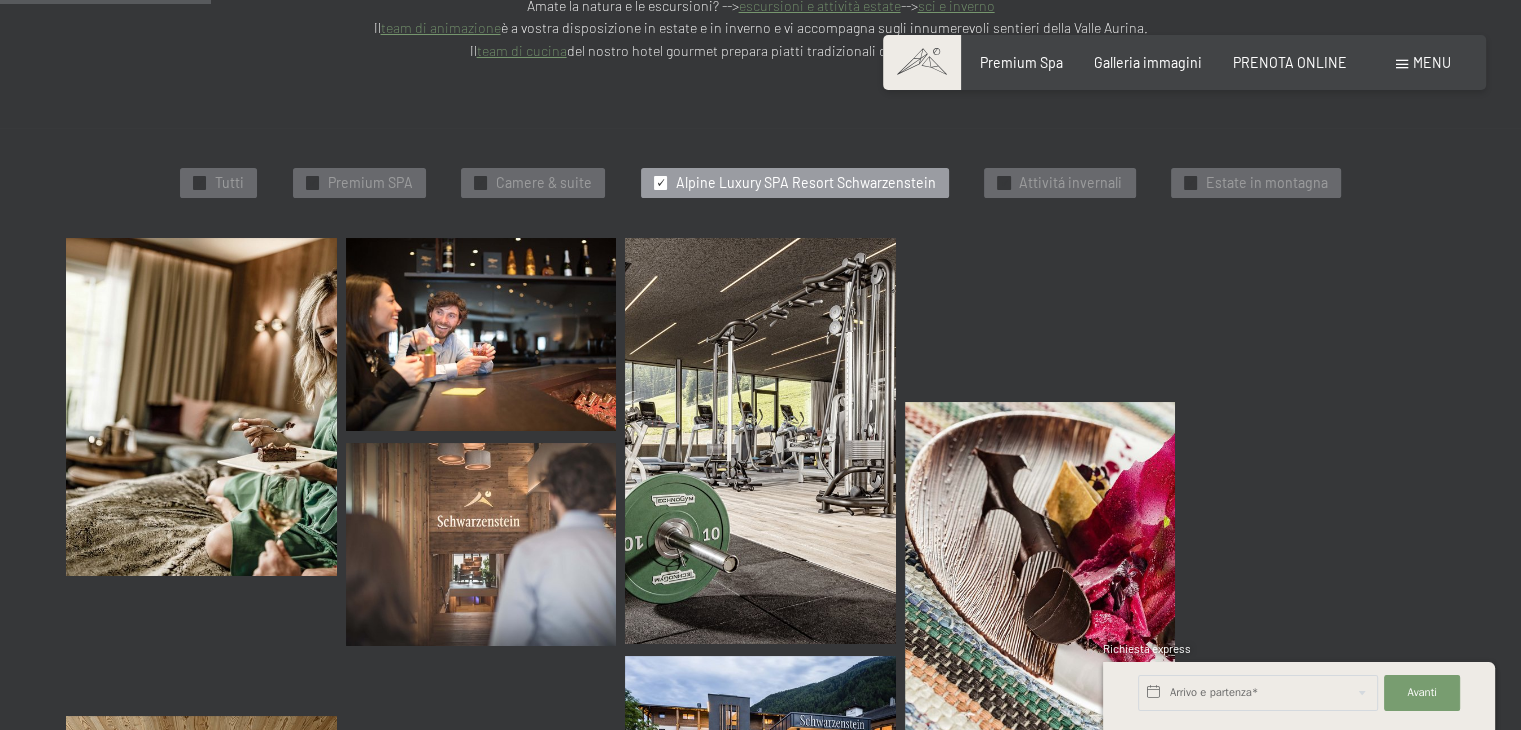 scroll, scrollTop: 516, scrollLeft: 0, axis: vertical 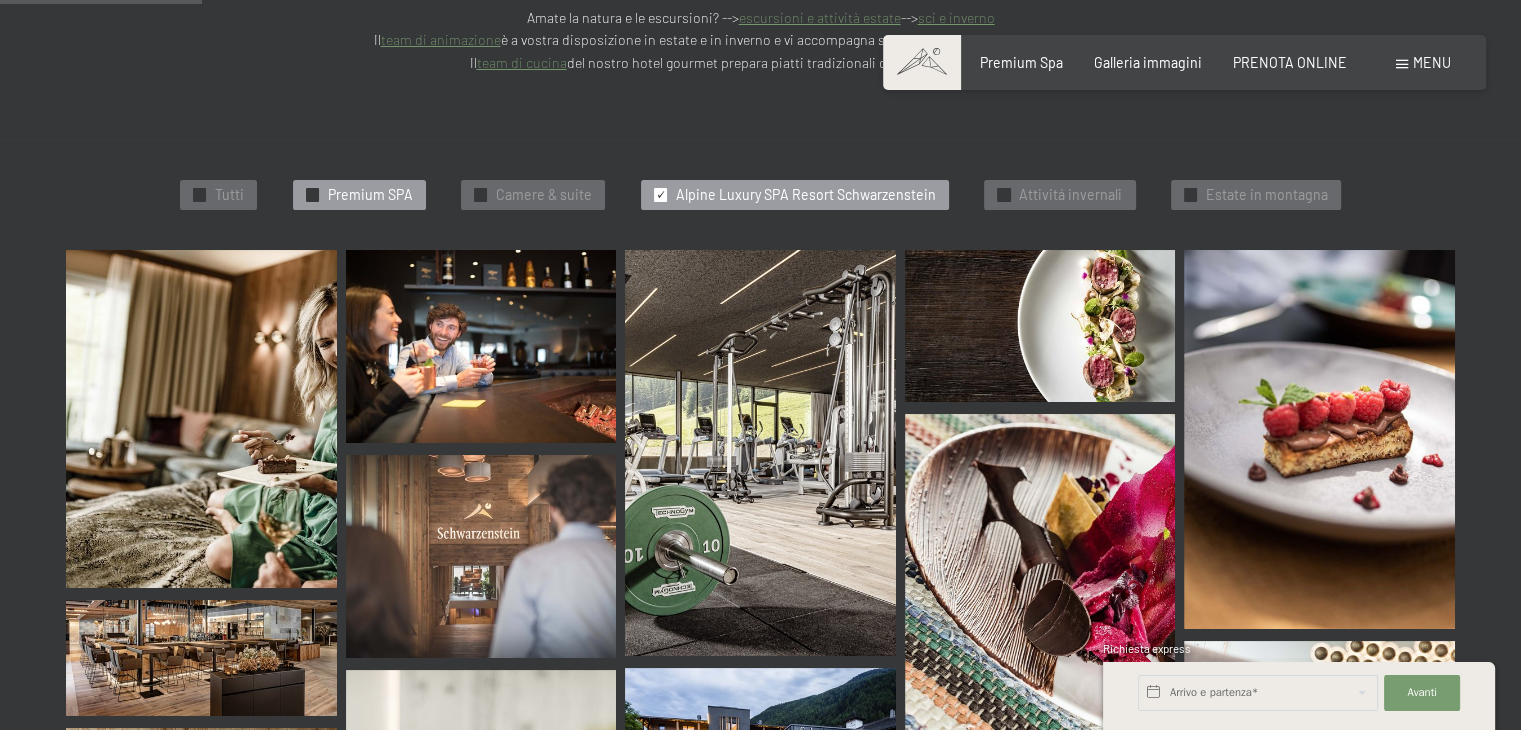 click on "Premium SPA" at bounding box center [370, 195] 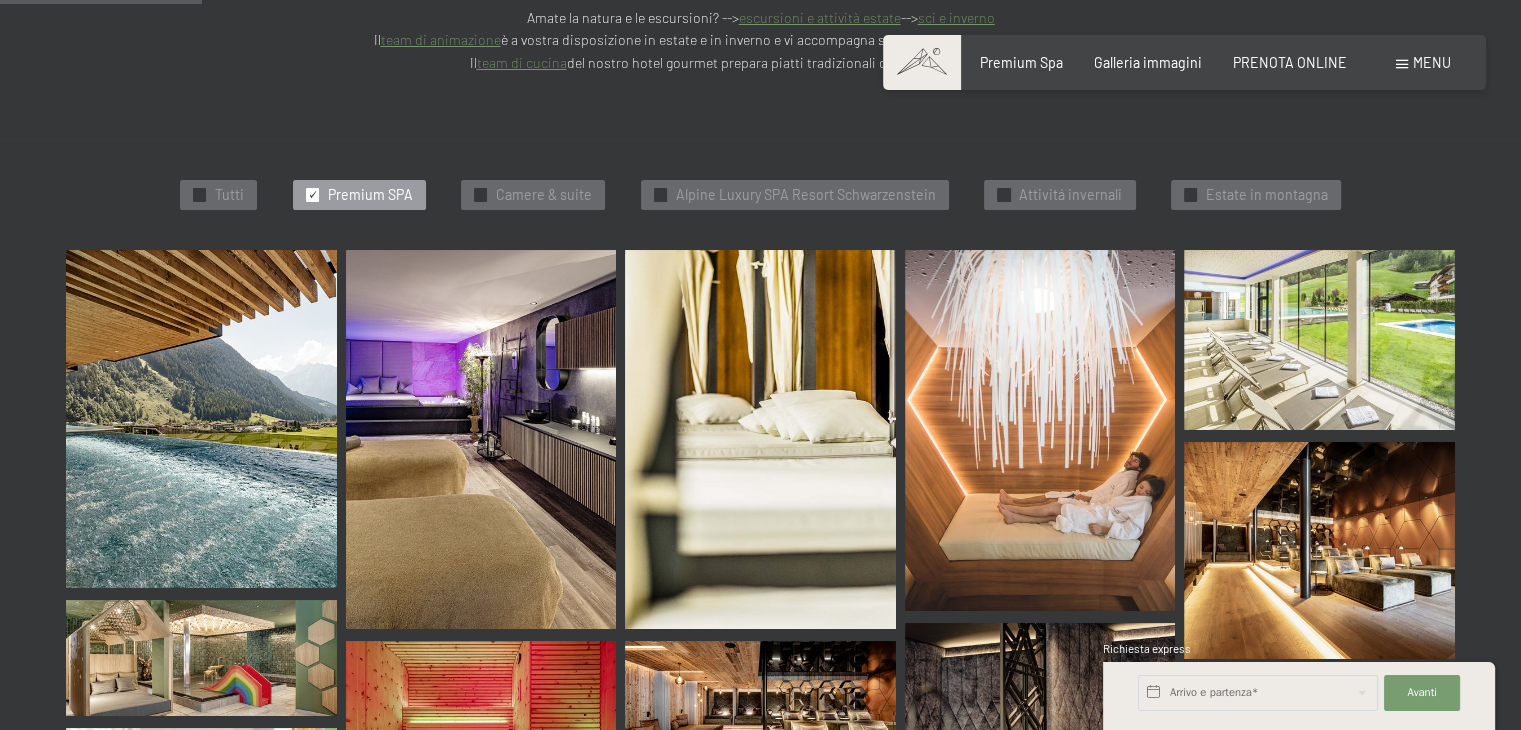 click at bounding box center [201, 419] 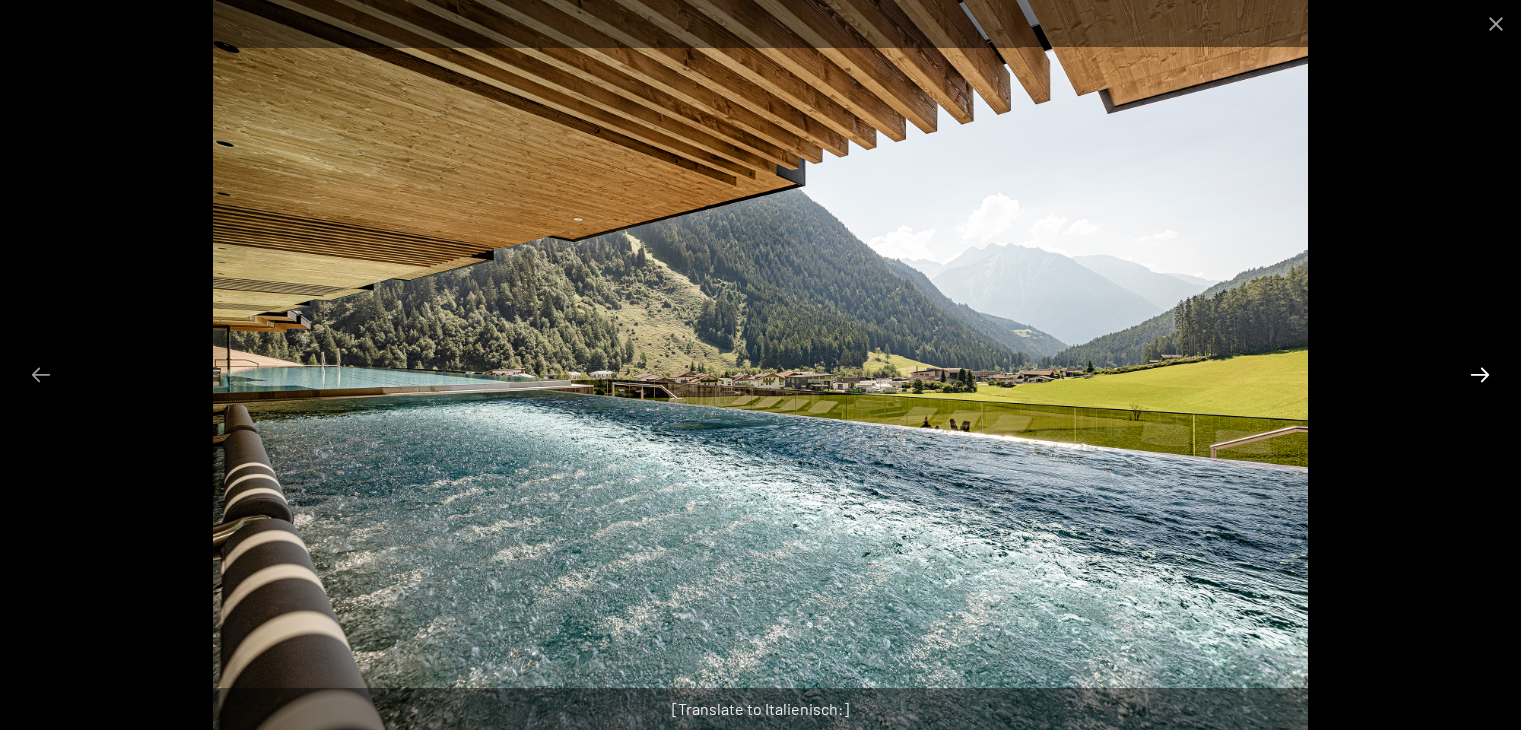 click at bounding box center (1480, 374) 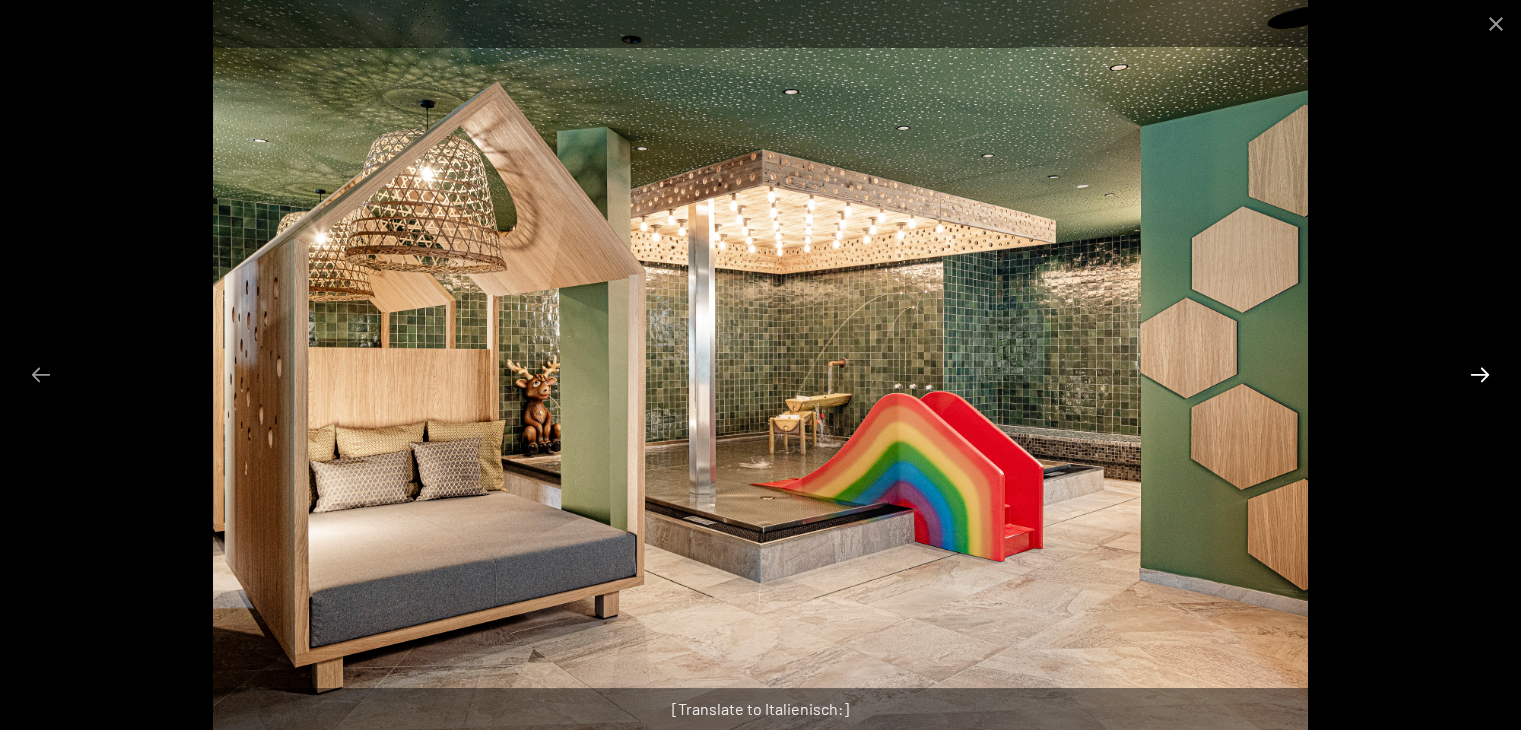 click at bounding box center (1480, 374) 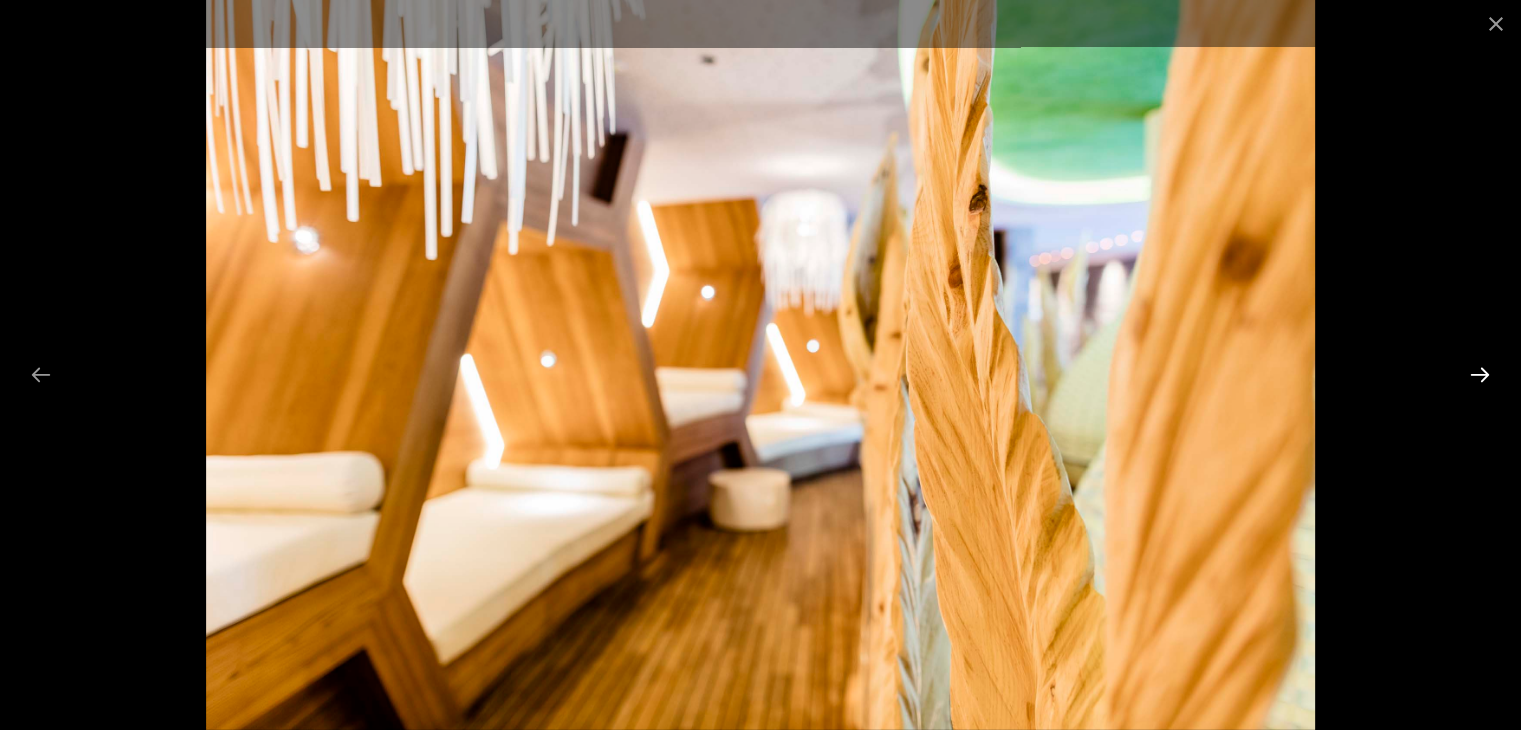 click at bounding box center [1480, 374] 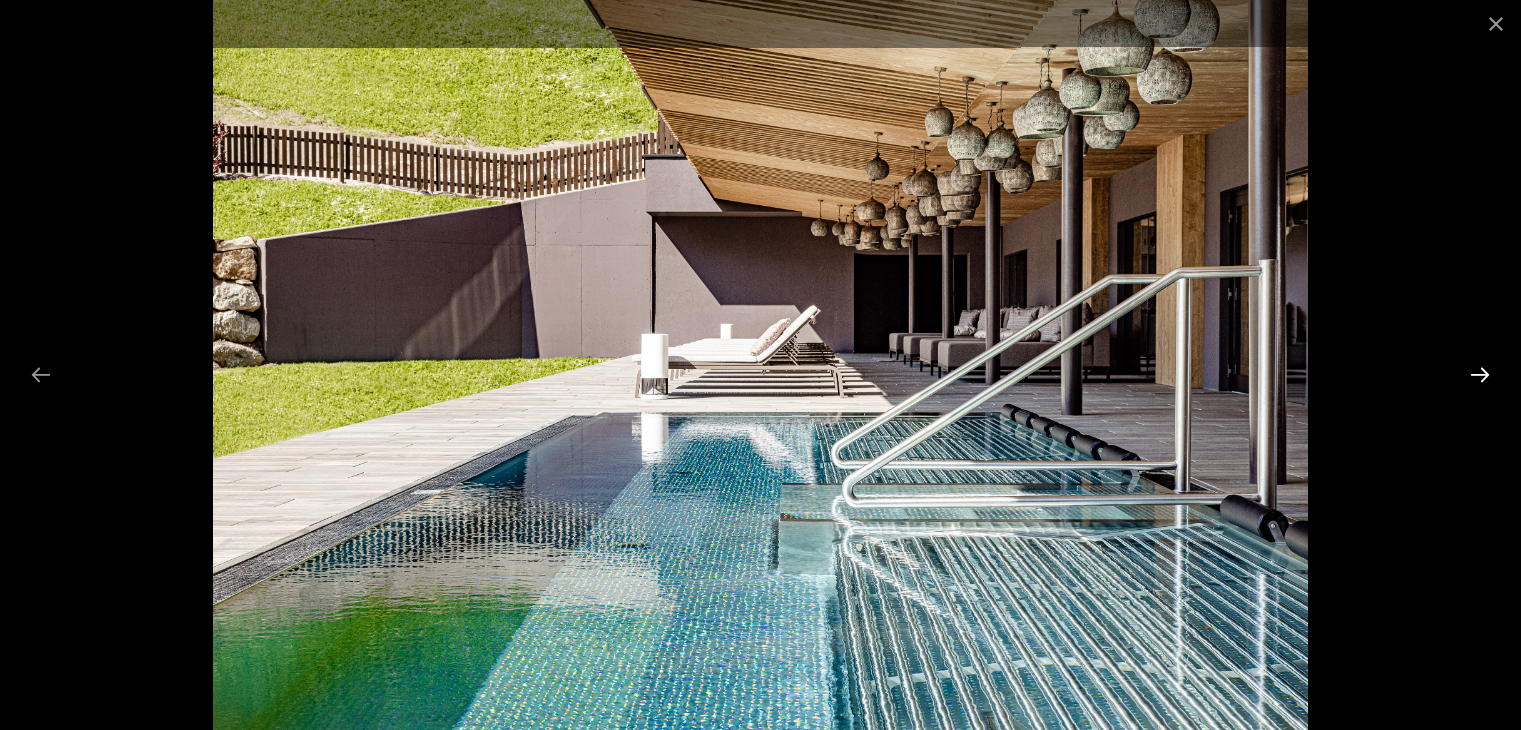 click at bounding box center [1480, 374] 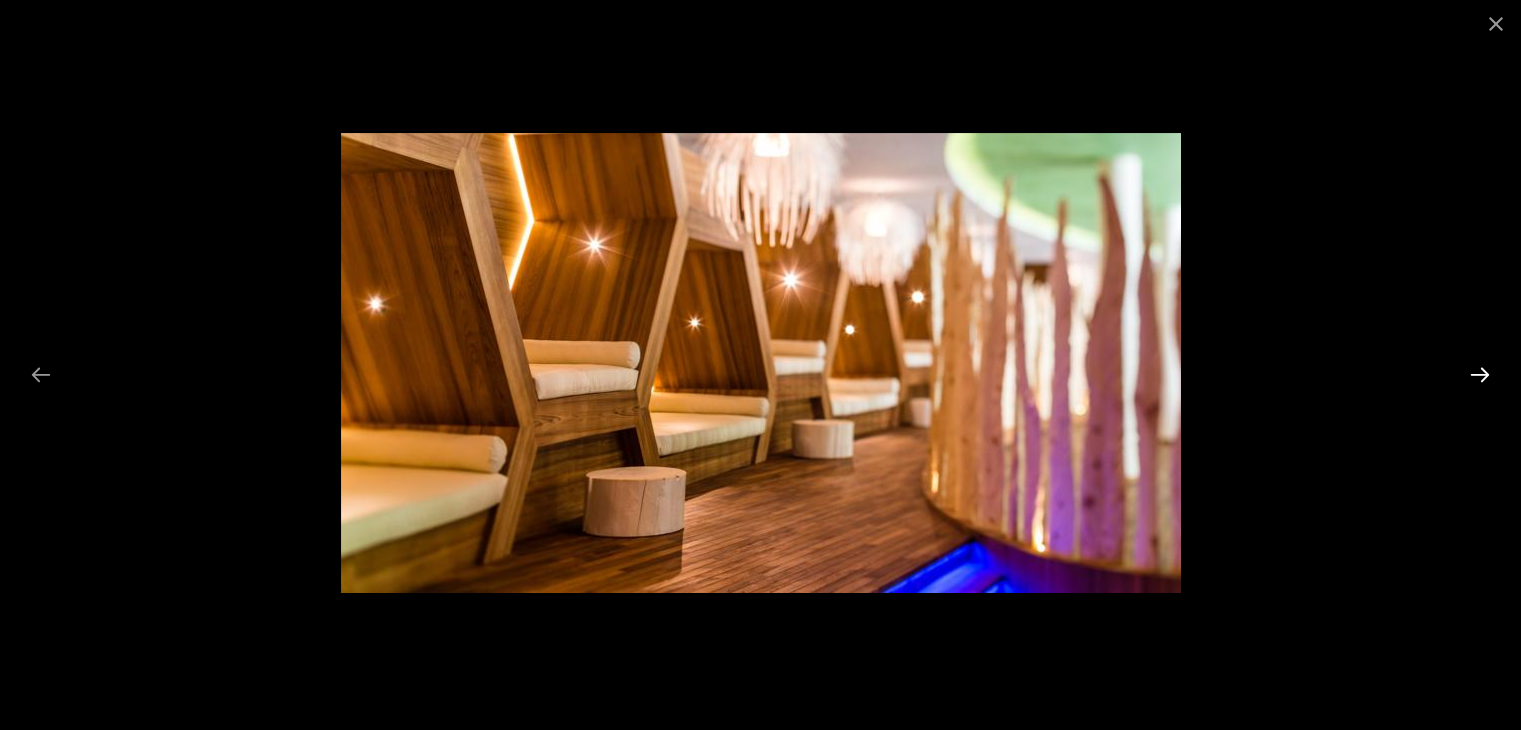click at bounding box center [1480, 374] 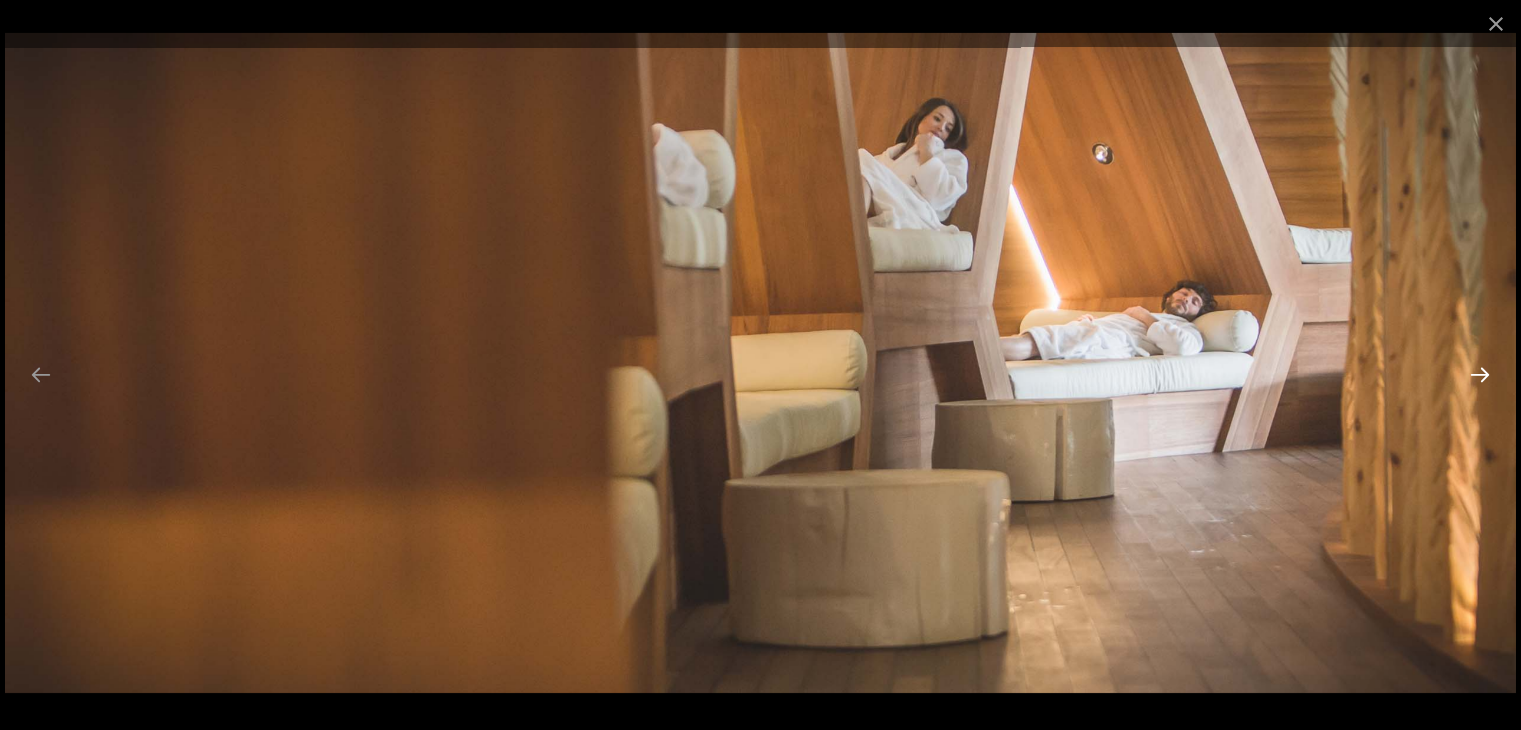 click at bounding box center (1480, 374) 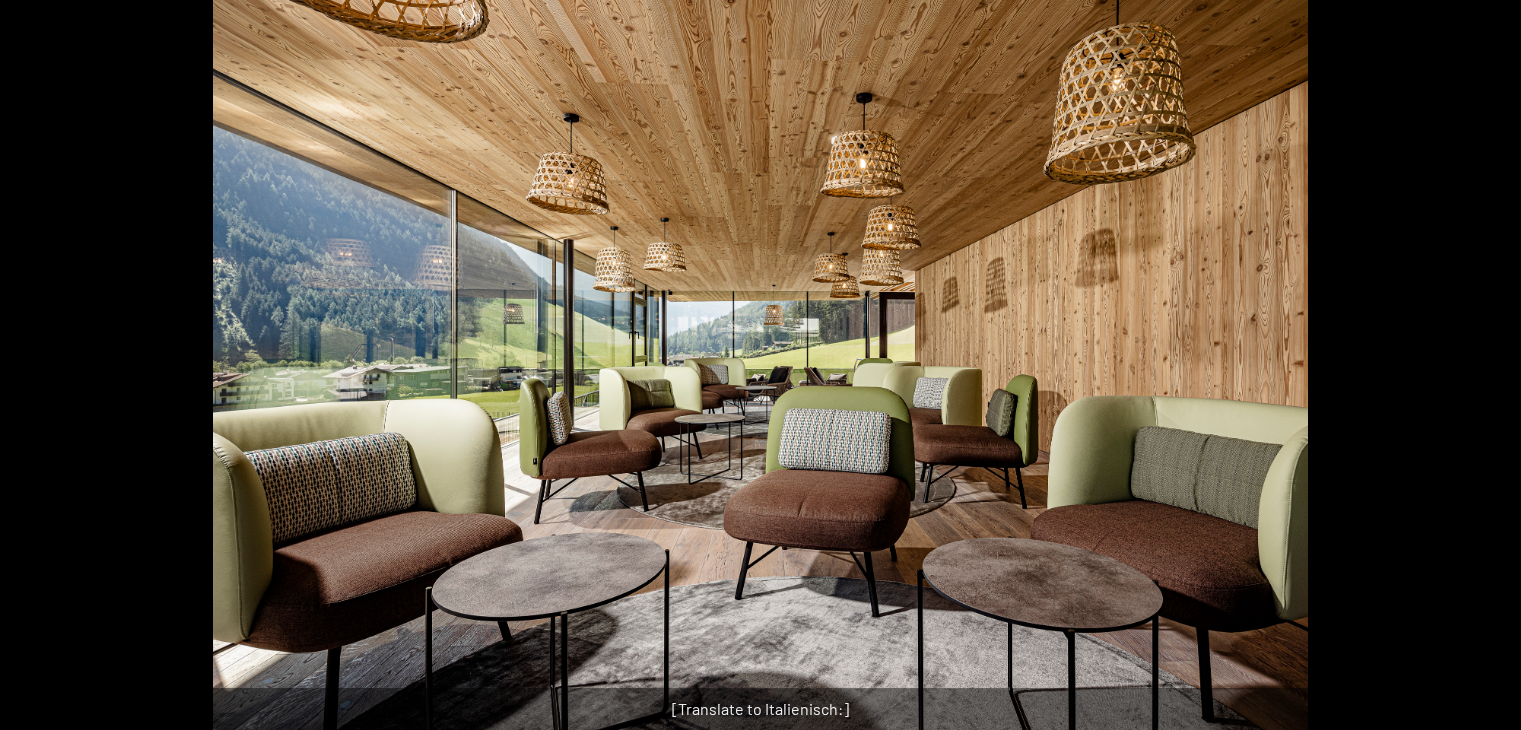 click at bounding box center (1490, 374) 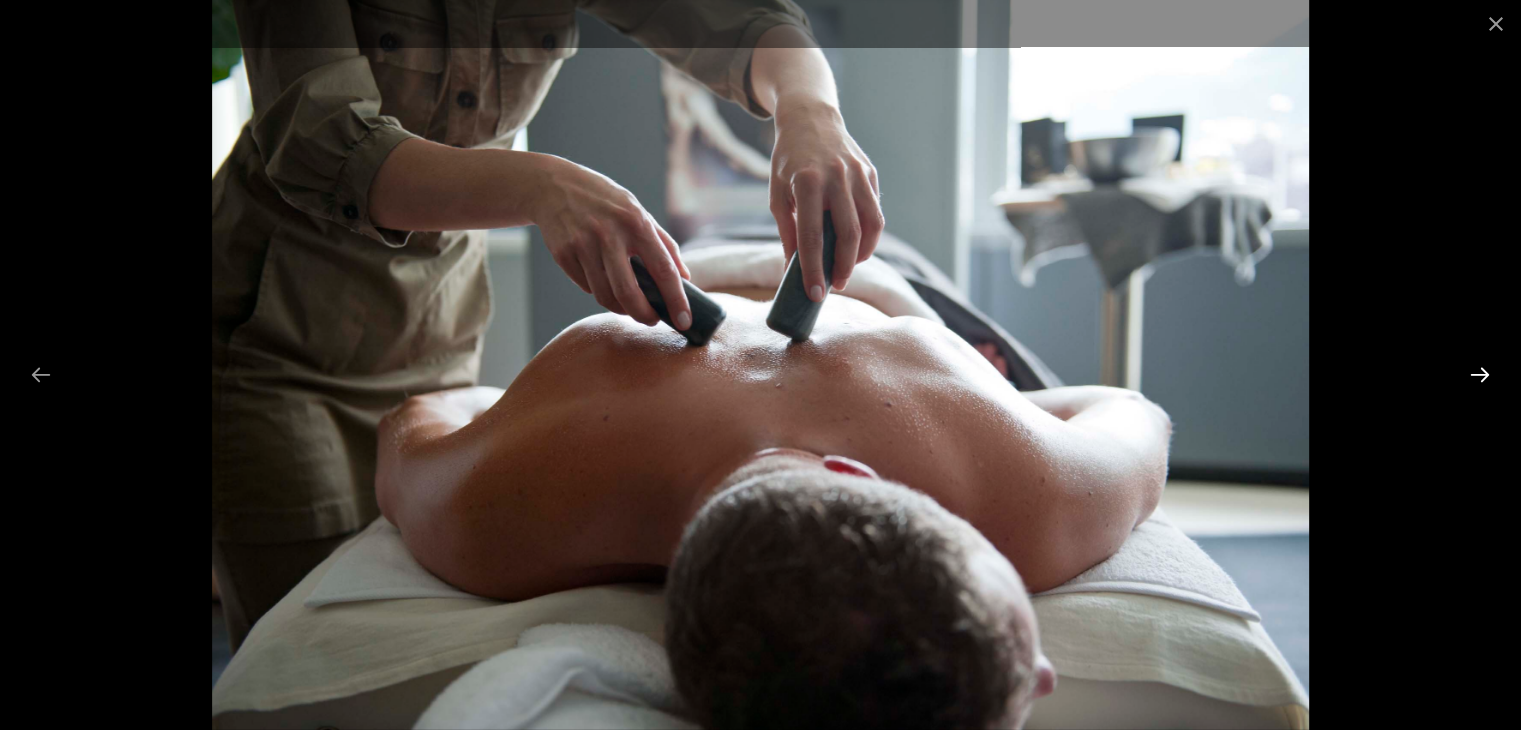 click at bounding box center (1480, 374) 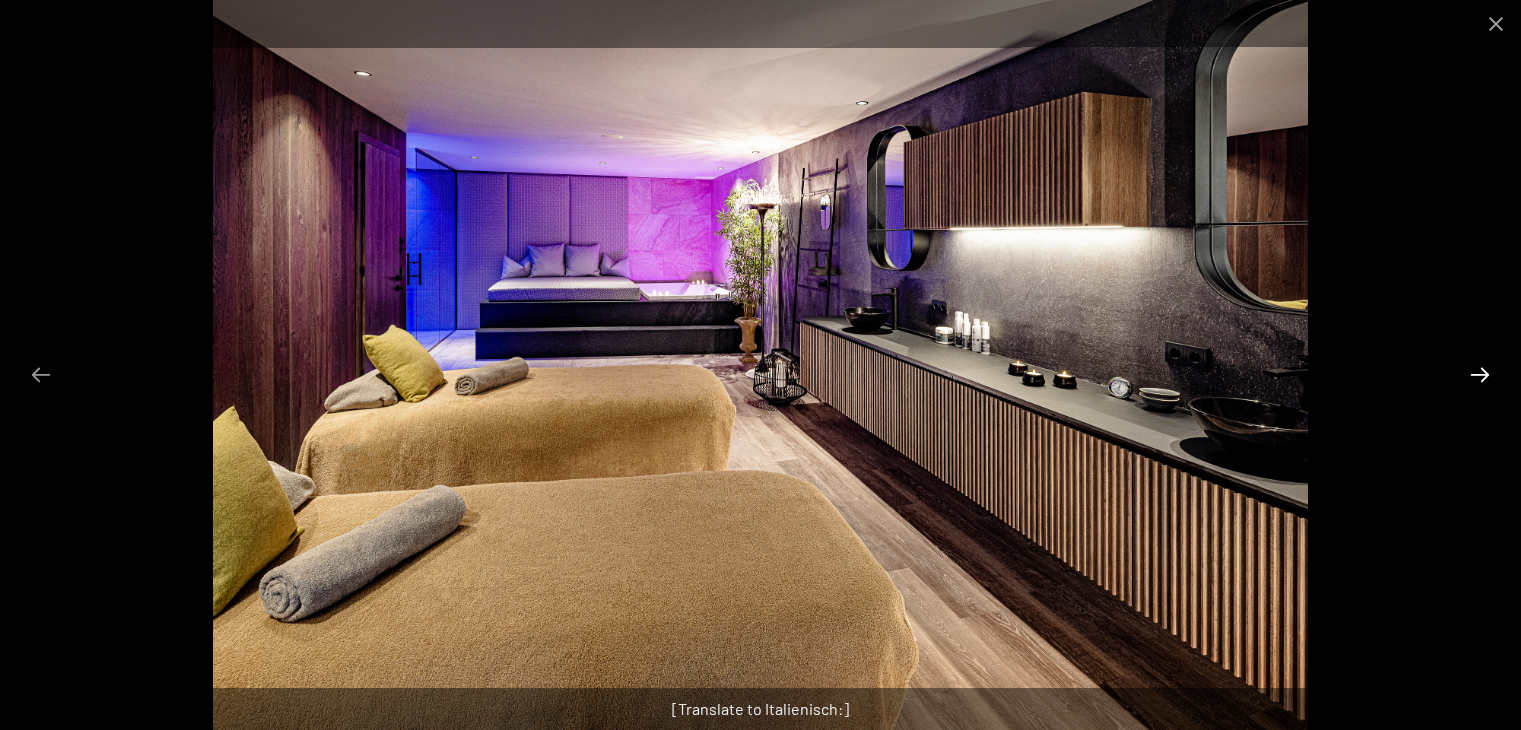 click at bounding box center [1480, 374] 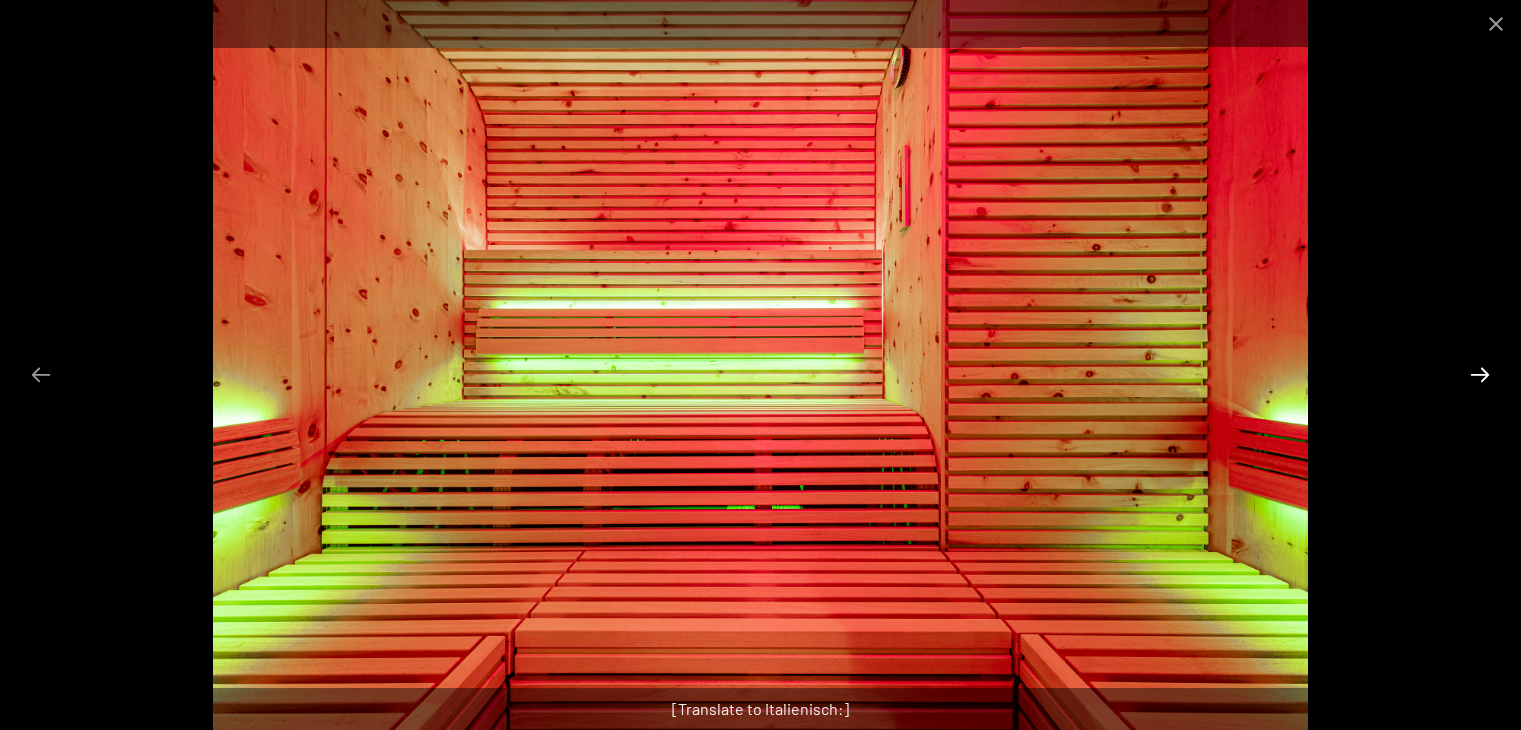 click at bounding box center (1480, 374) 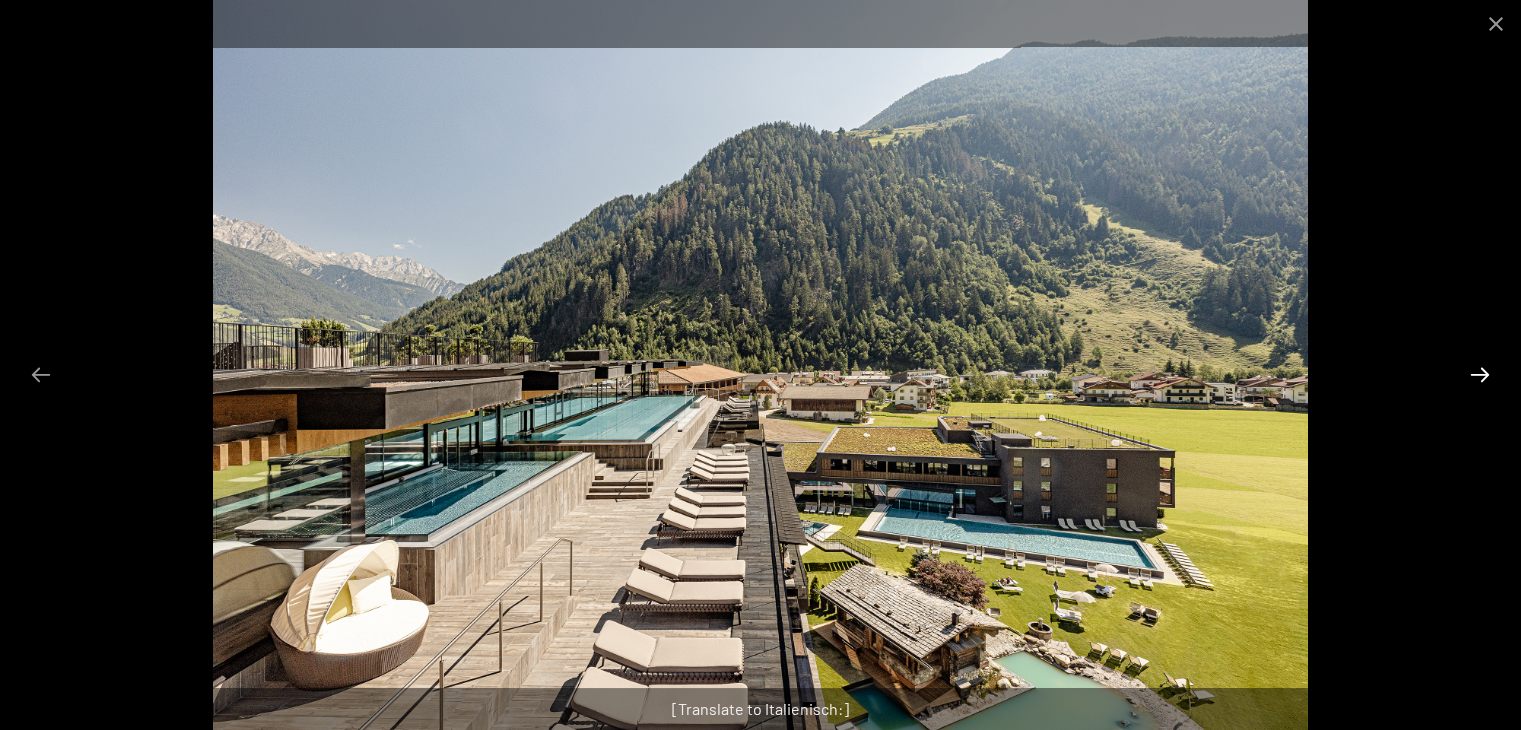 click at bounding box center (1480, 374) 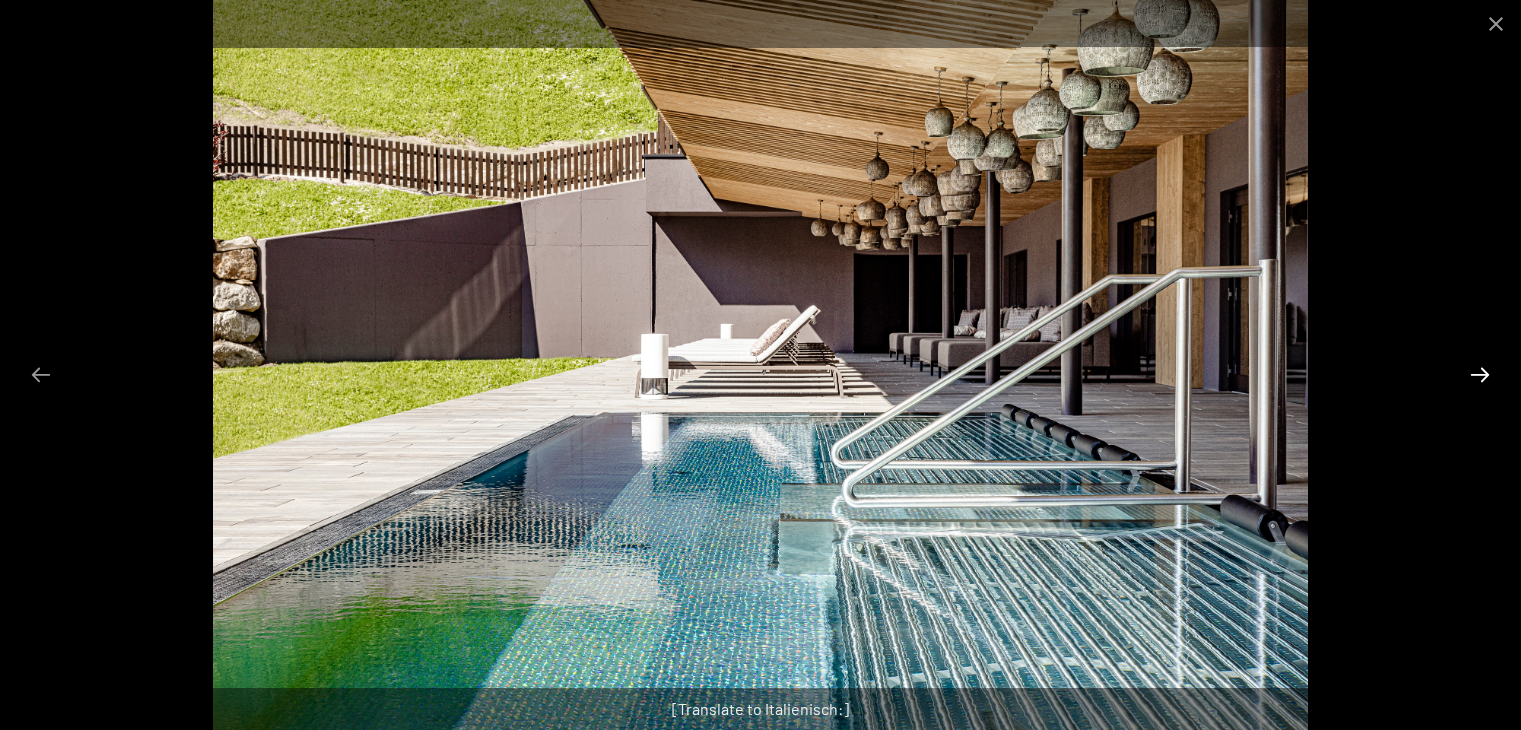 click at bounding box center (1480, 374) 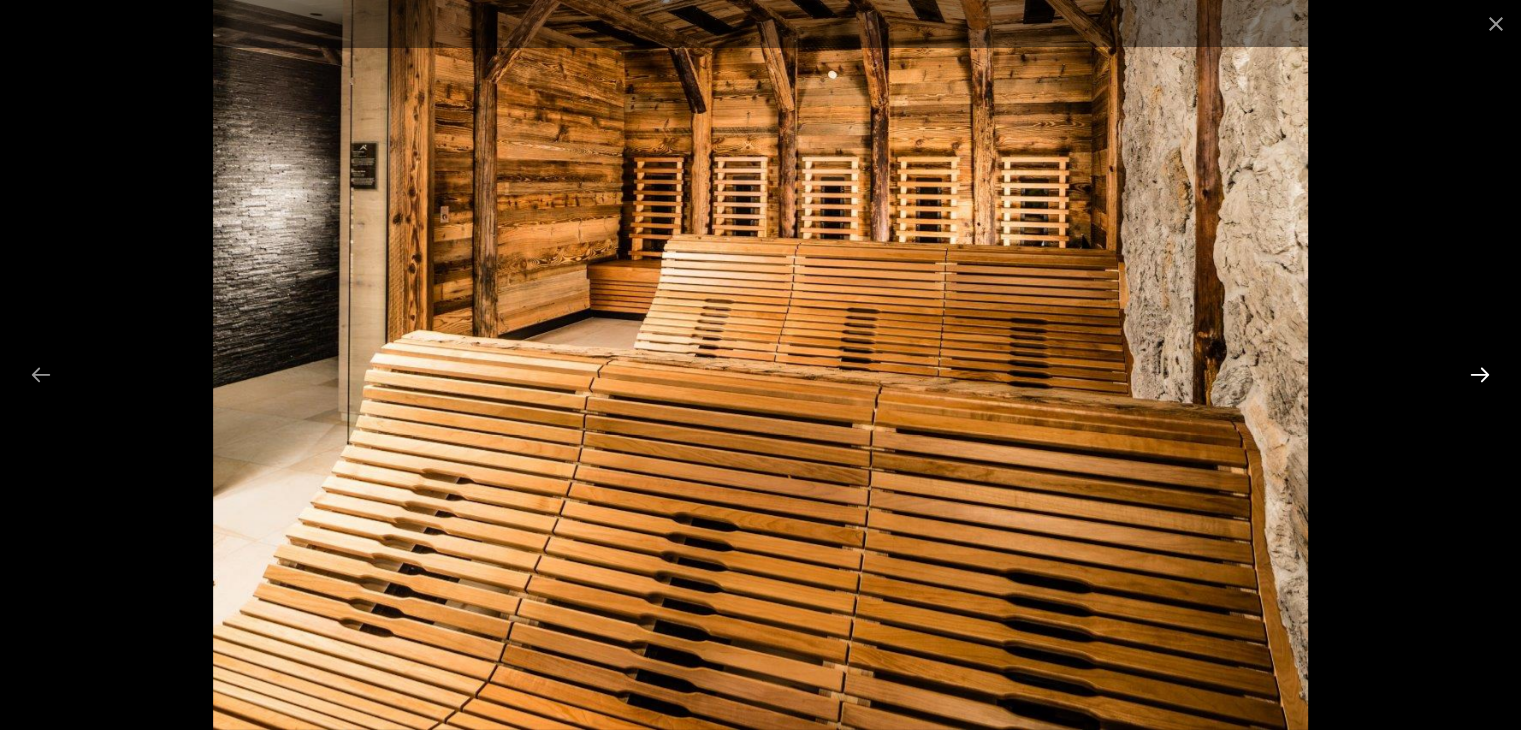 click at bounding box center (1480, 374) 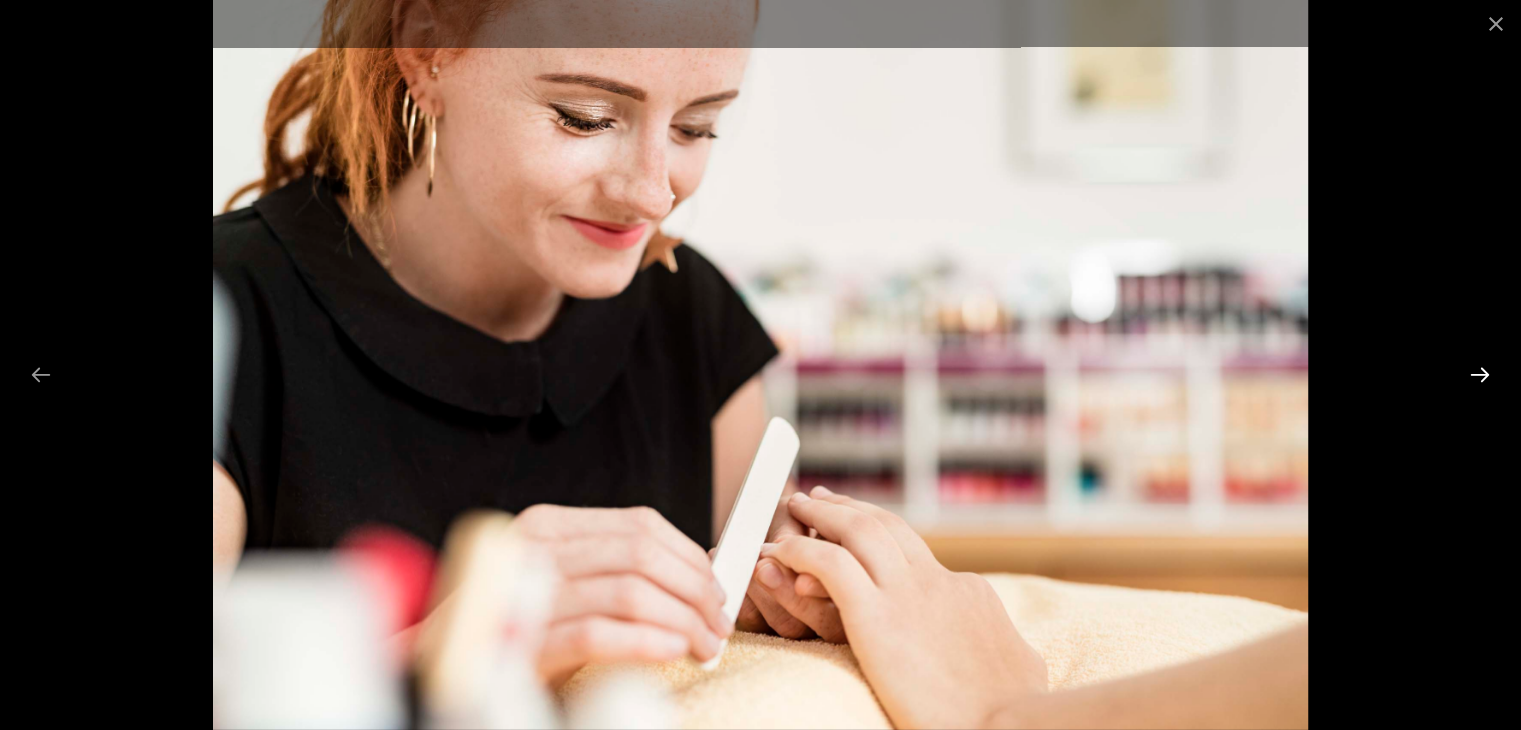 click at bounding box center (1480, 374) 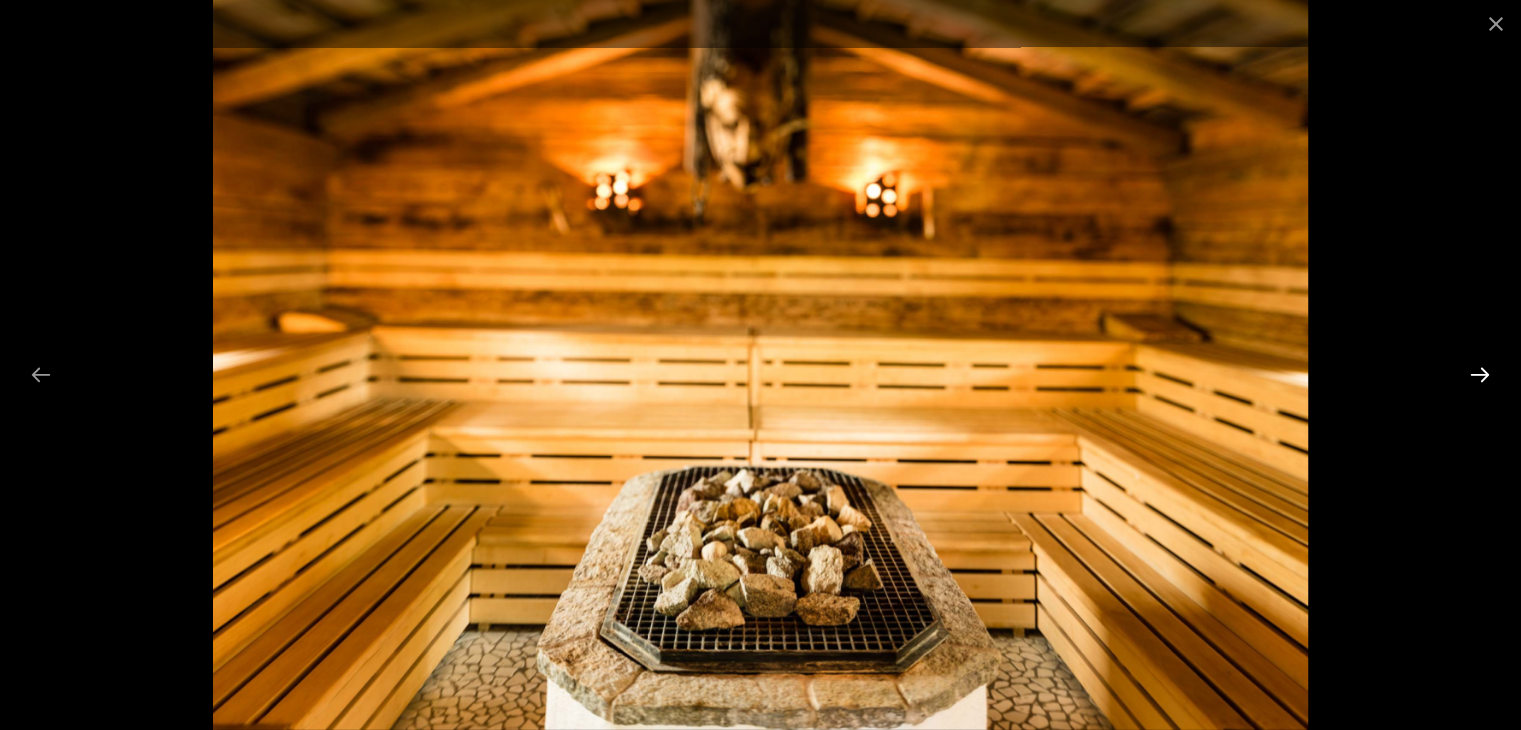 click at bounding box center (1480, 374) 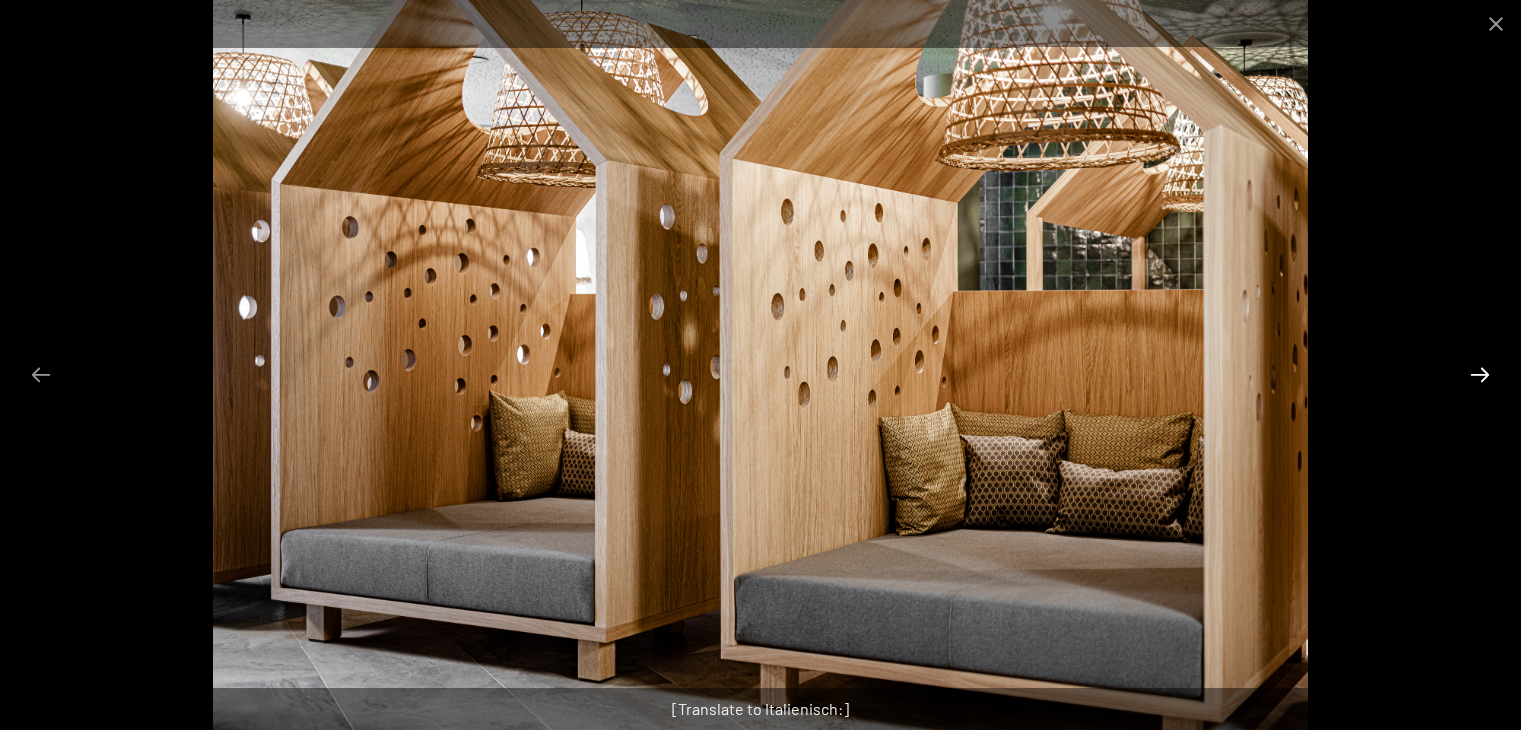 click at bounding box center (1480, 374) 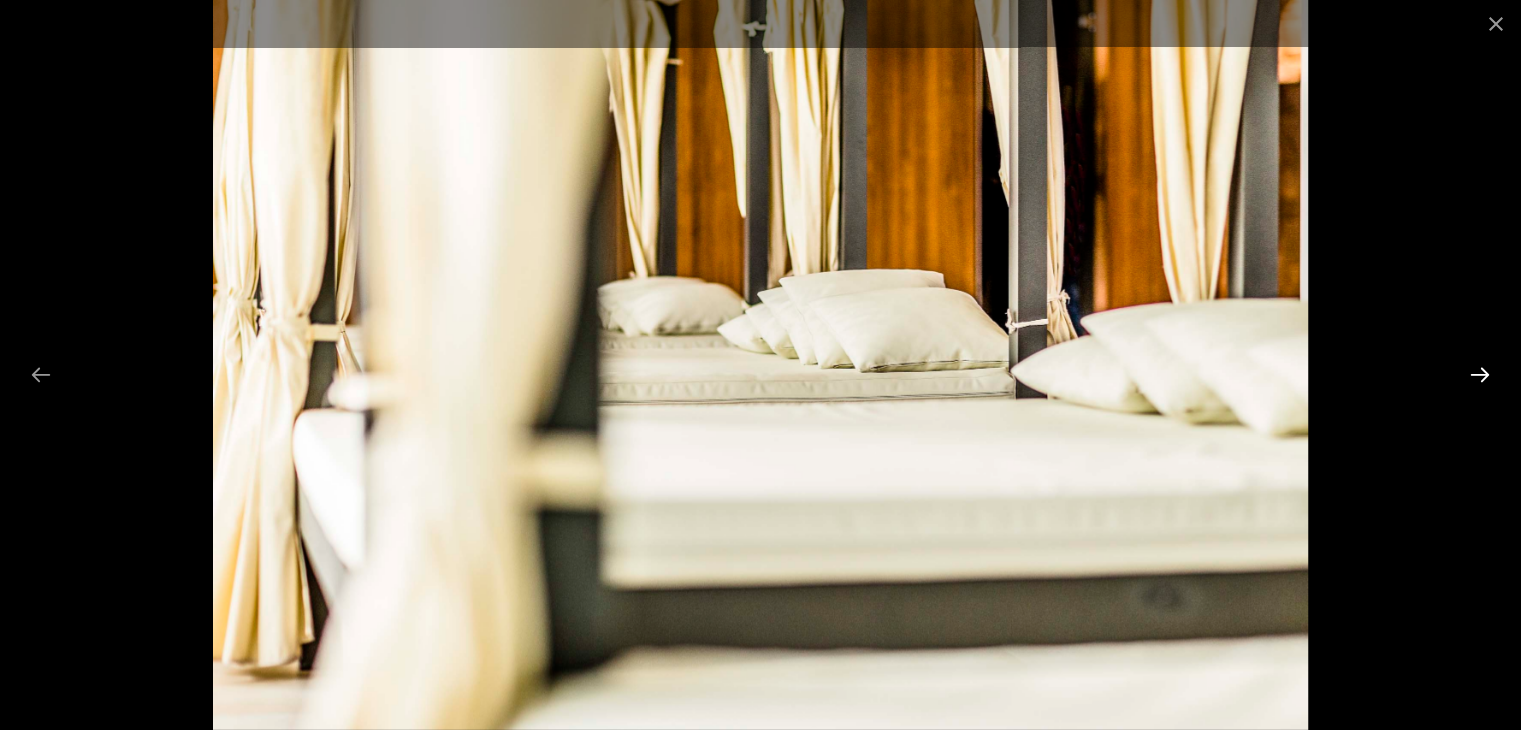 click at bounding box center (1480, 374) 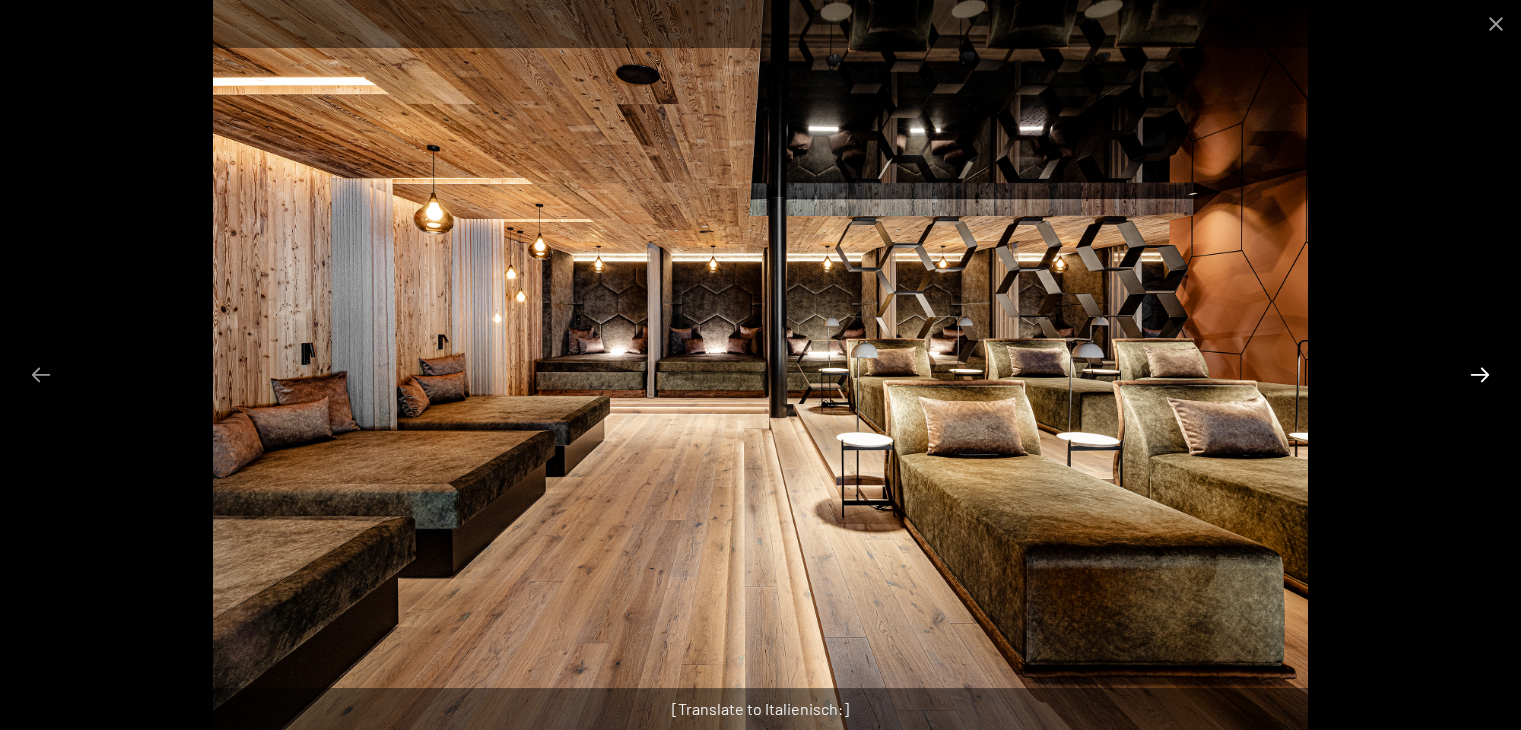 click at bounding box center (1480, 374) 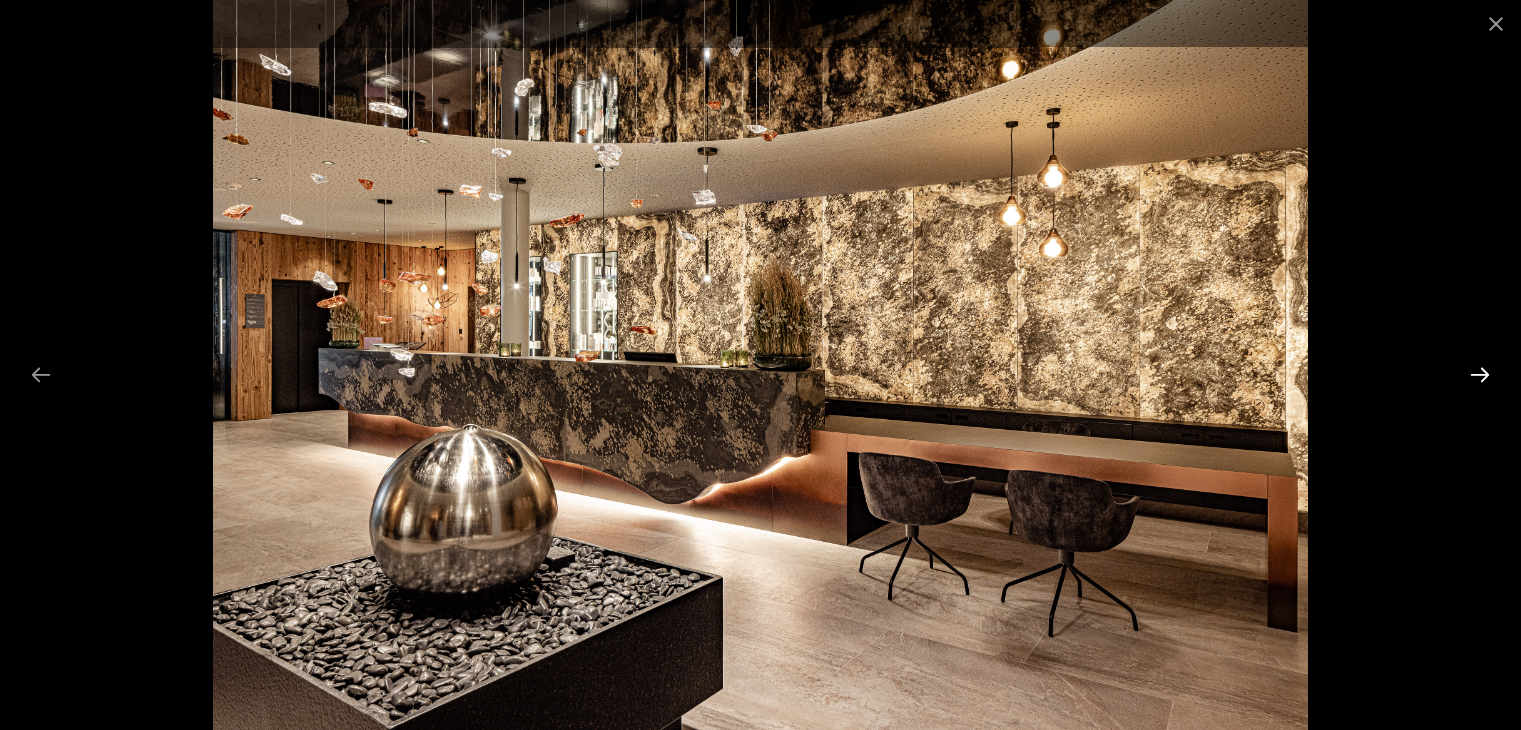 click at bounding box center (1480, 374) 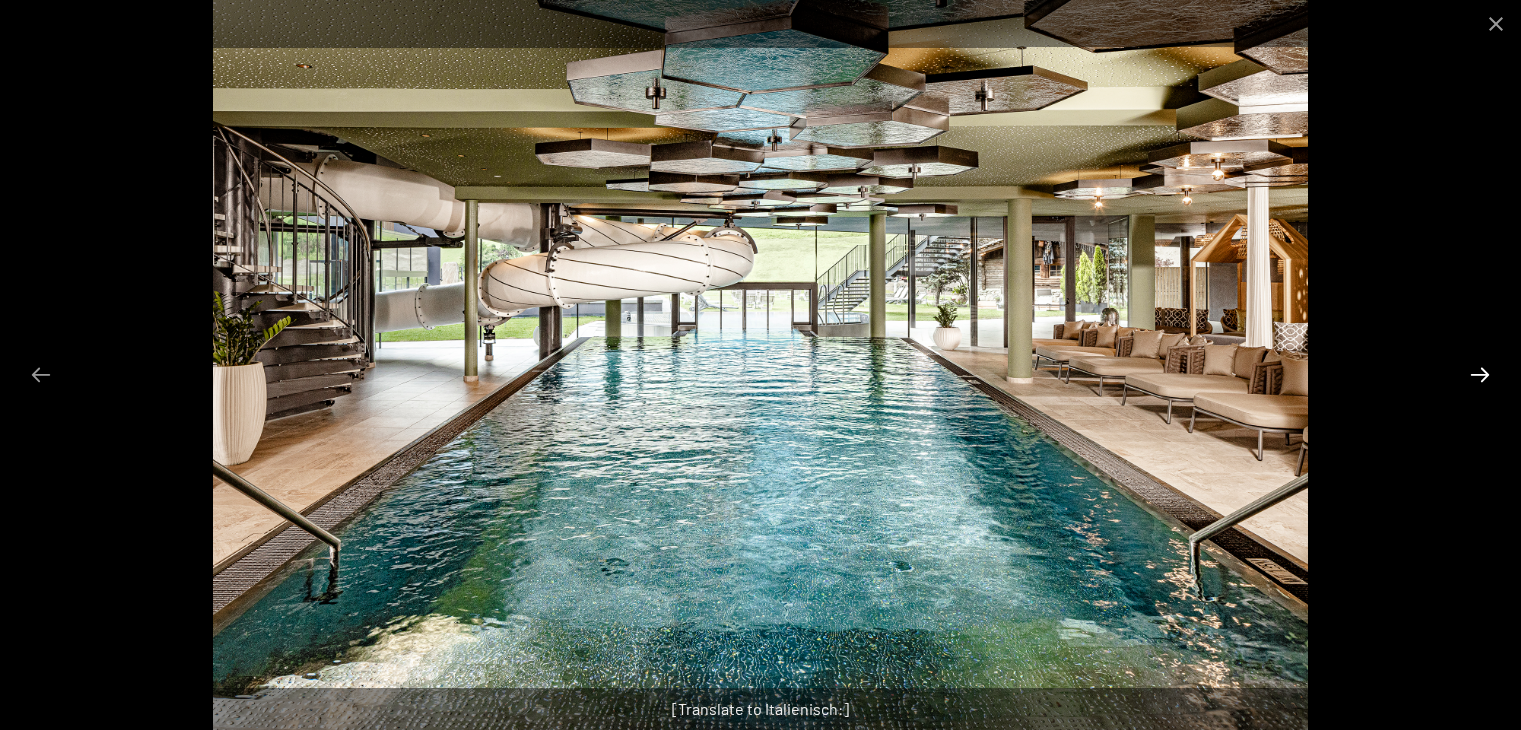click at bounding box center (1480, 374) 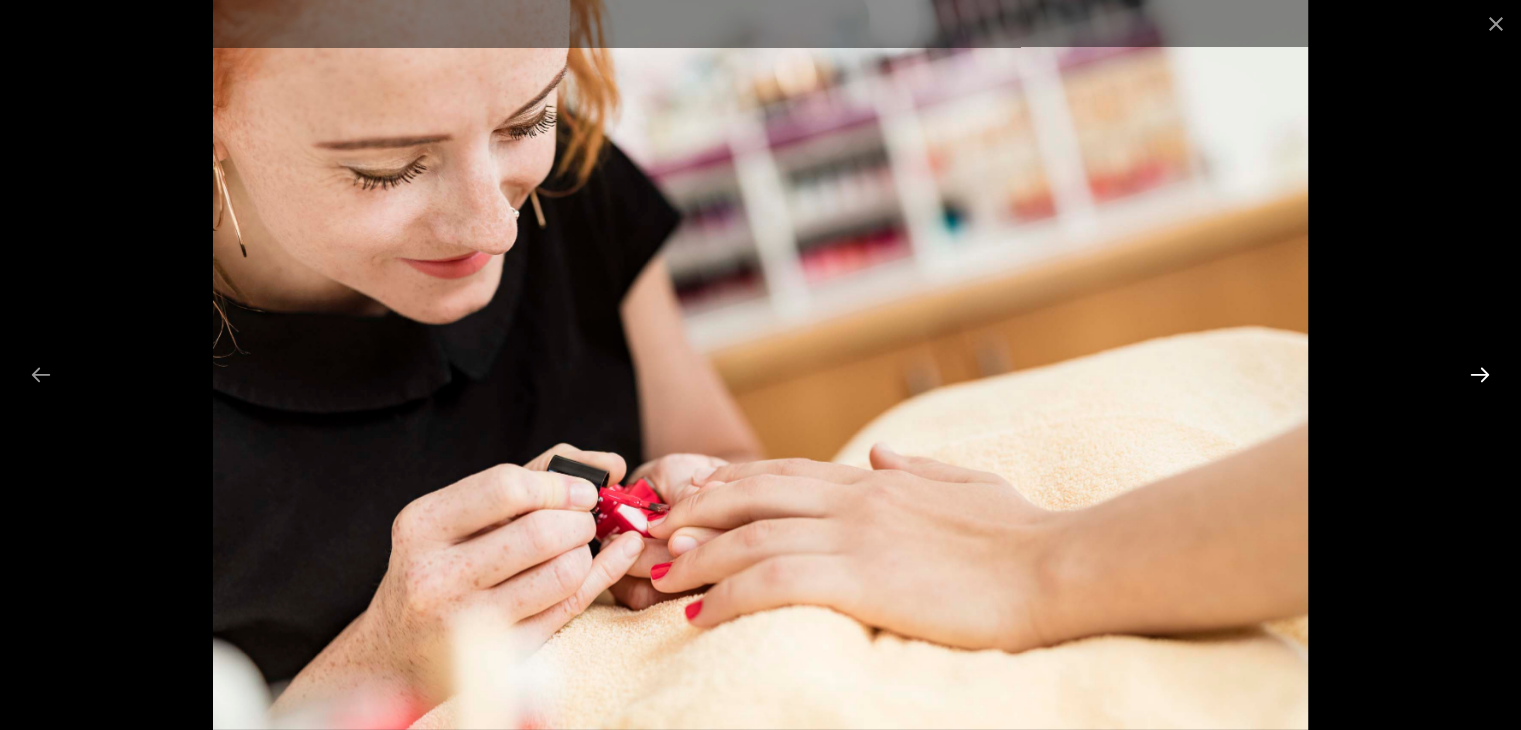 click at bounding box center (1480, 374) 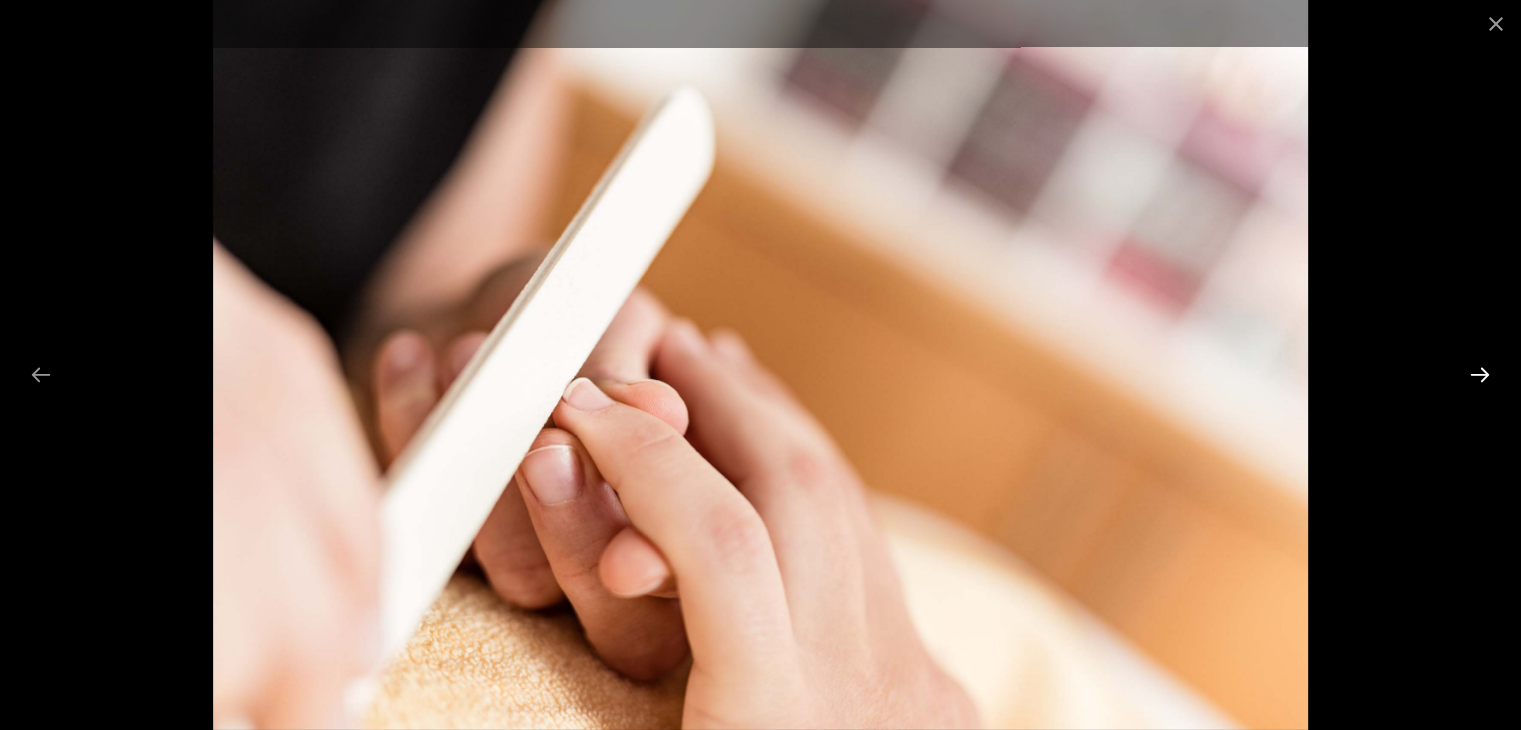 click at bounding box center [1480, 374] 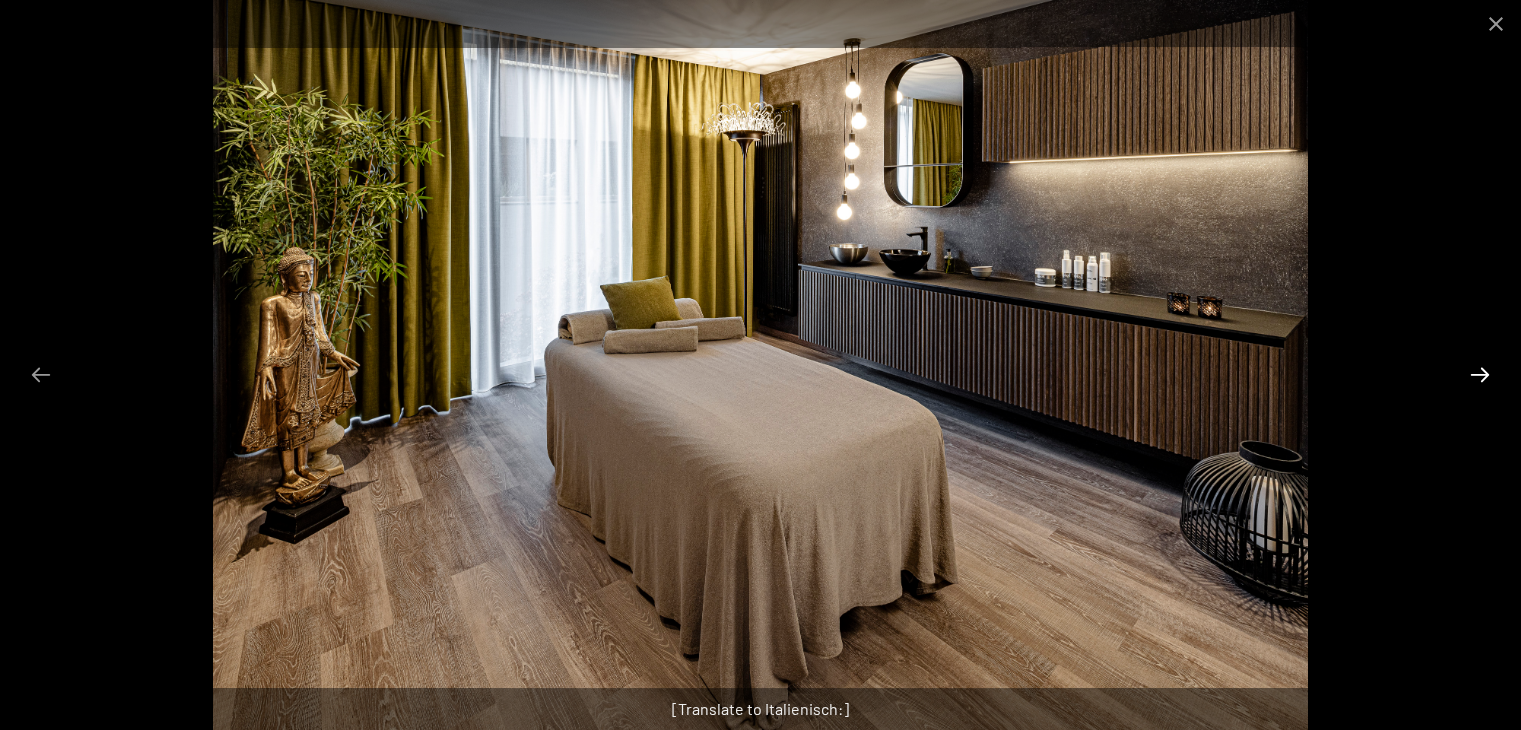 click at bounding box center (1480, 374) 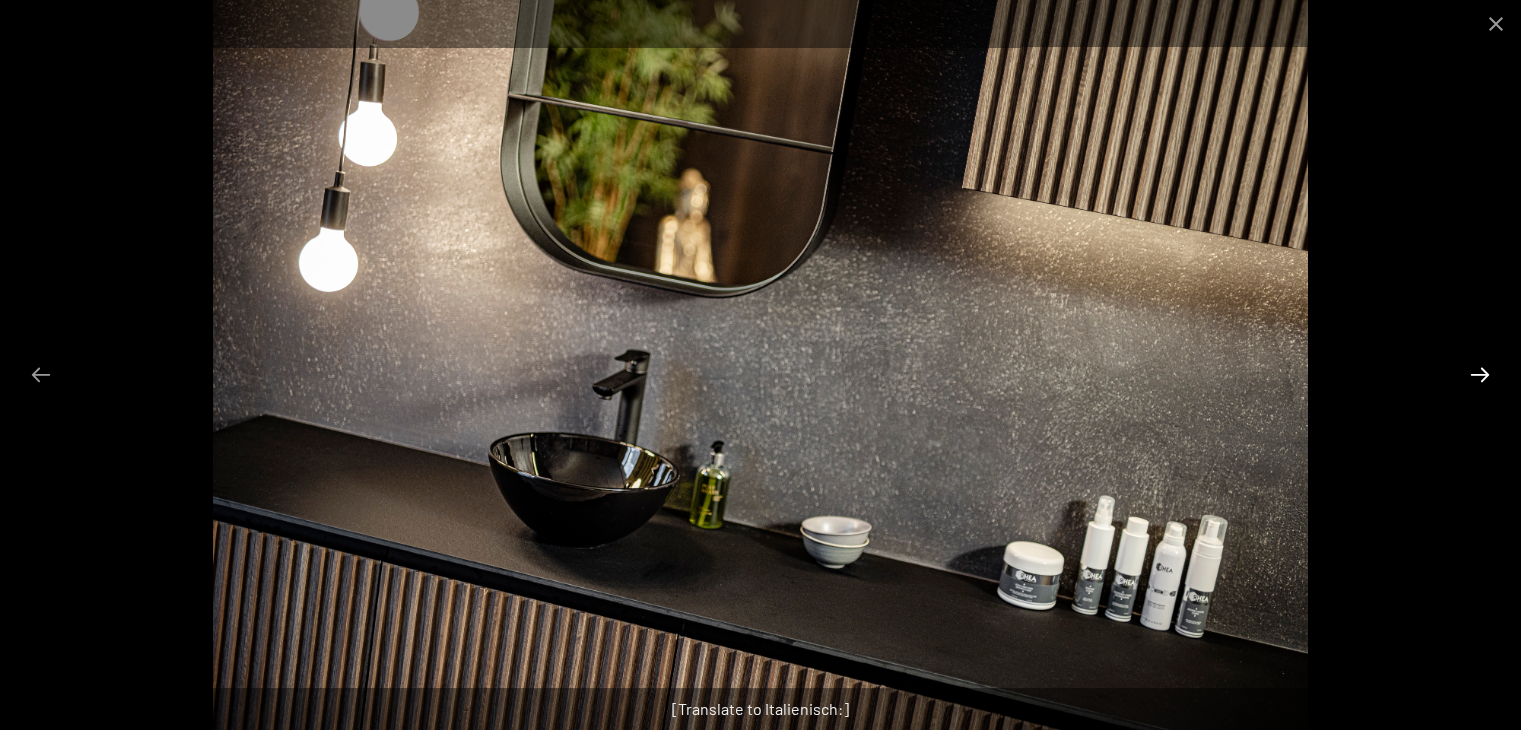 click at bounding box center [1480, 374] 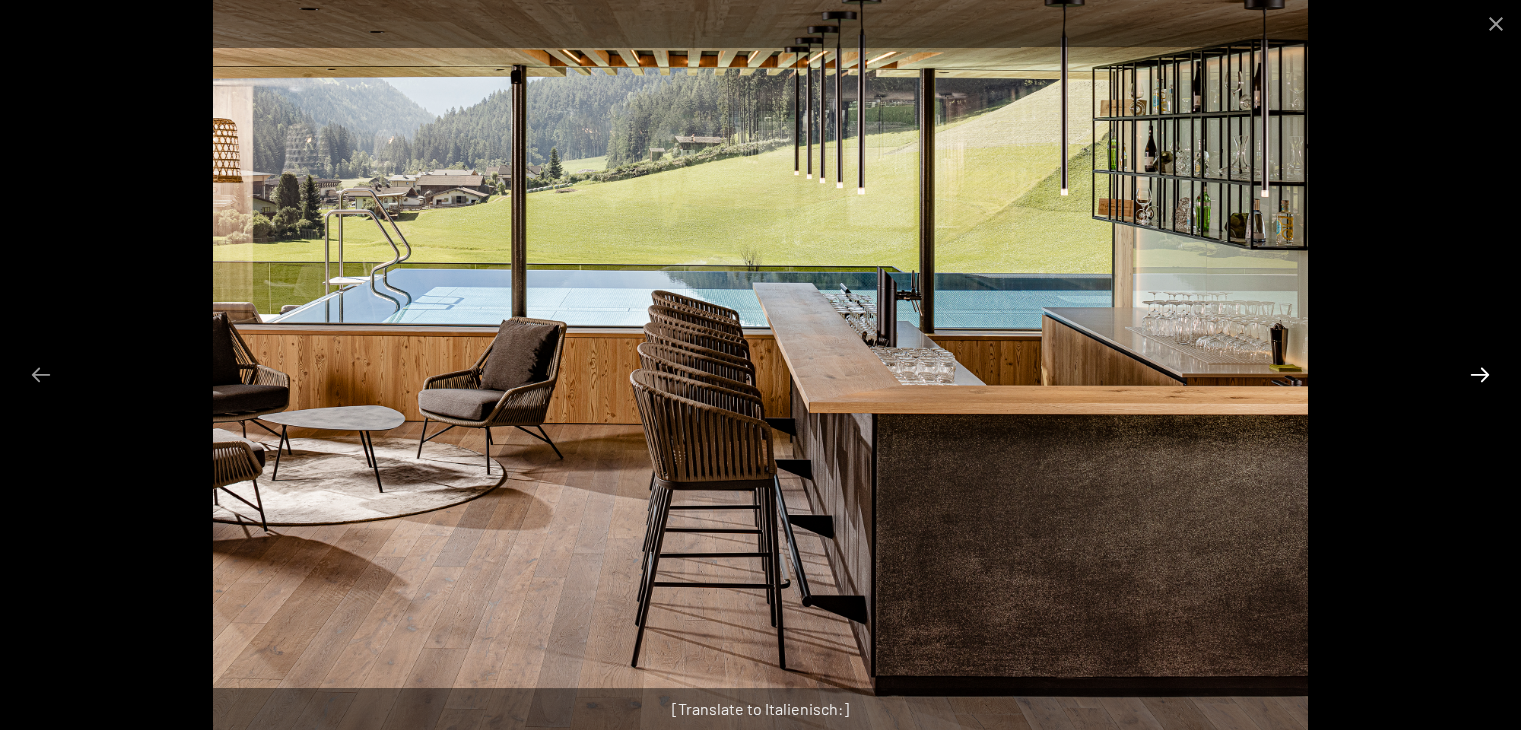 click at bounding box center (1480, 374) 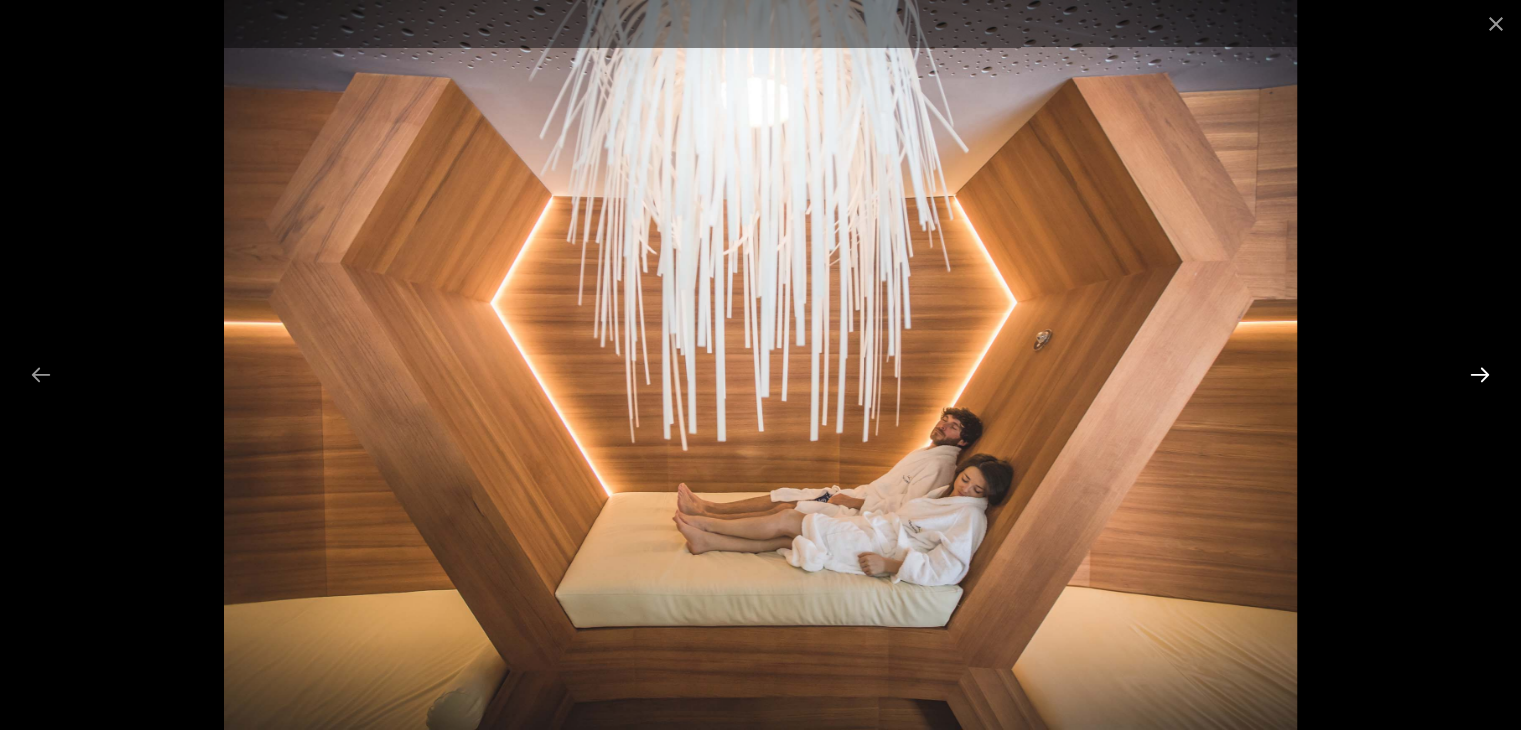 click at bounding box center (1480, 374) 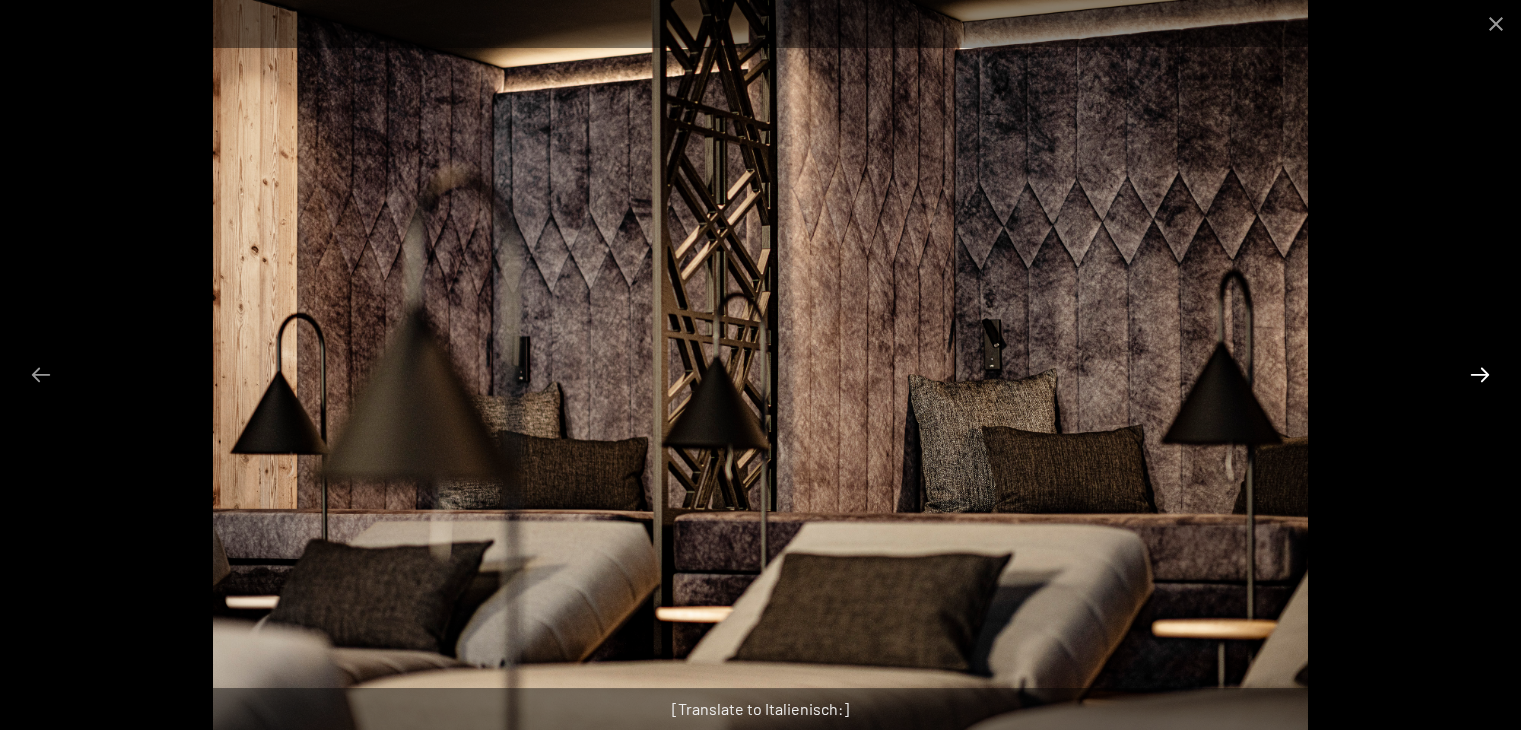 click at bounding box center (1480, 374) 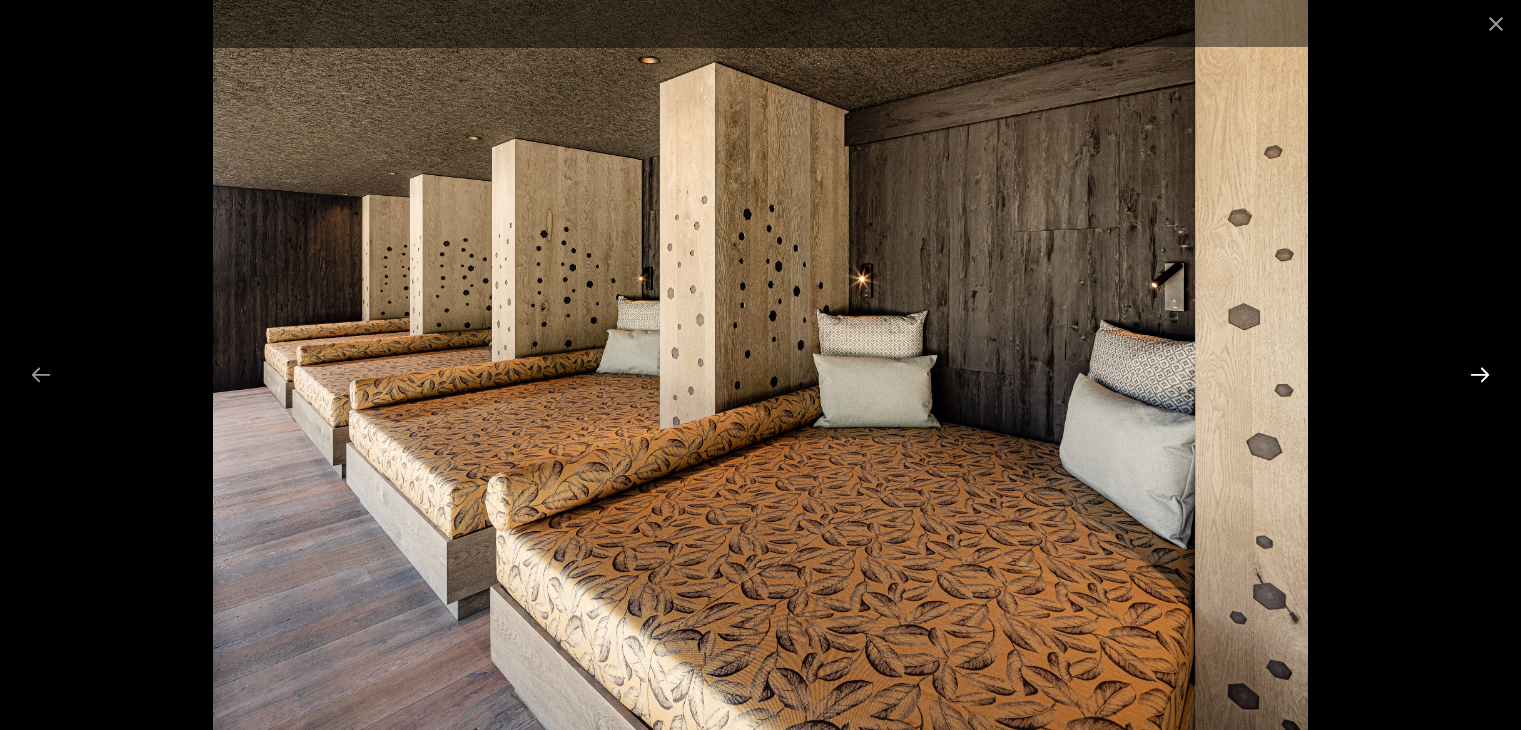 click at bounding box center [1480, 374] 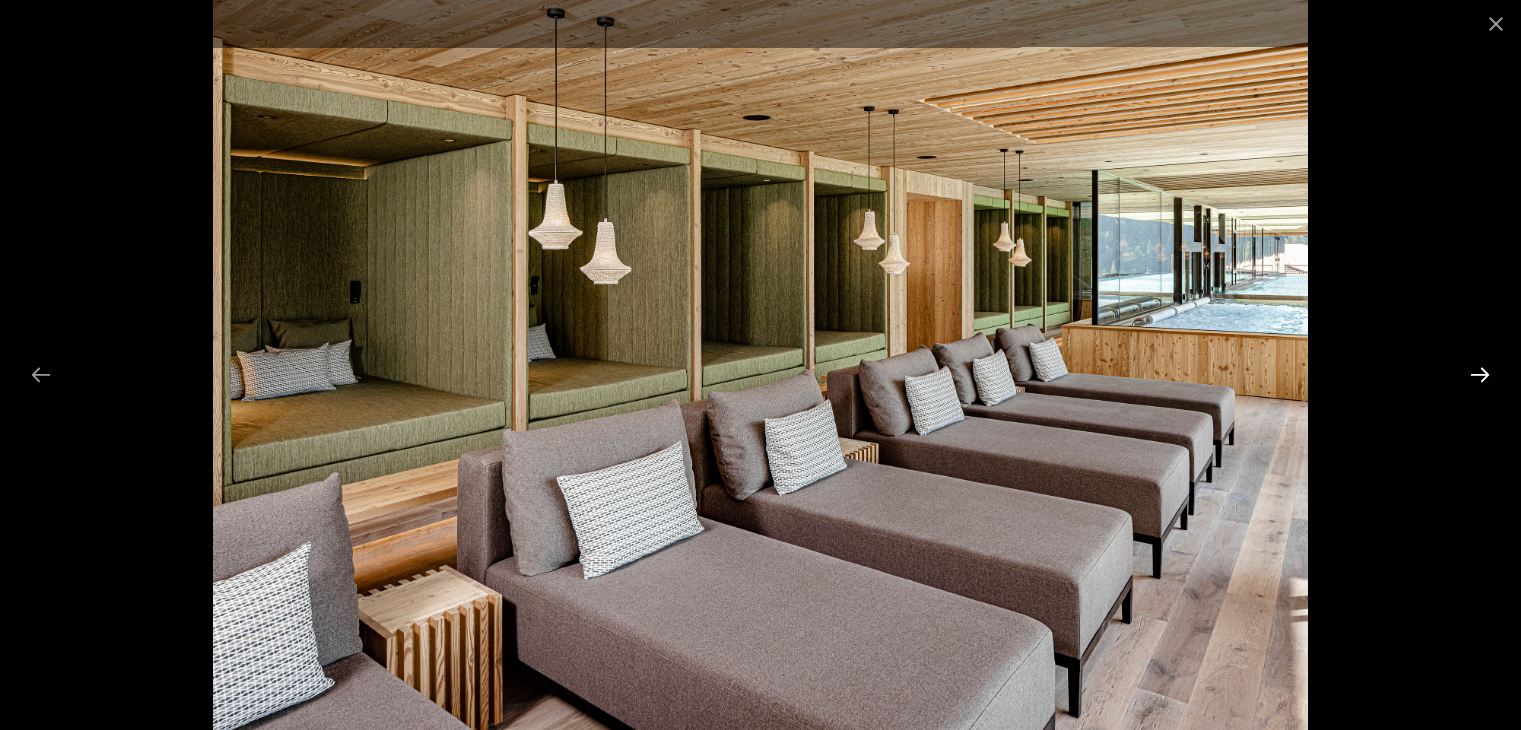 click at bounding box center (1480, 374) 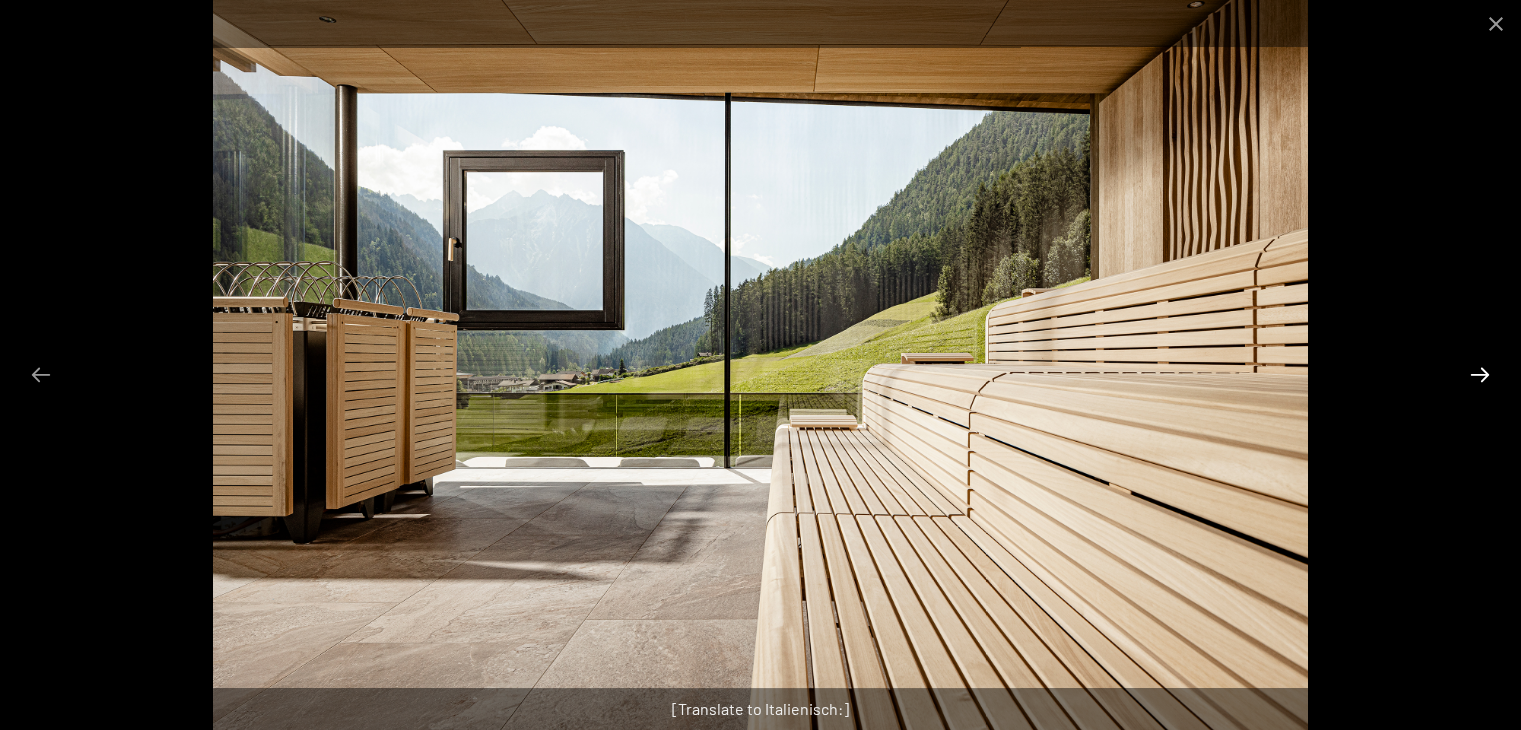 click at bounding box center [1480, 374] 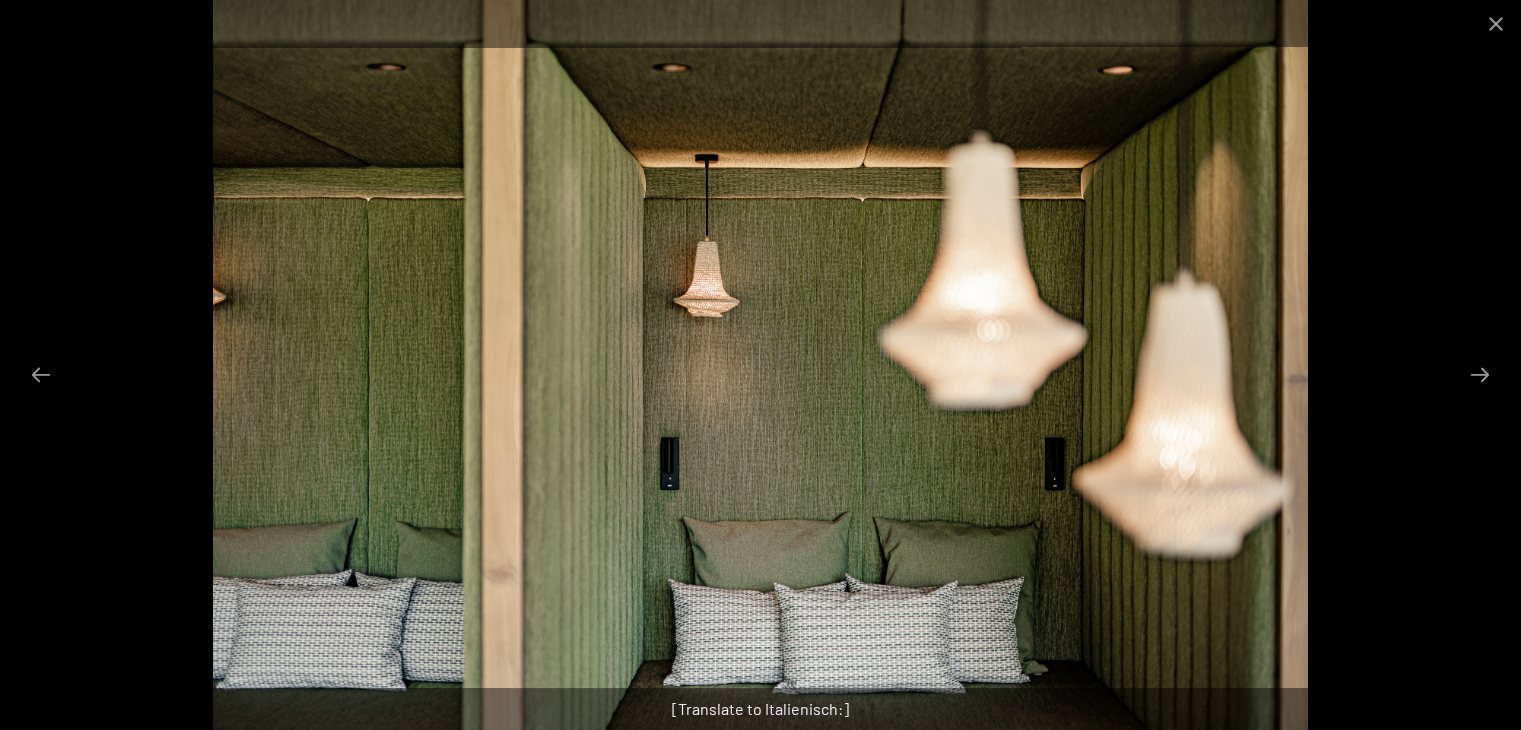 click at bounding box center (760, 365) 